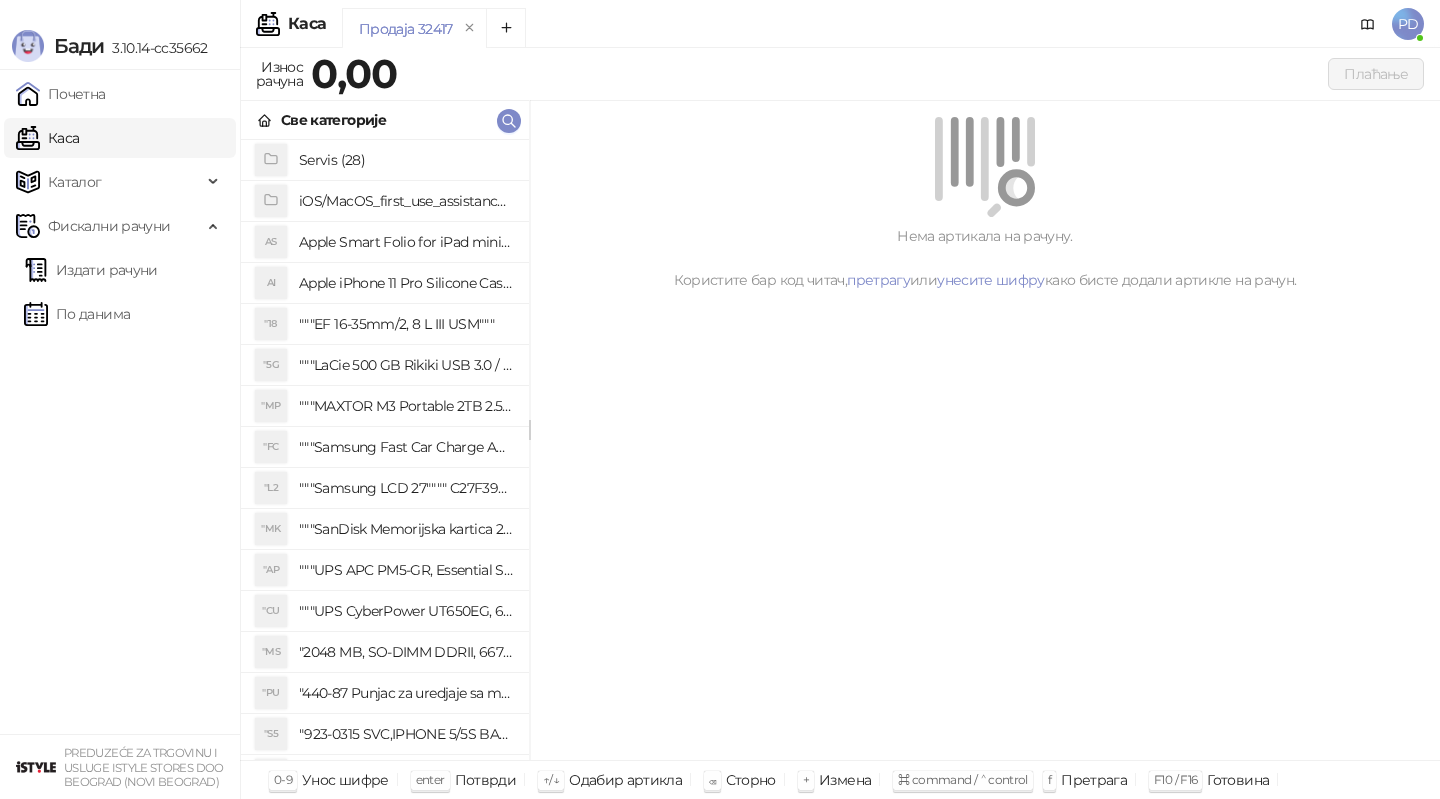 scroll, scrollTop: 0, scrollLeft: 0, axis: both 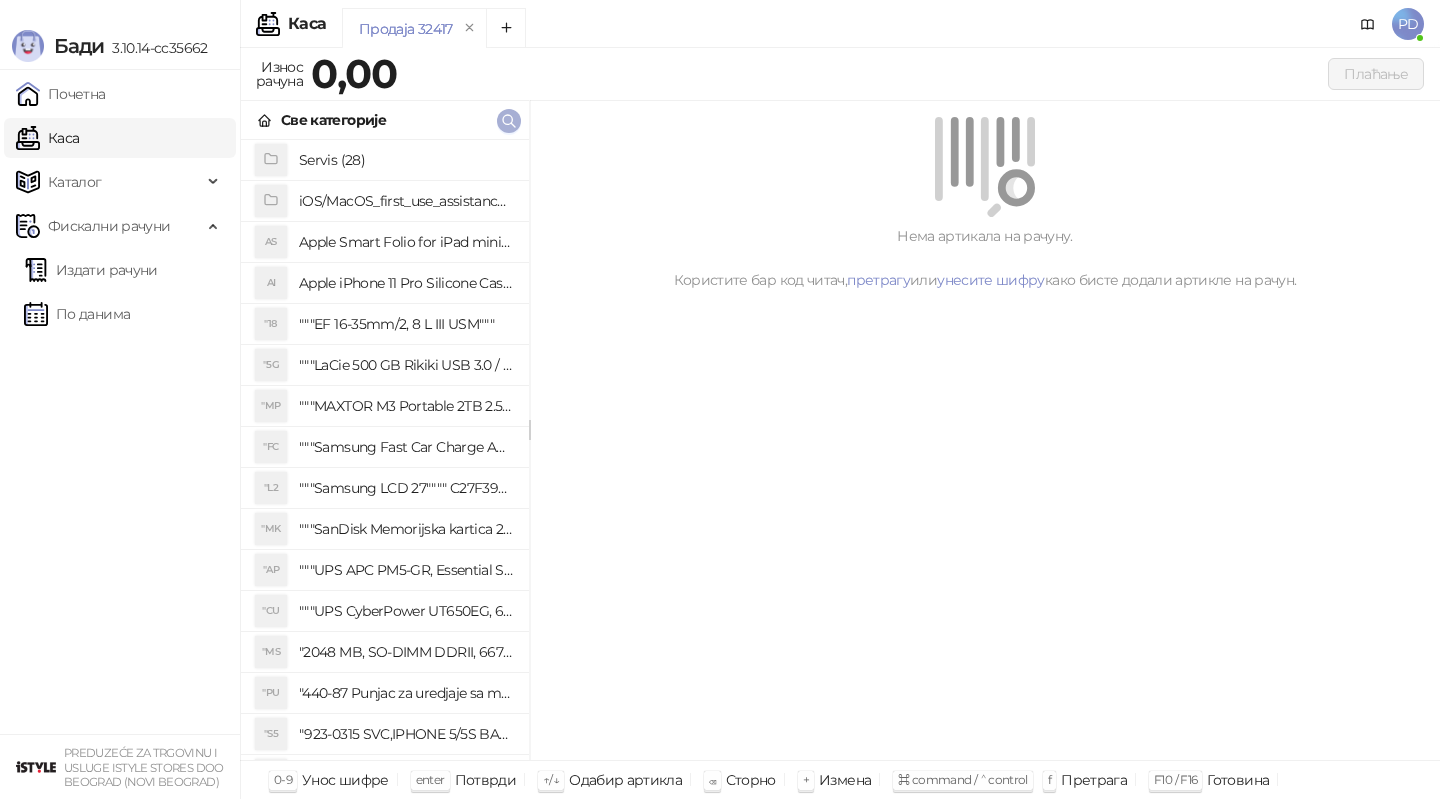 click 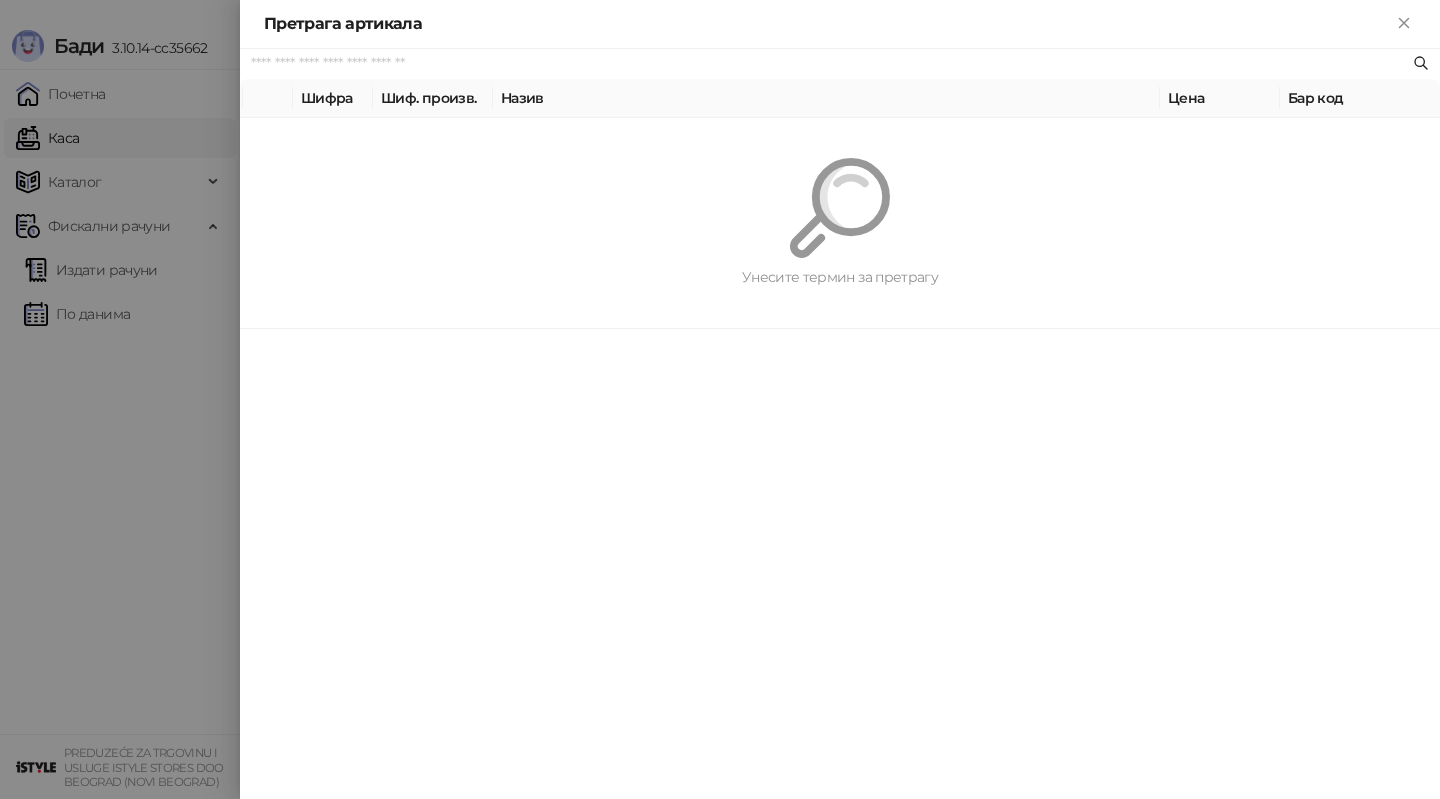 paste on "*********" 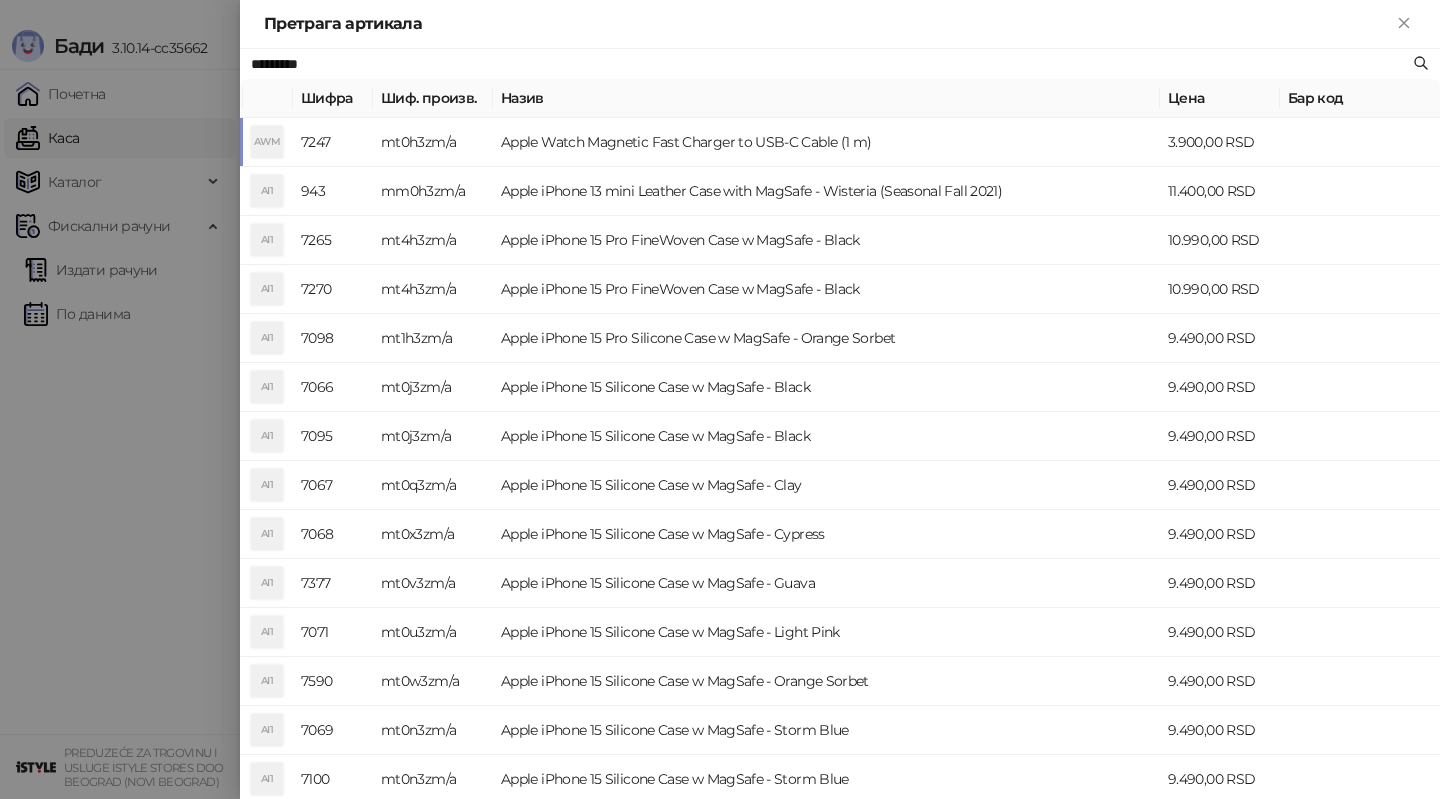 click on "Apple Watch Magnetic Fast Charger to USB-C Cable (1 m)" at bounding box center (826, 142) 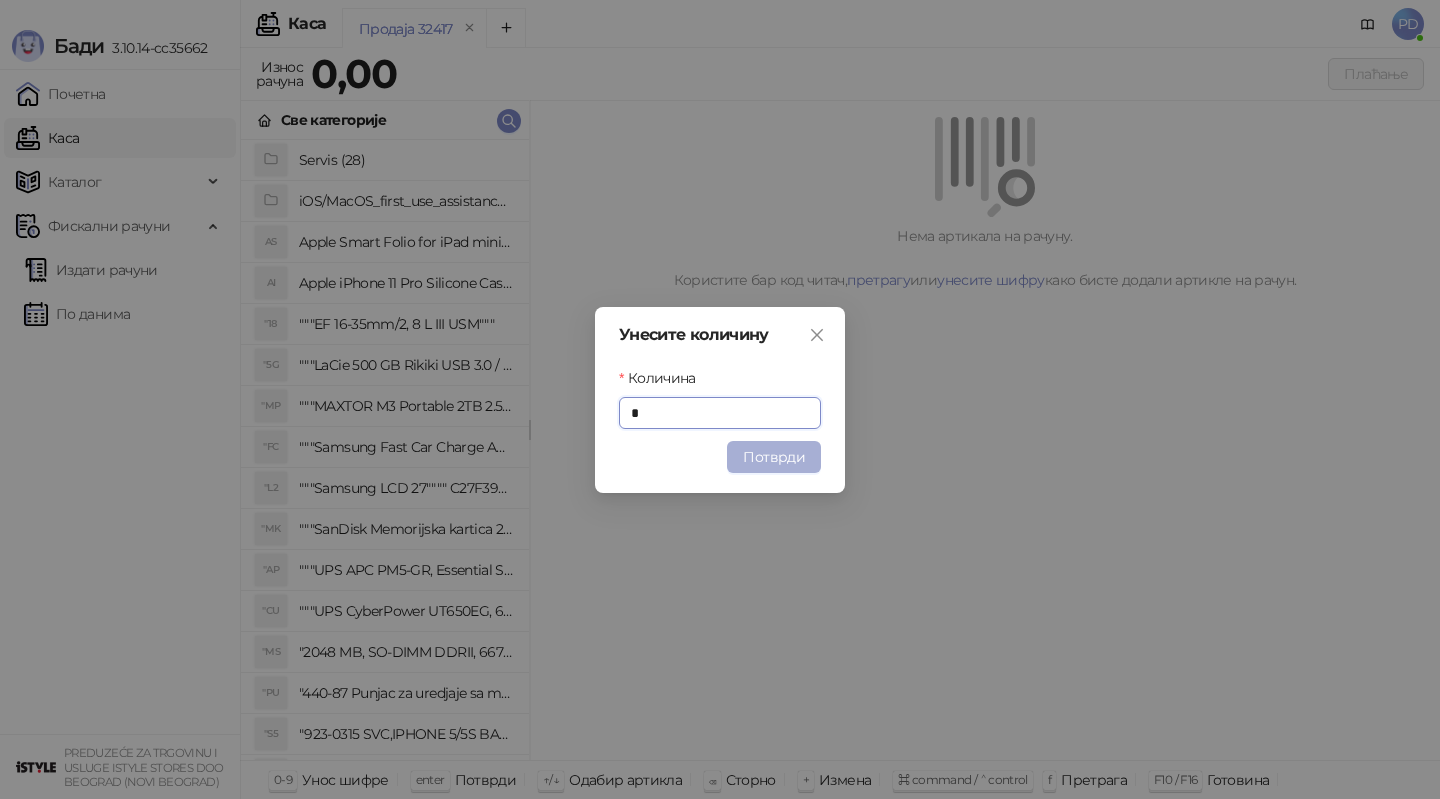 click on "Потврди" at bounding box center (774, 457) 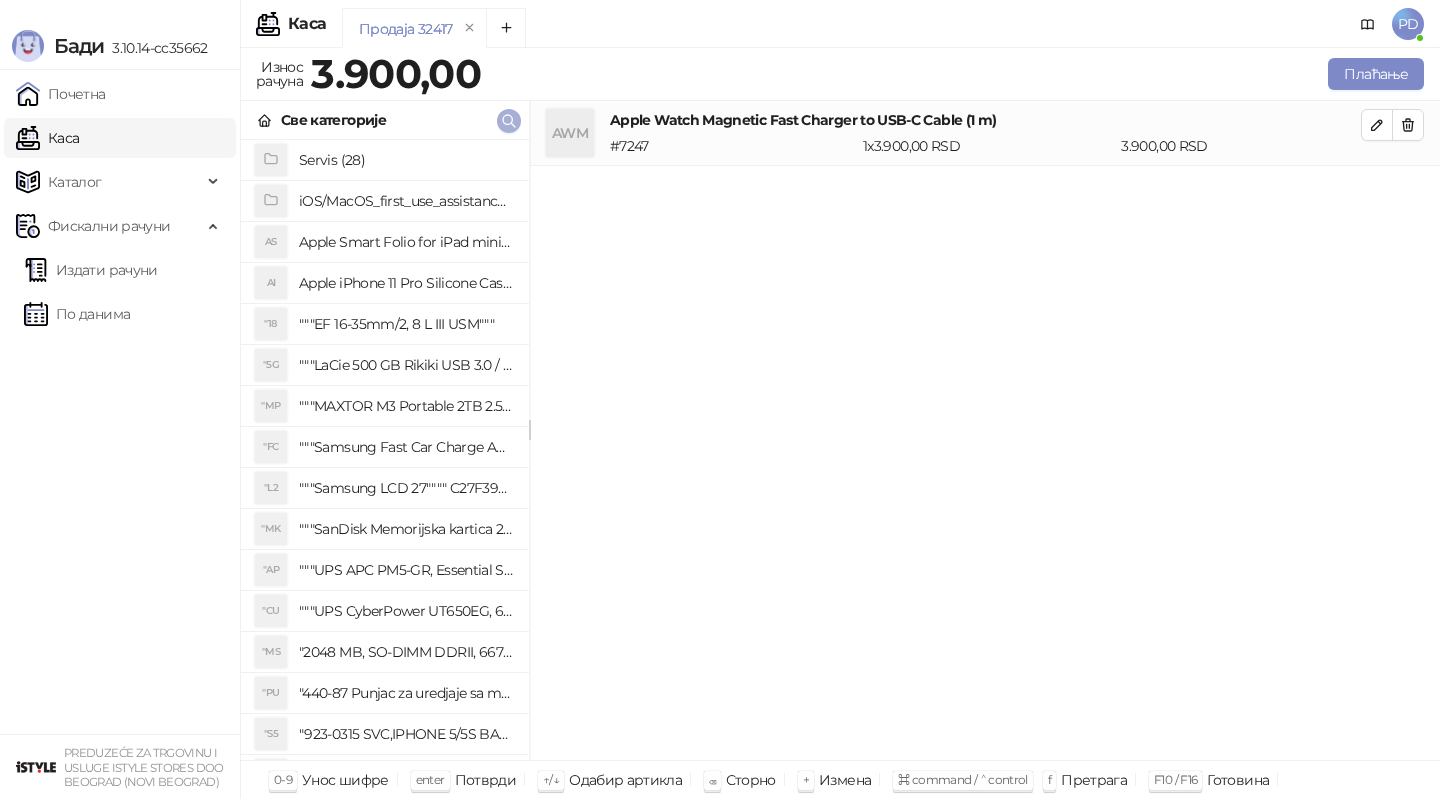 click 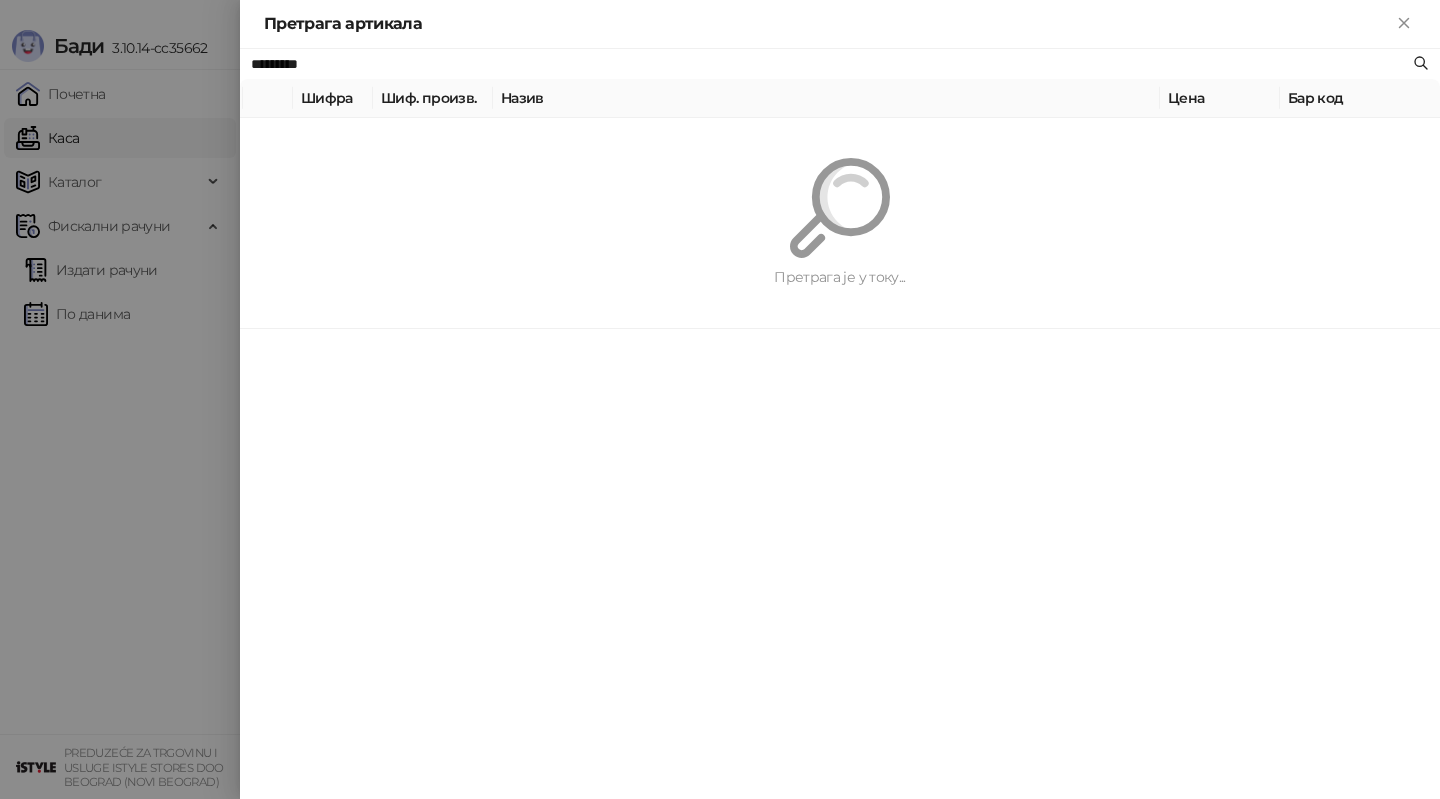paste 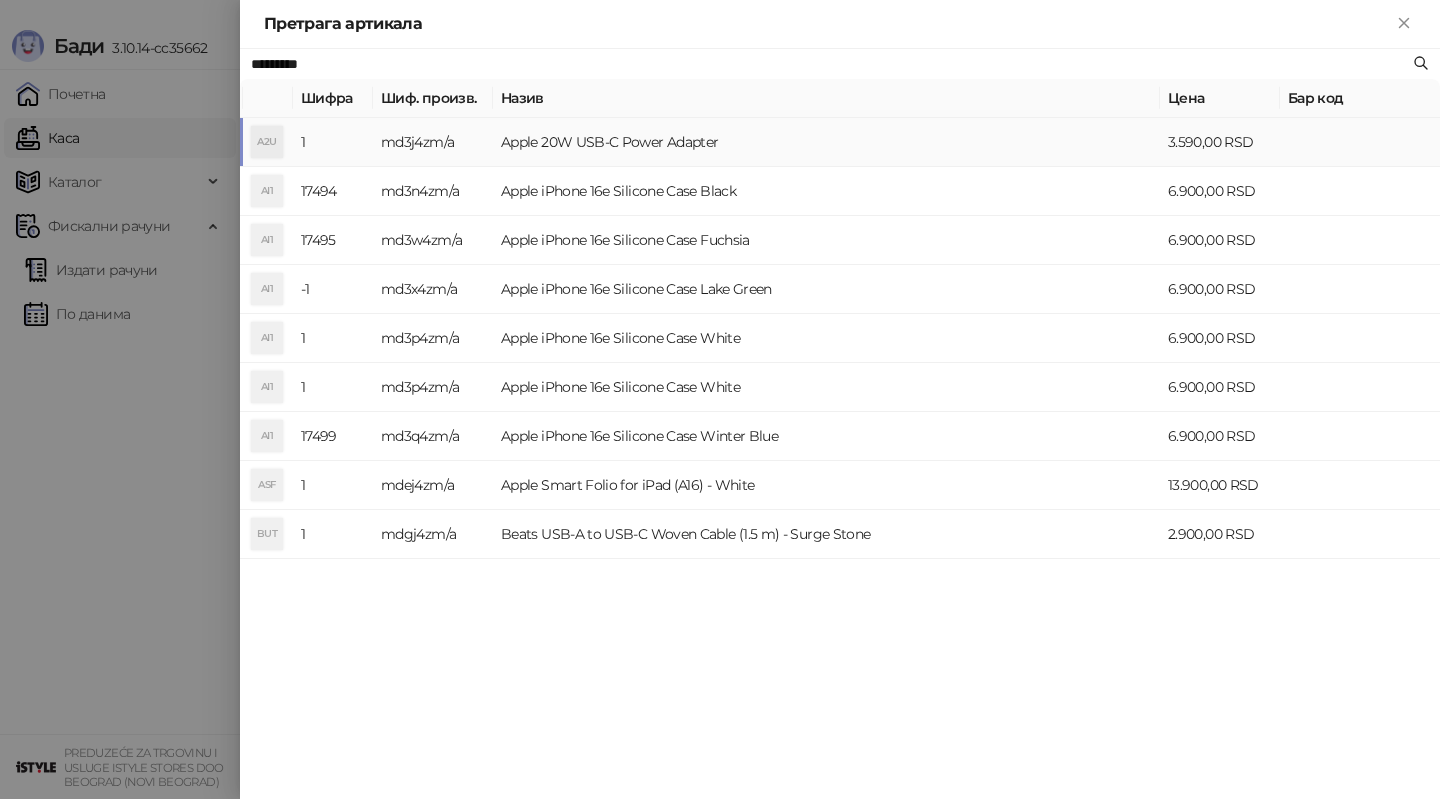 click on "Apple 20W USB-C Power Adapter" at bounding box center (826, 142) 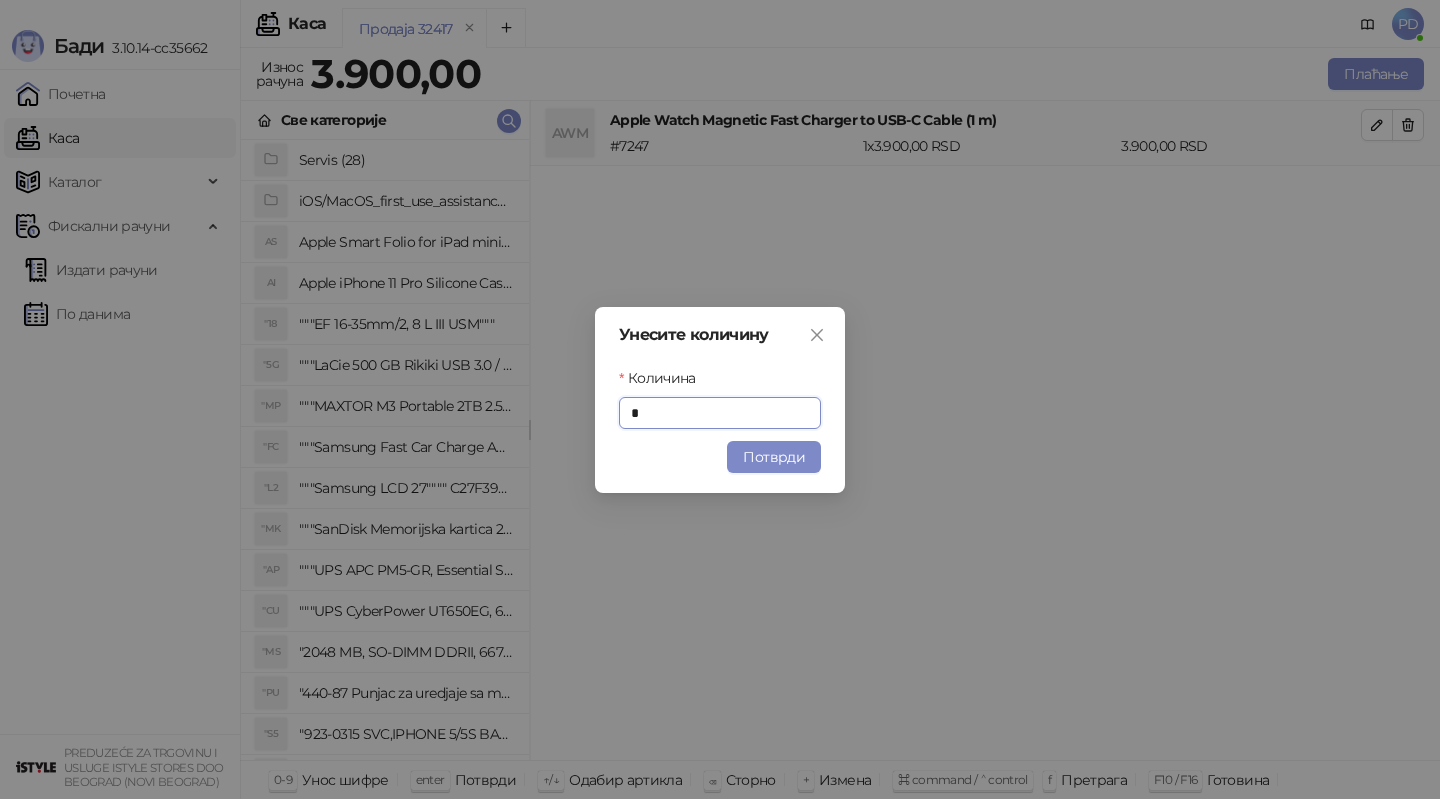 click on "Унесите количину Количина * Потврди" at bounding box center (720, 400) 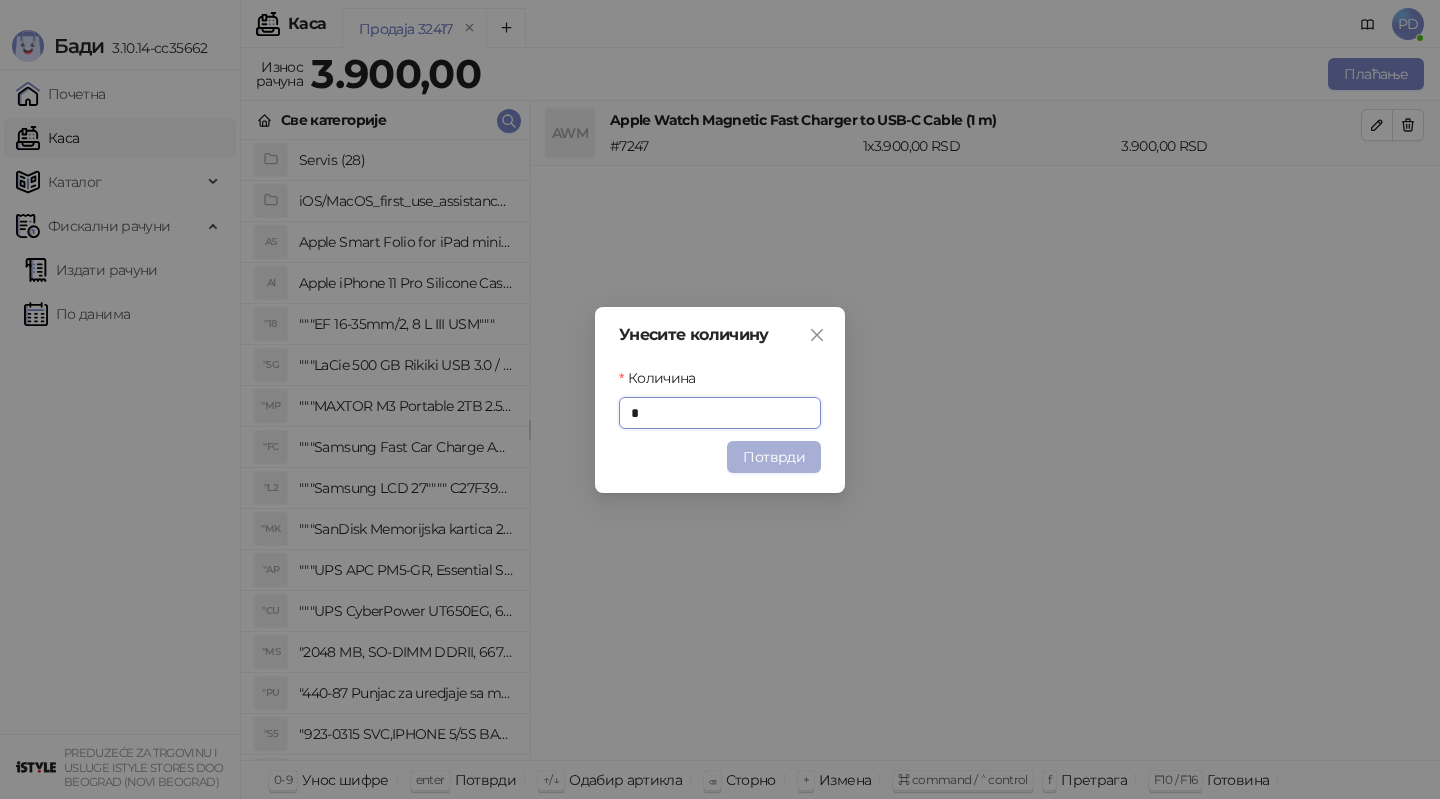 click on "Потврди" at bounding box center (774, 457) 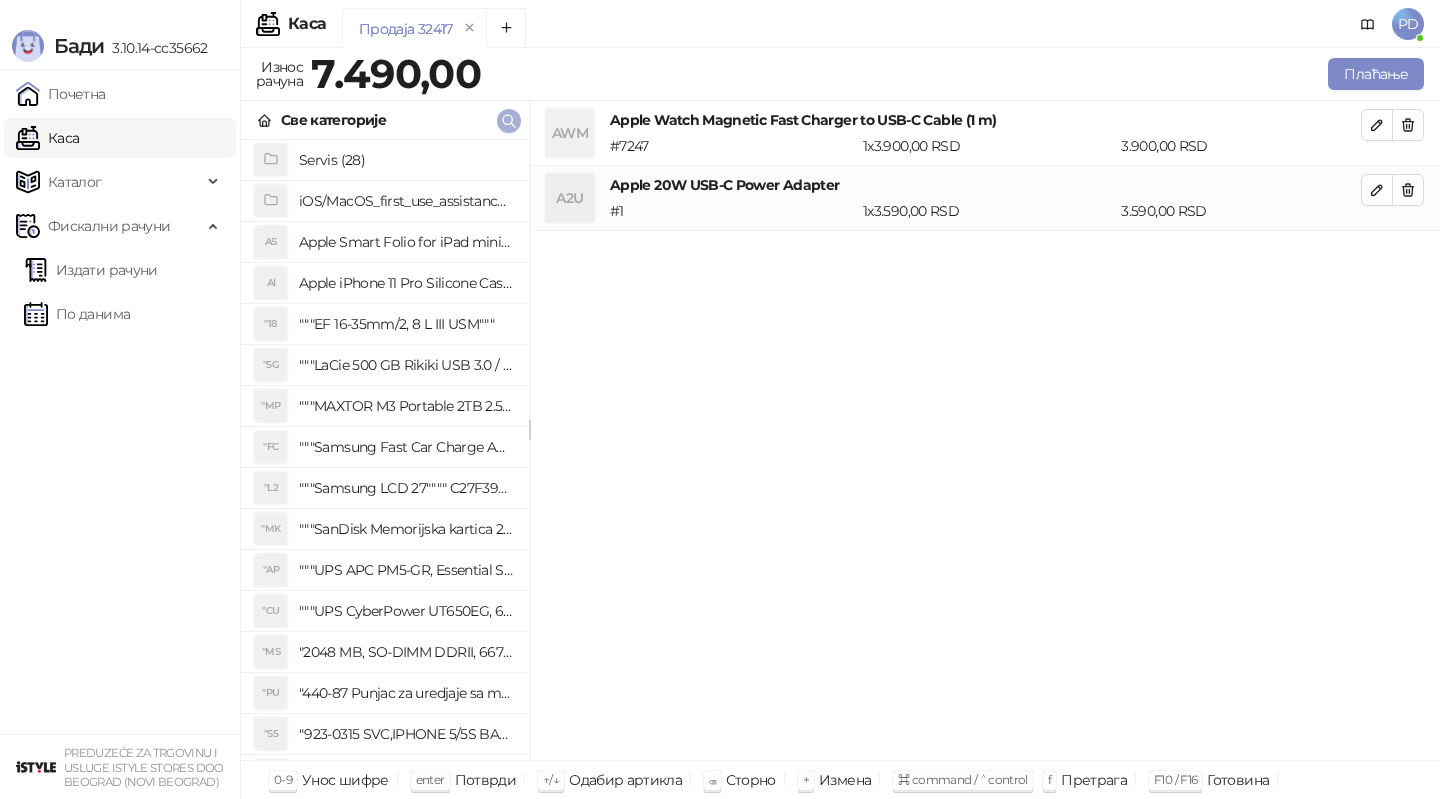 click 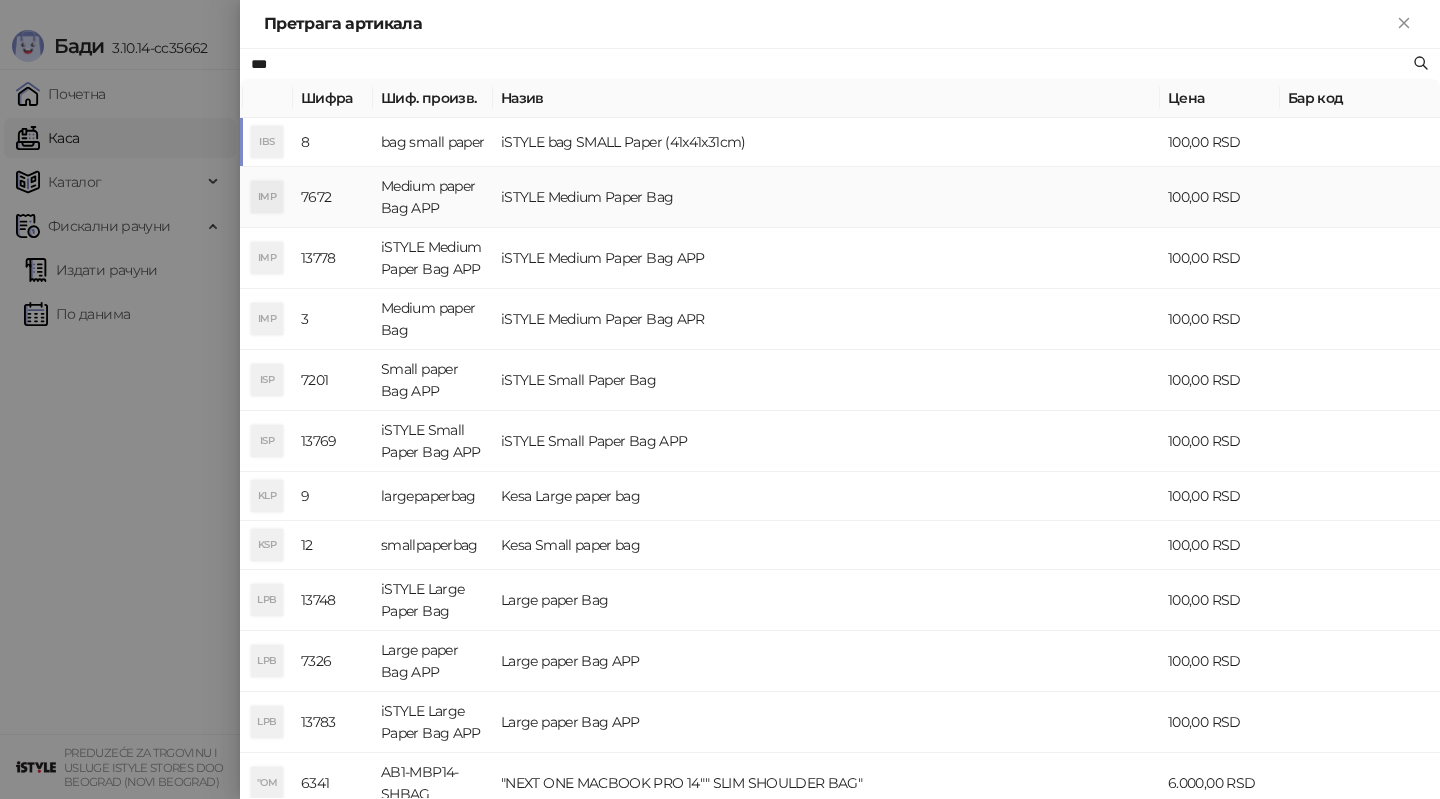 type on "***" 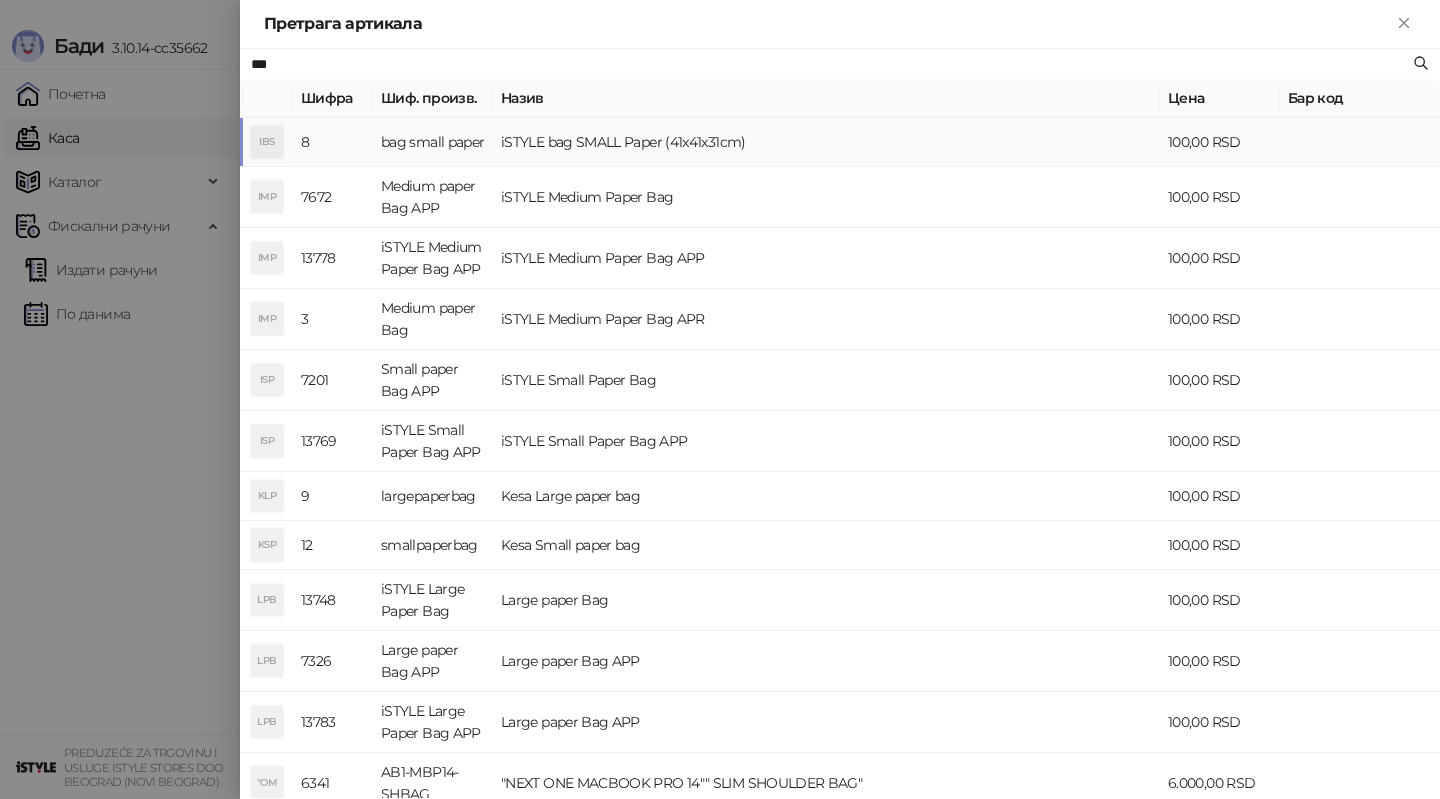 click on "iSTYLE bag SMALL Paper (41x41x31cm)" at bounding box center [826, 142] 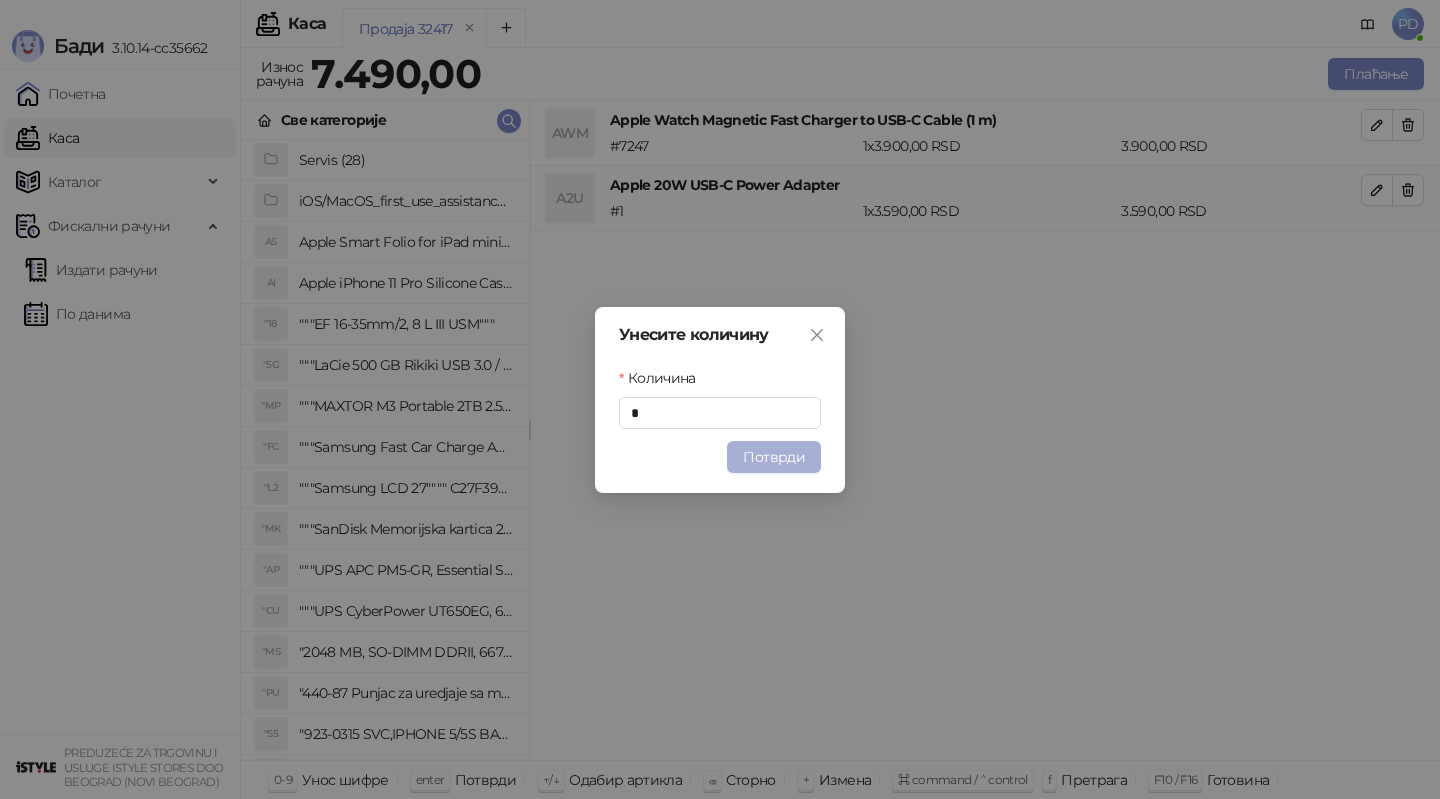 click on "Потврди" at bounding box center (774, 457) 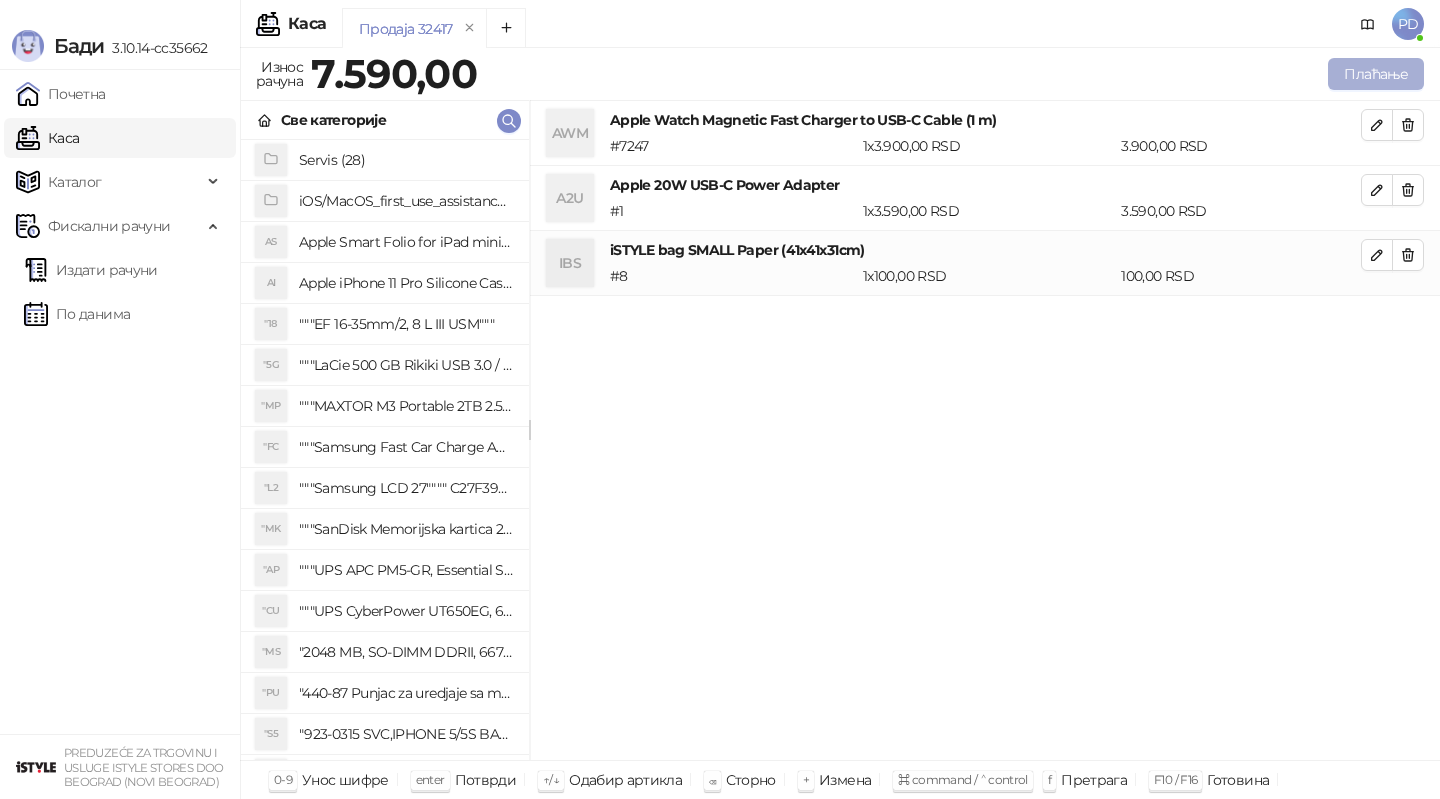 click on "Плаћање" at bounding box center [1376, 74] 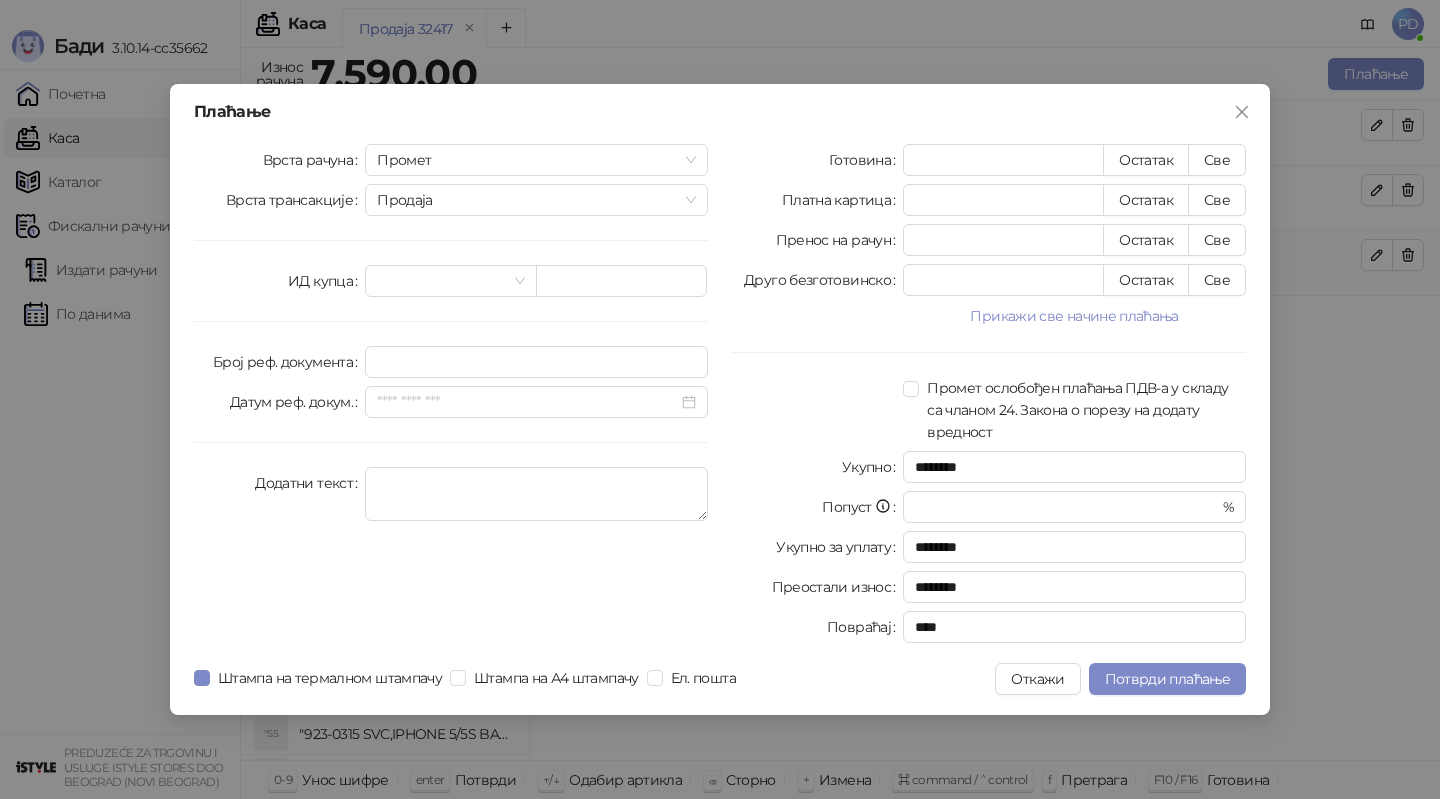 click on "Врста рачуна Промет Врста трансакције Продаја ИД купца Број реф. документа Датум реф. докум. Додатни текст" at bounding box center (451, 397) 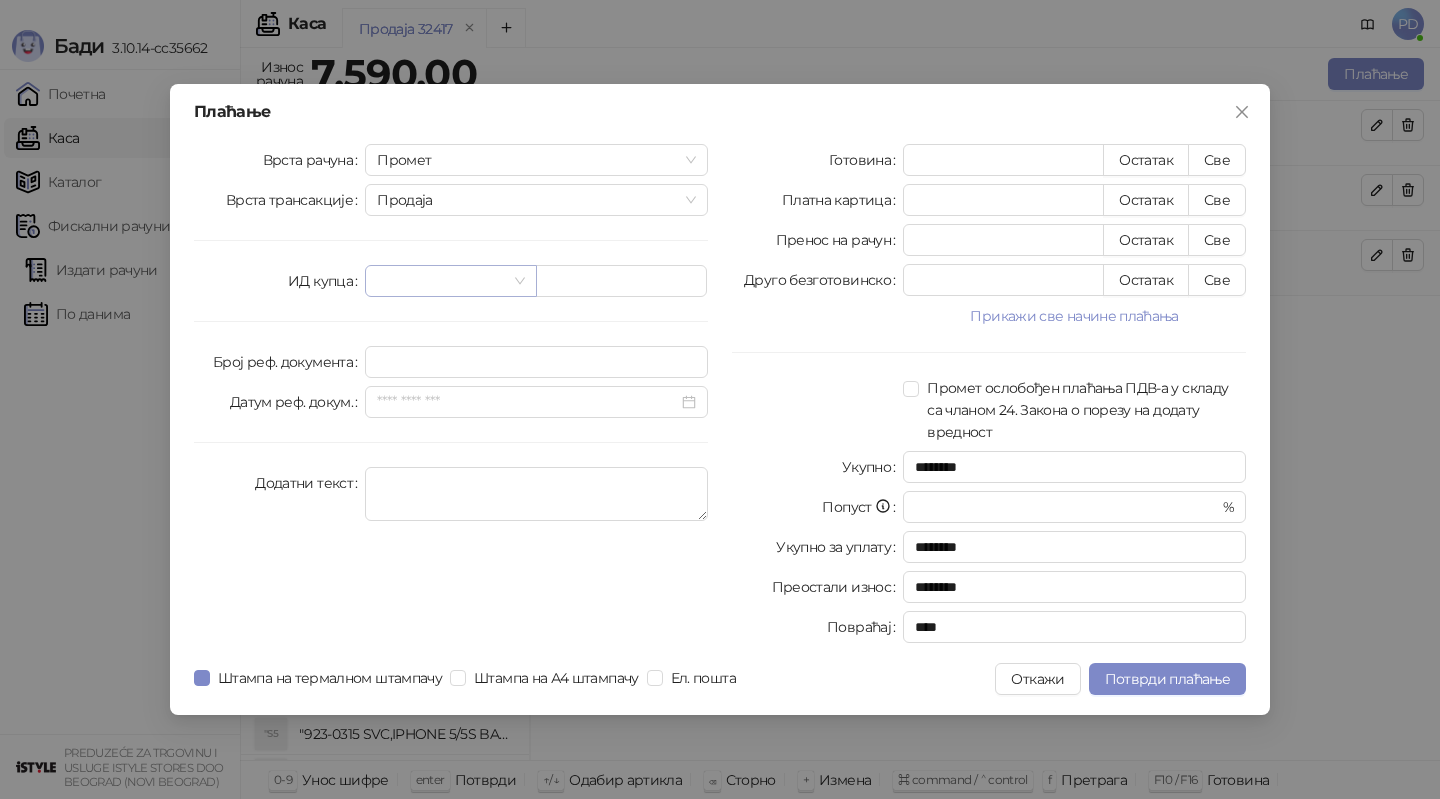 click at bounding box center [441, 281] 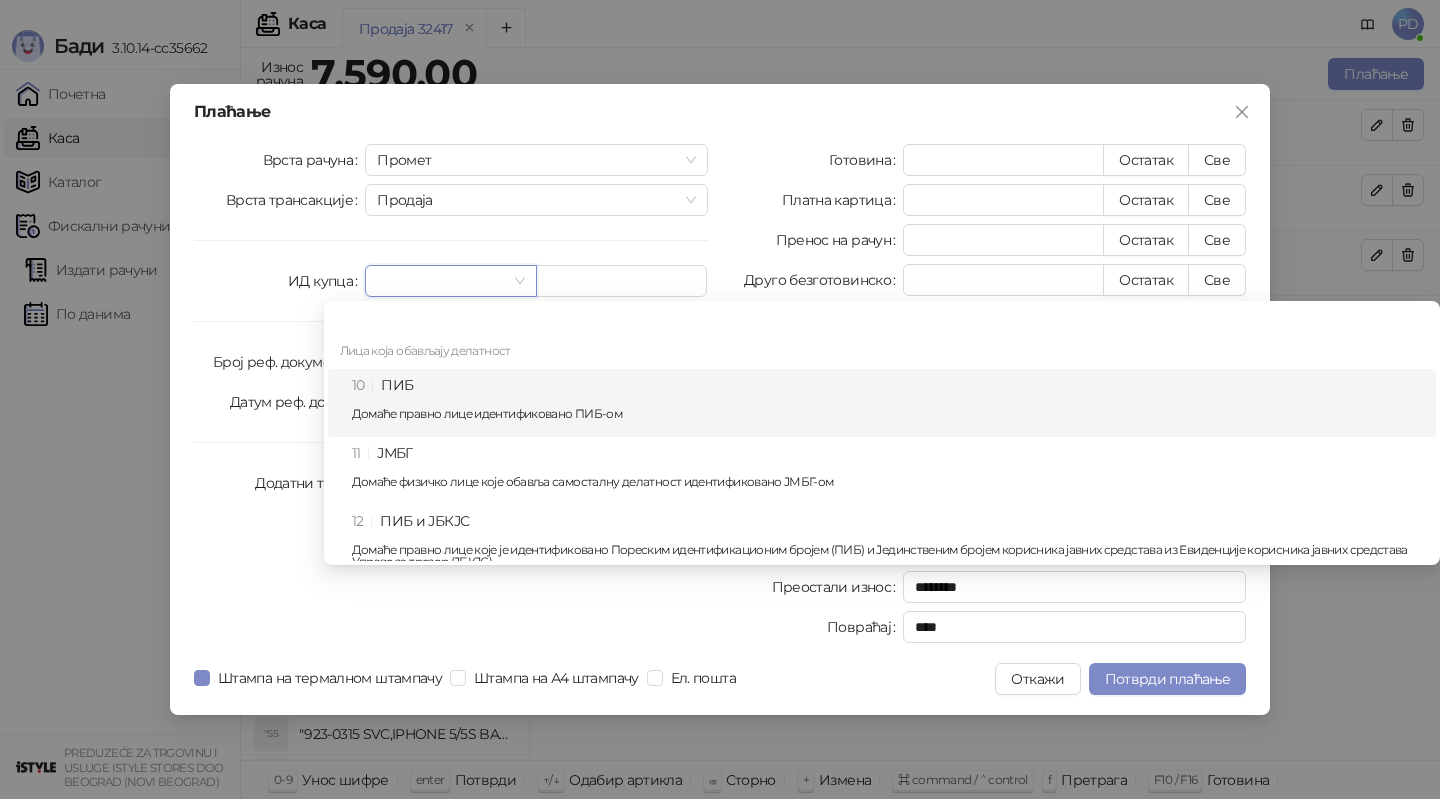 click on "10 ПИБ Домаће правно лице идентификовано ПИБ-ом" at bounding box center [888, 403] 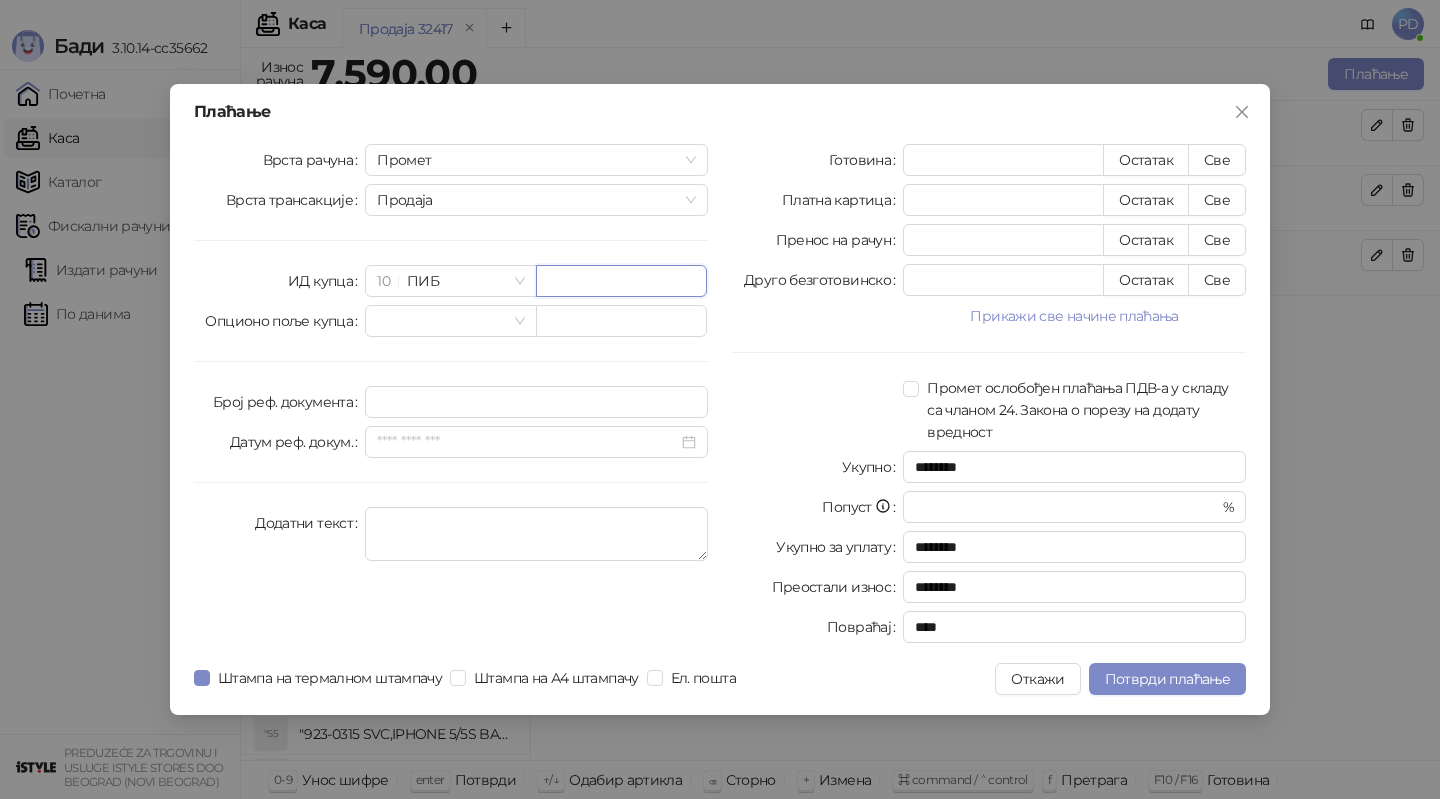 paste on "*********" 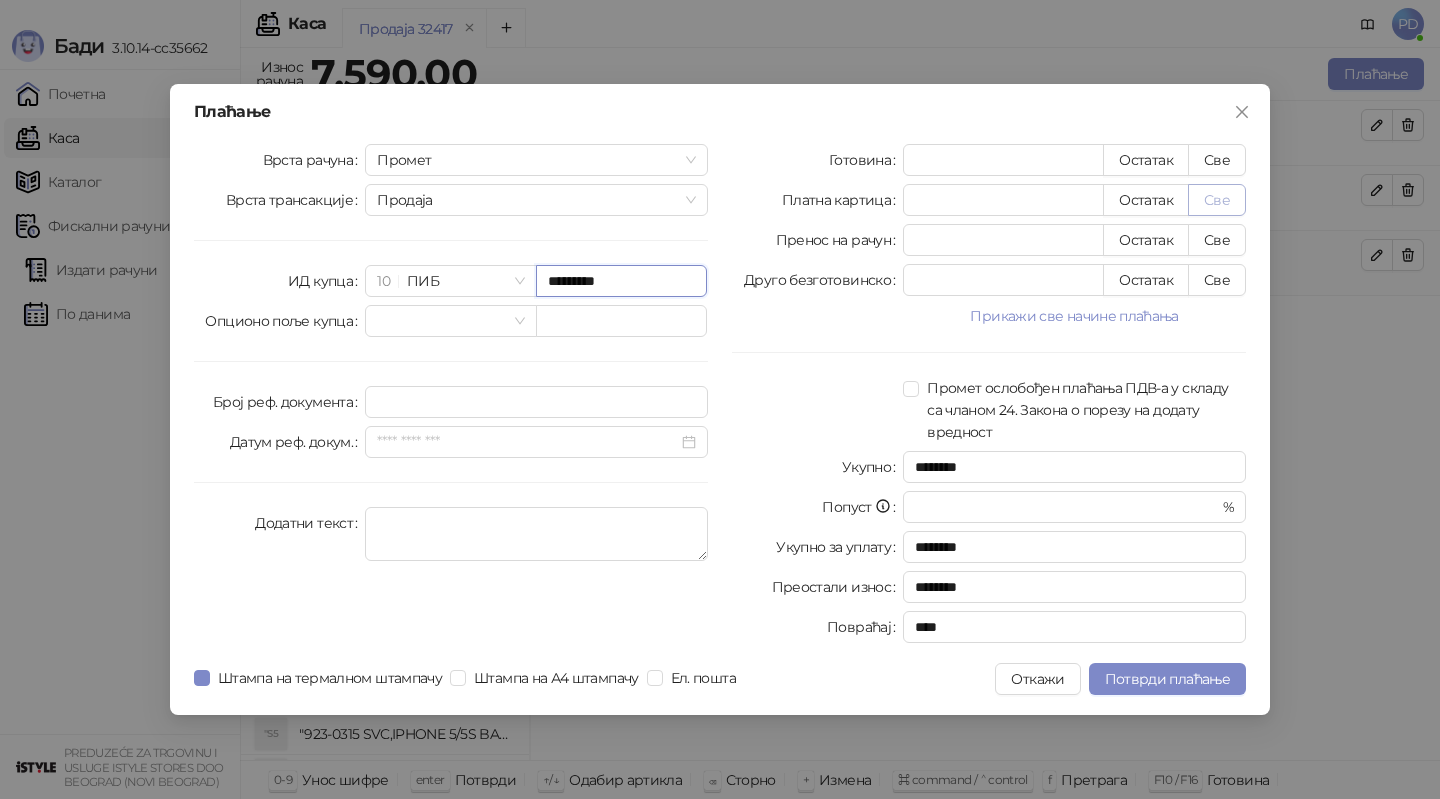 type on "*********" 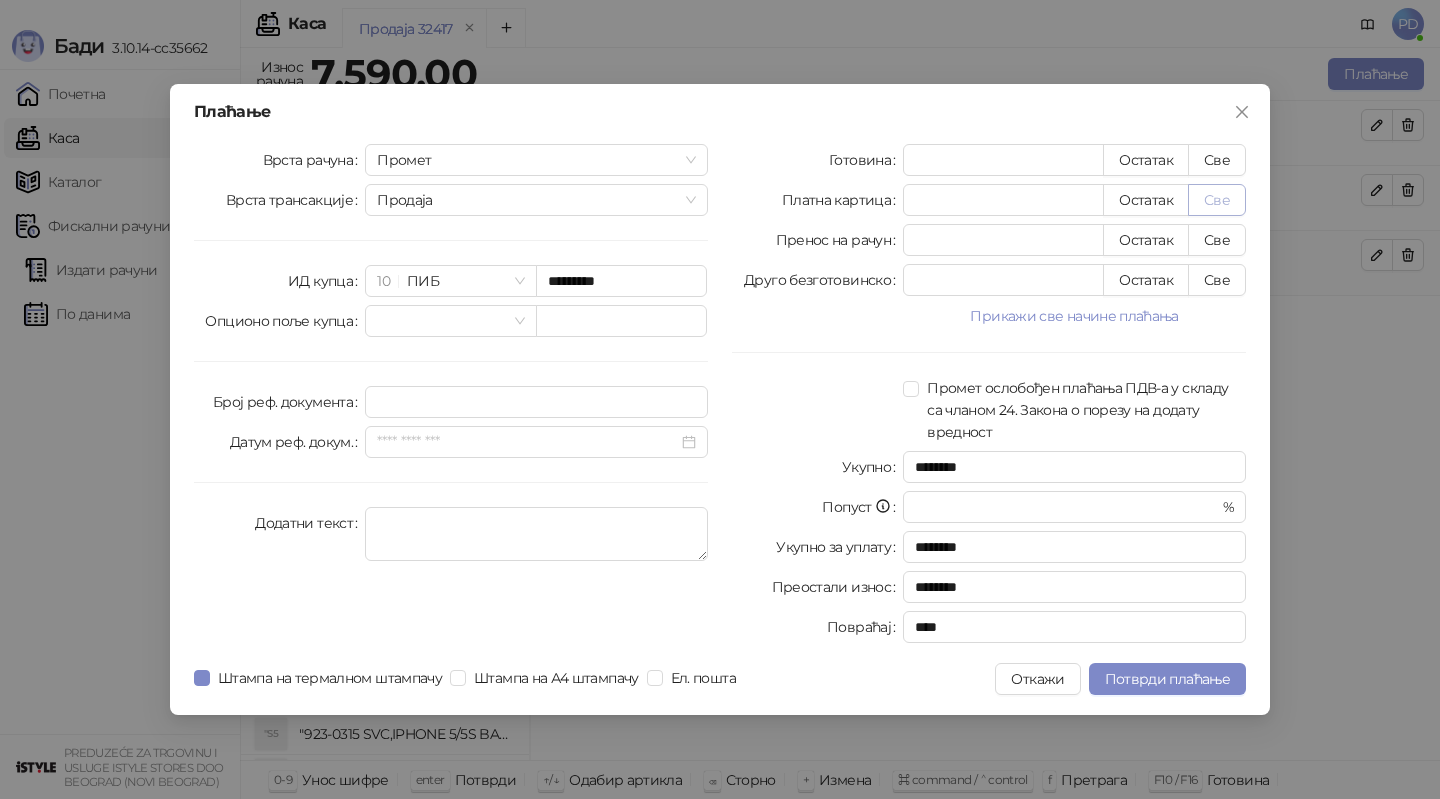click on "Све" at bounding box center [1217, 200] 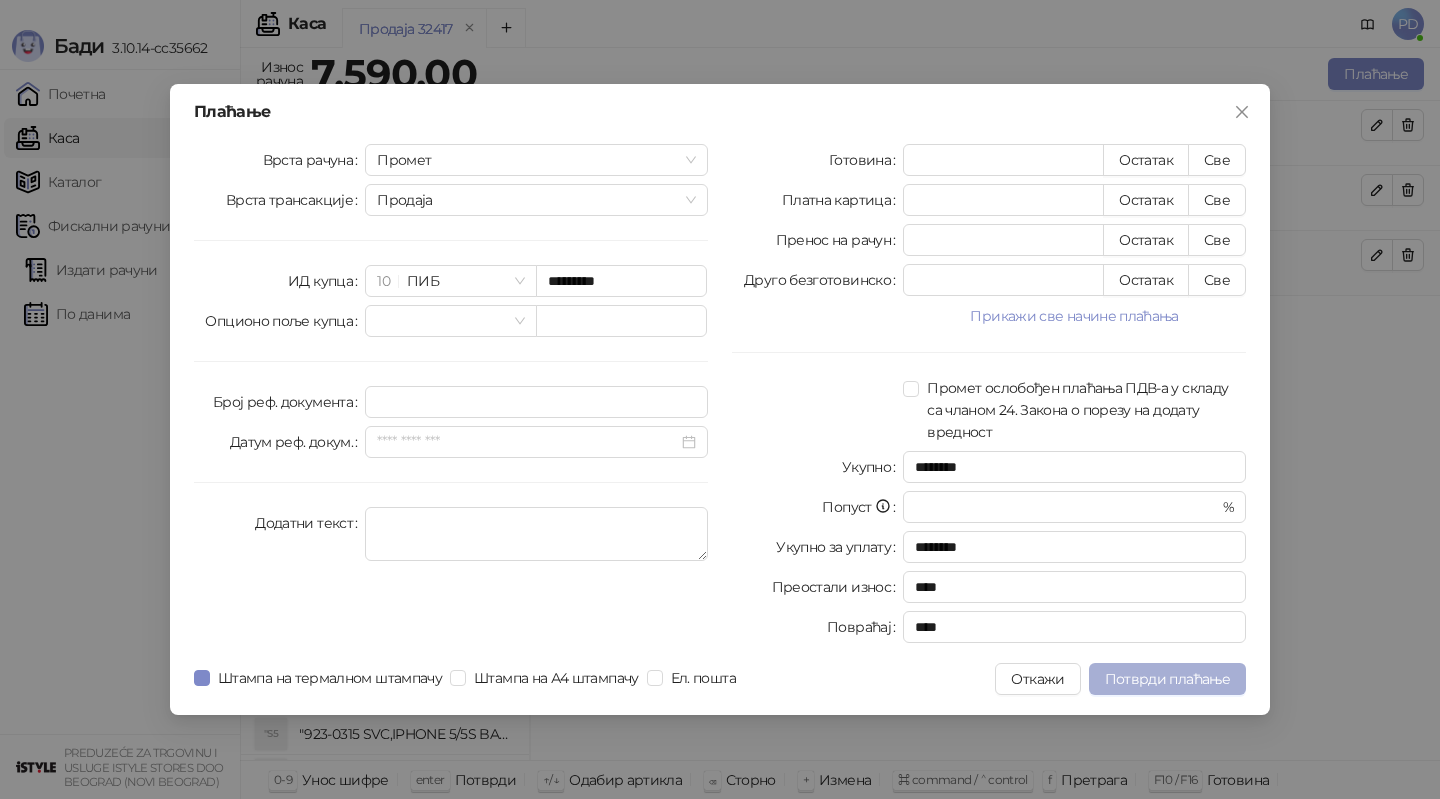click on "Потврди плаћање" at bounding box center [1167, 679] 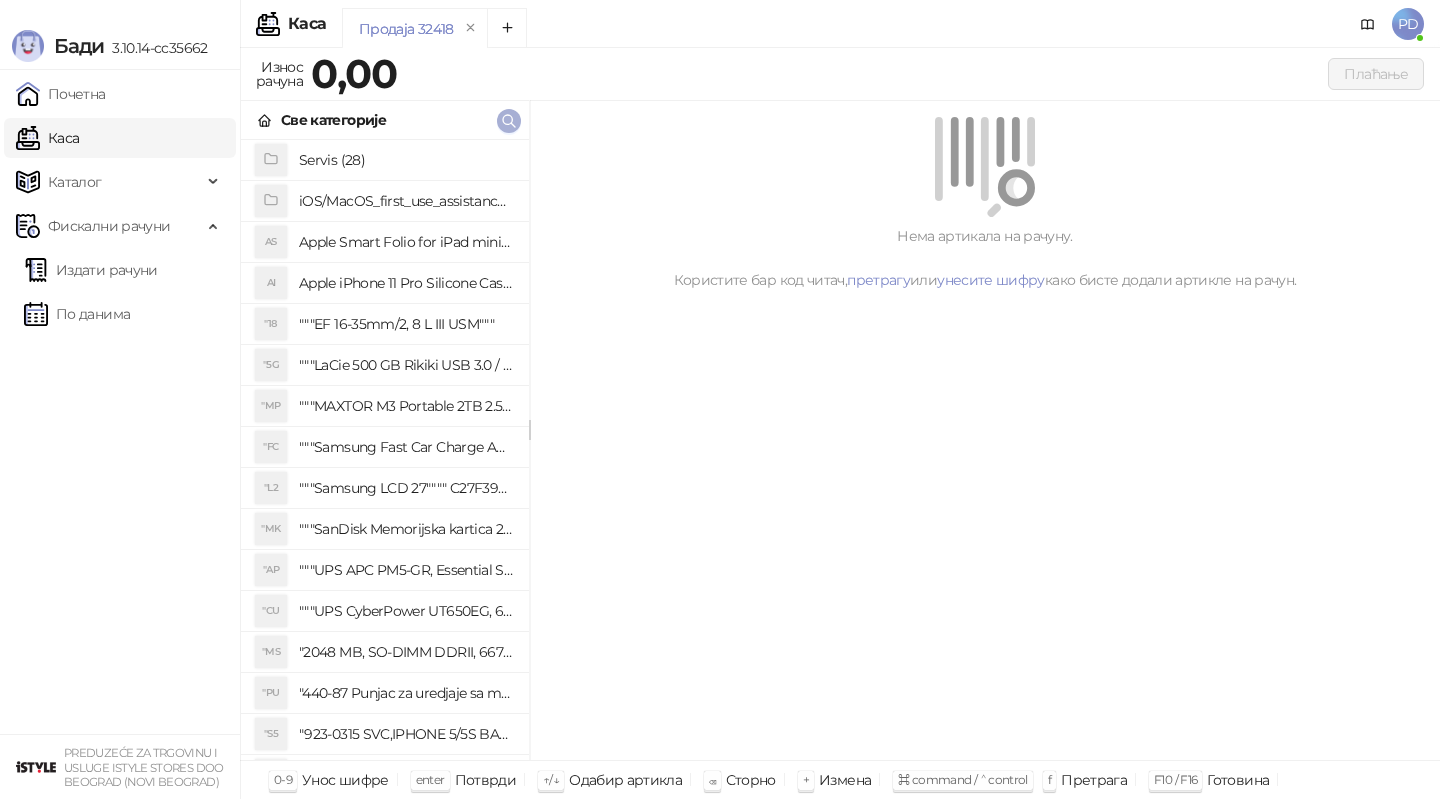 click 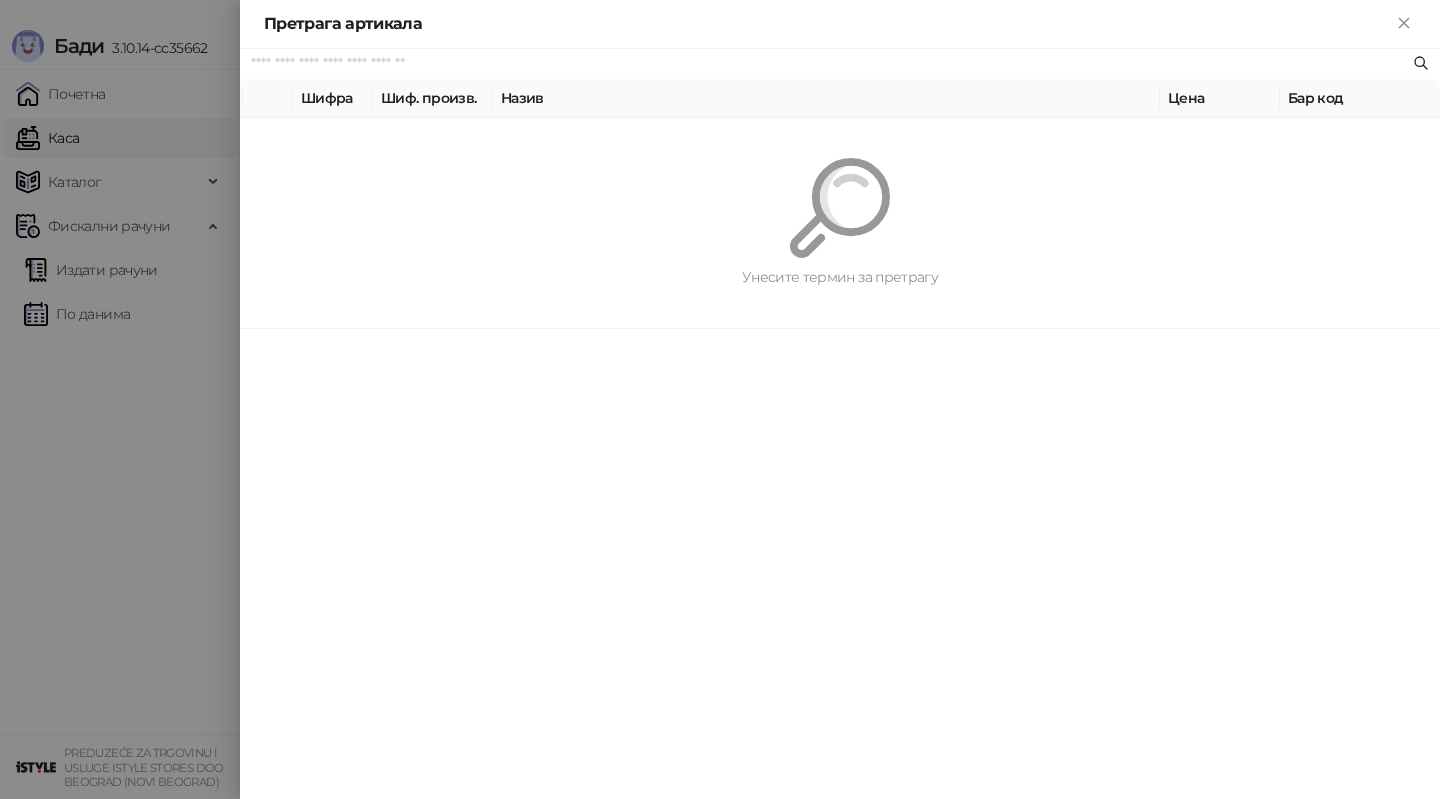 paste on "*********" 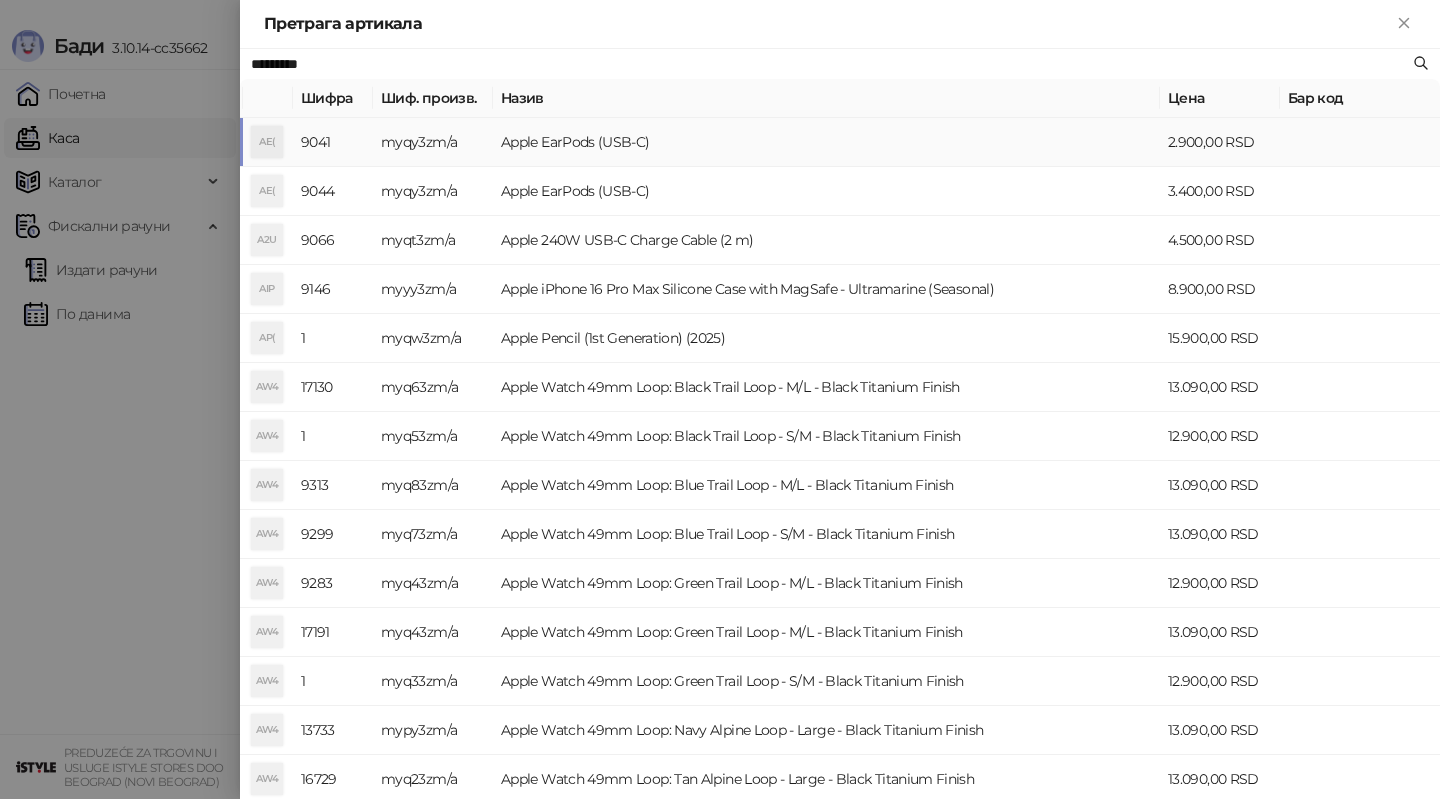 click on "Apple EarPods (USB-C)" at bounding box center [826, 142] 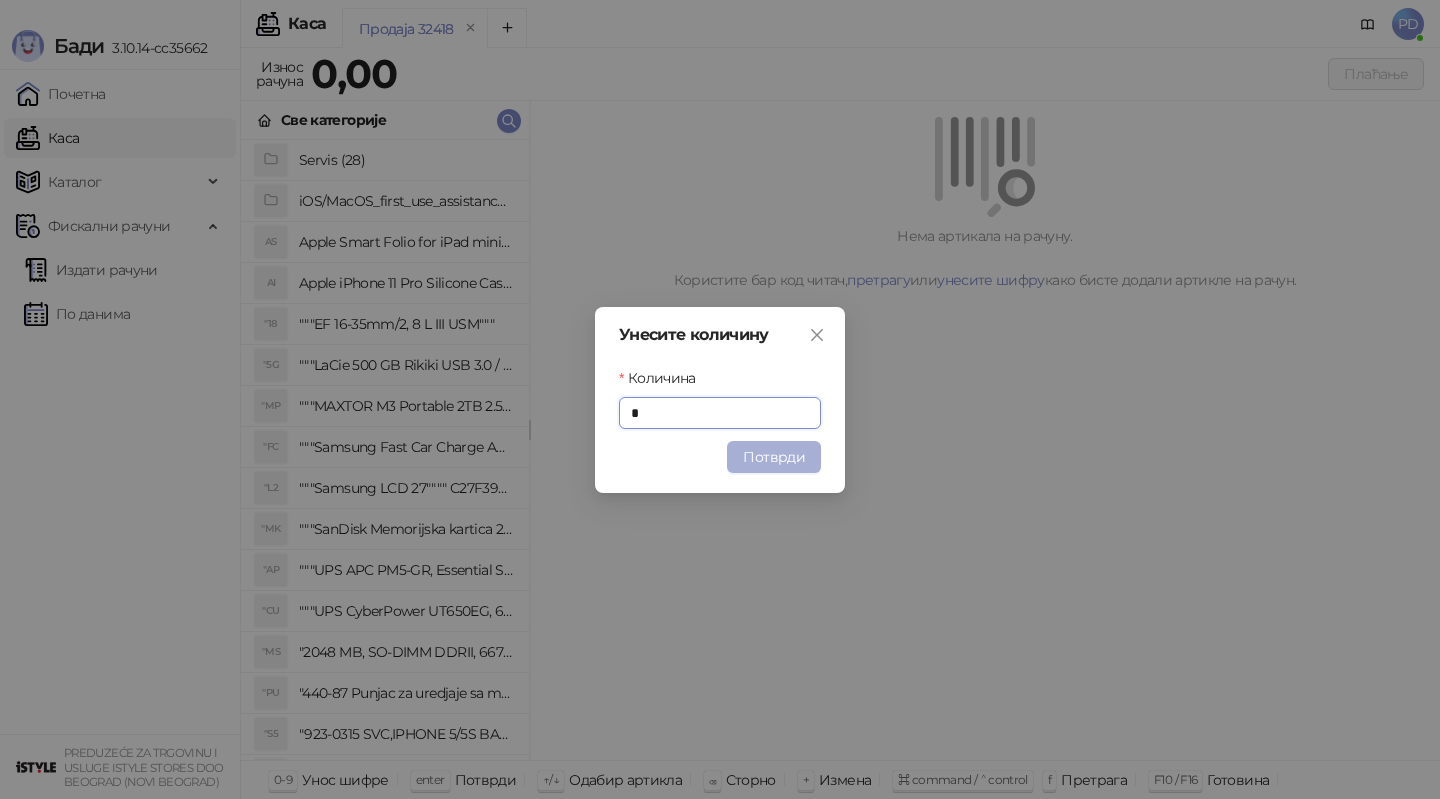 click on "Потврди" at bounding box center (774, 457) 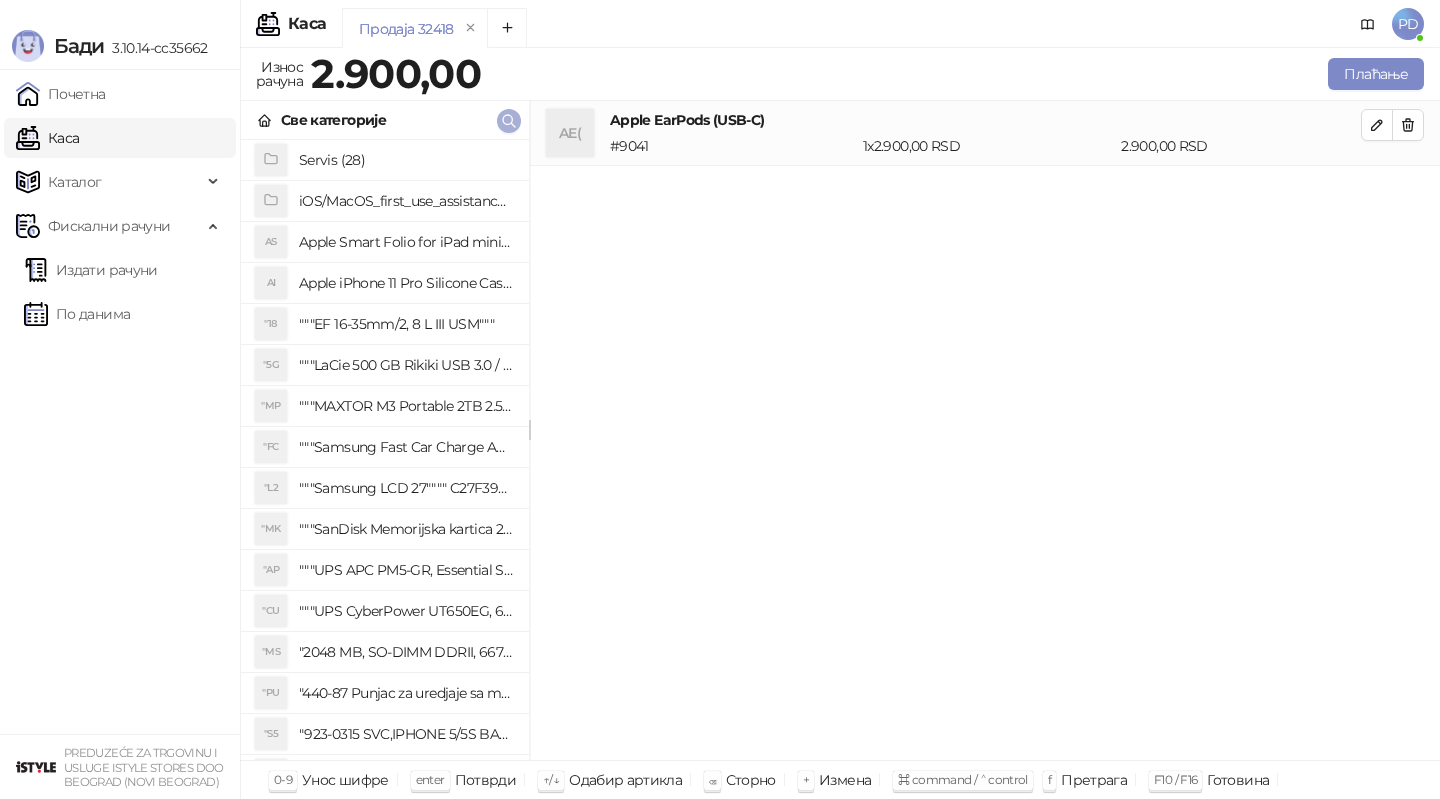 click 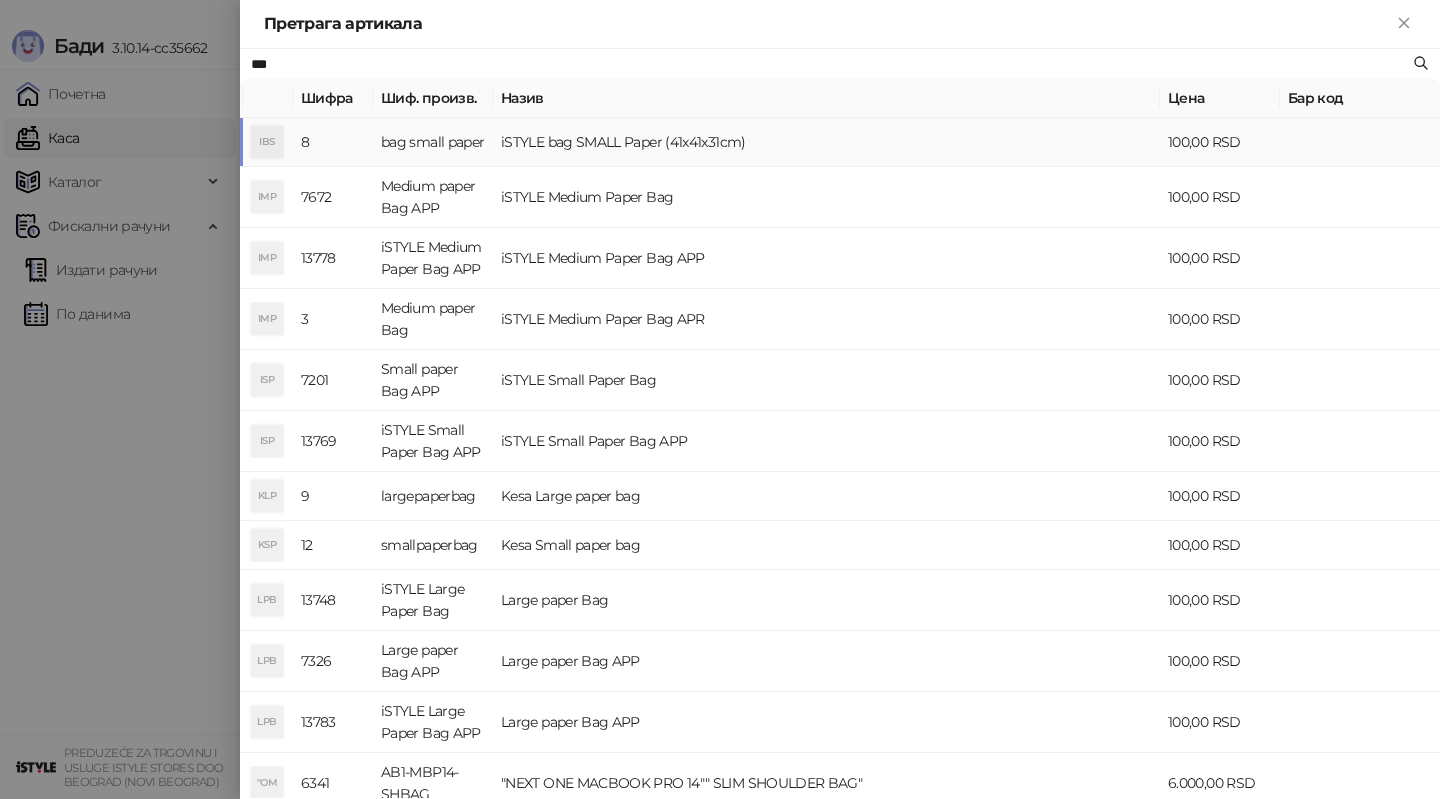 type on "***" 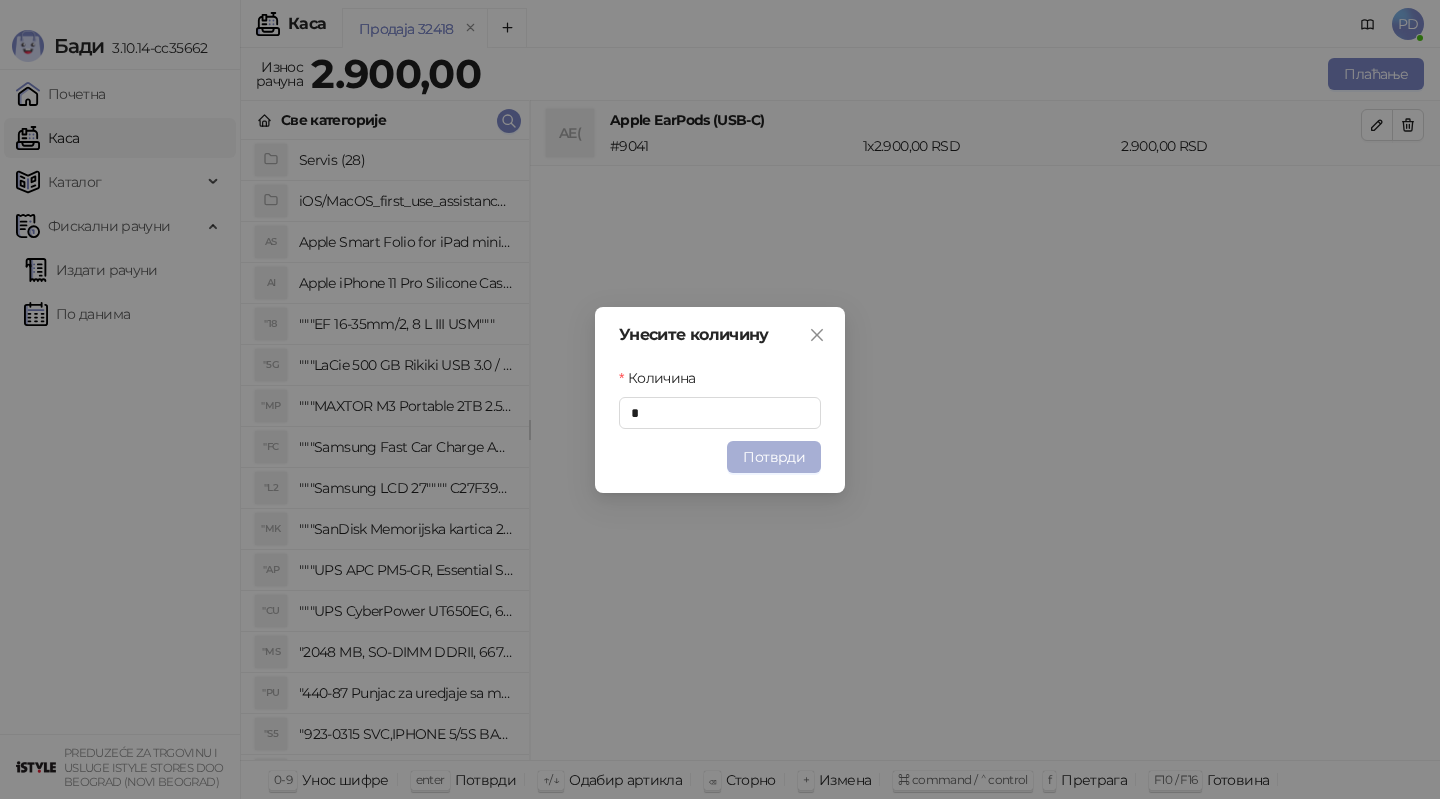 click on "Потврди" at bounding box center [774, 457] 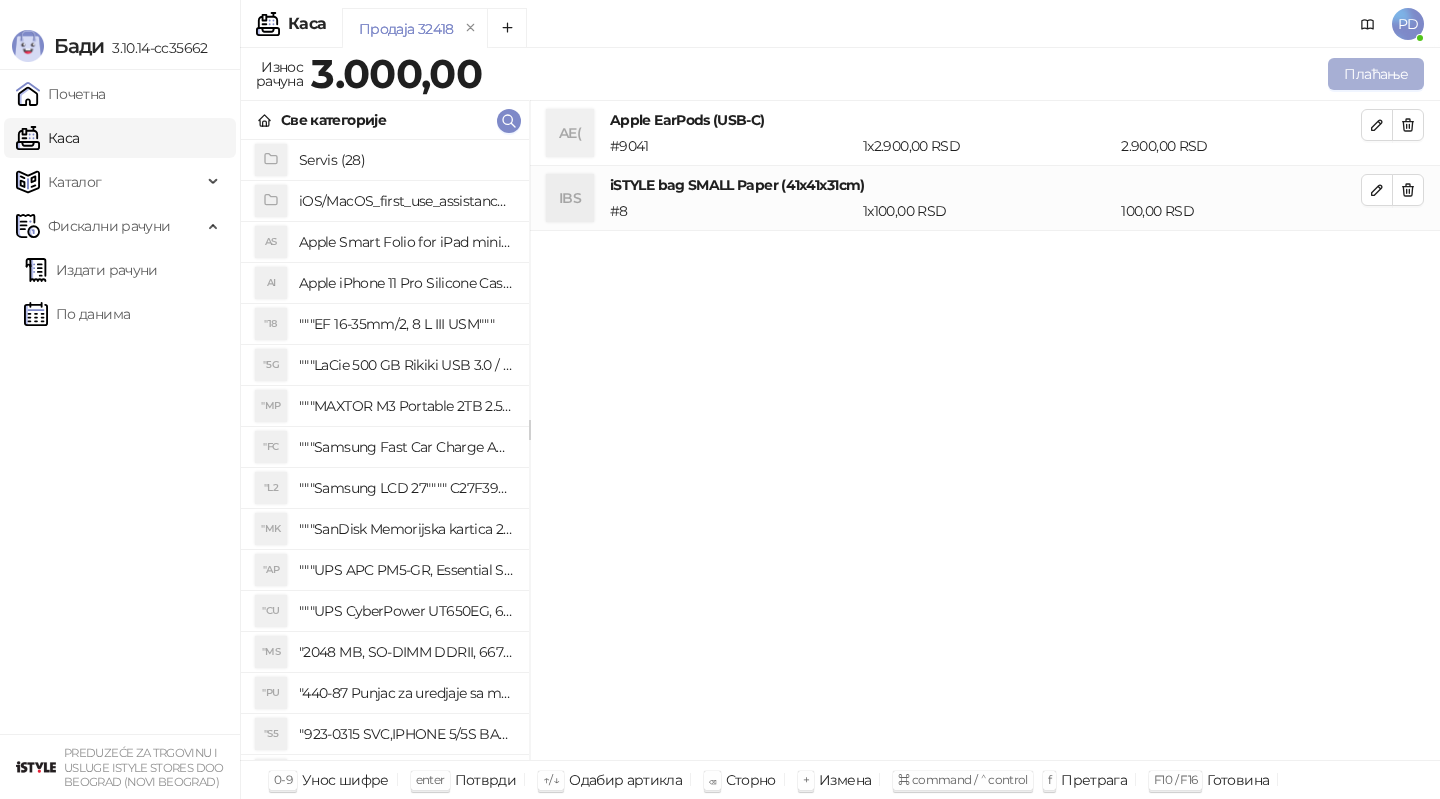 click on "Плаћање" at bounding box center [1376, 74] 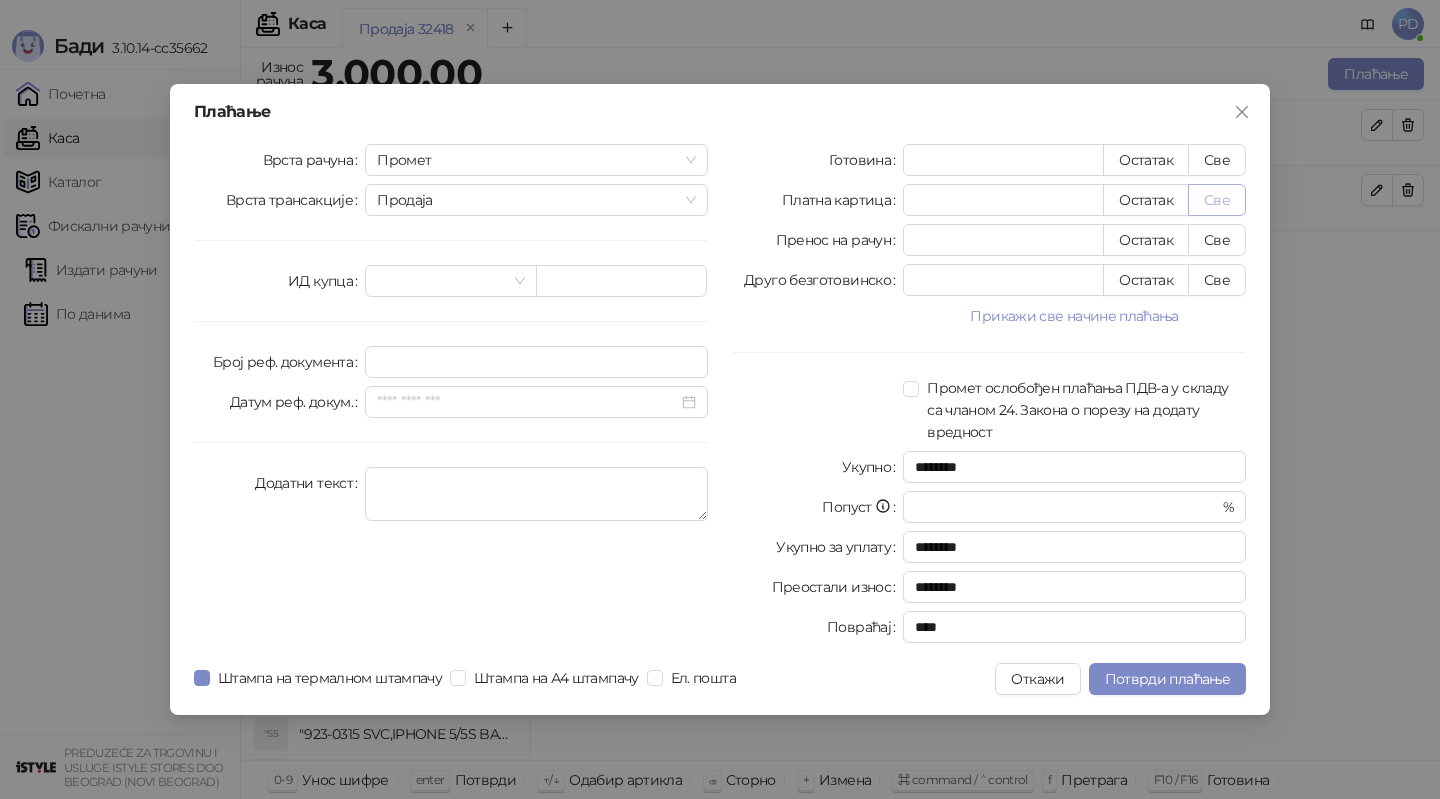 click on "Све" at bounding box center (1217, 200) 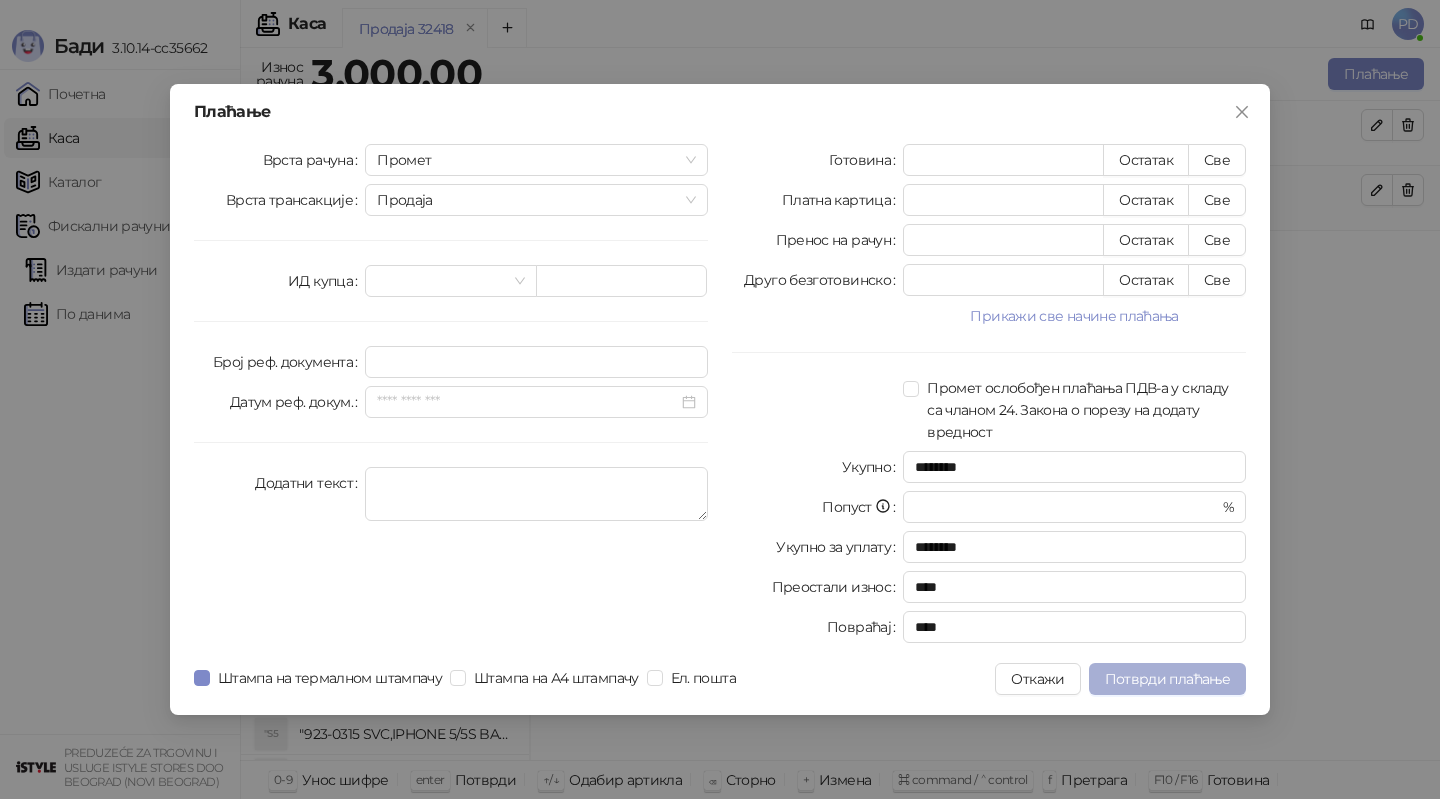 click on "Потврди плаћање" at bounding box center (1167, 679) 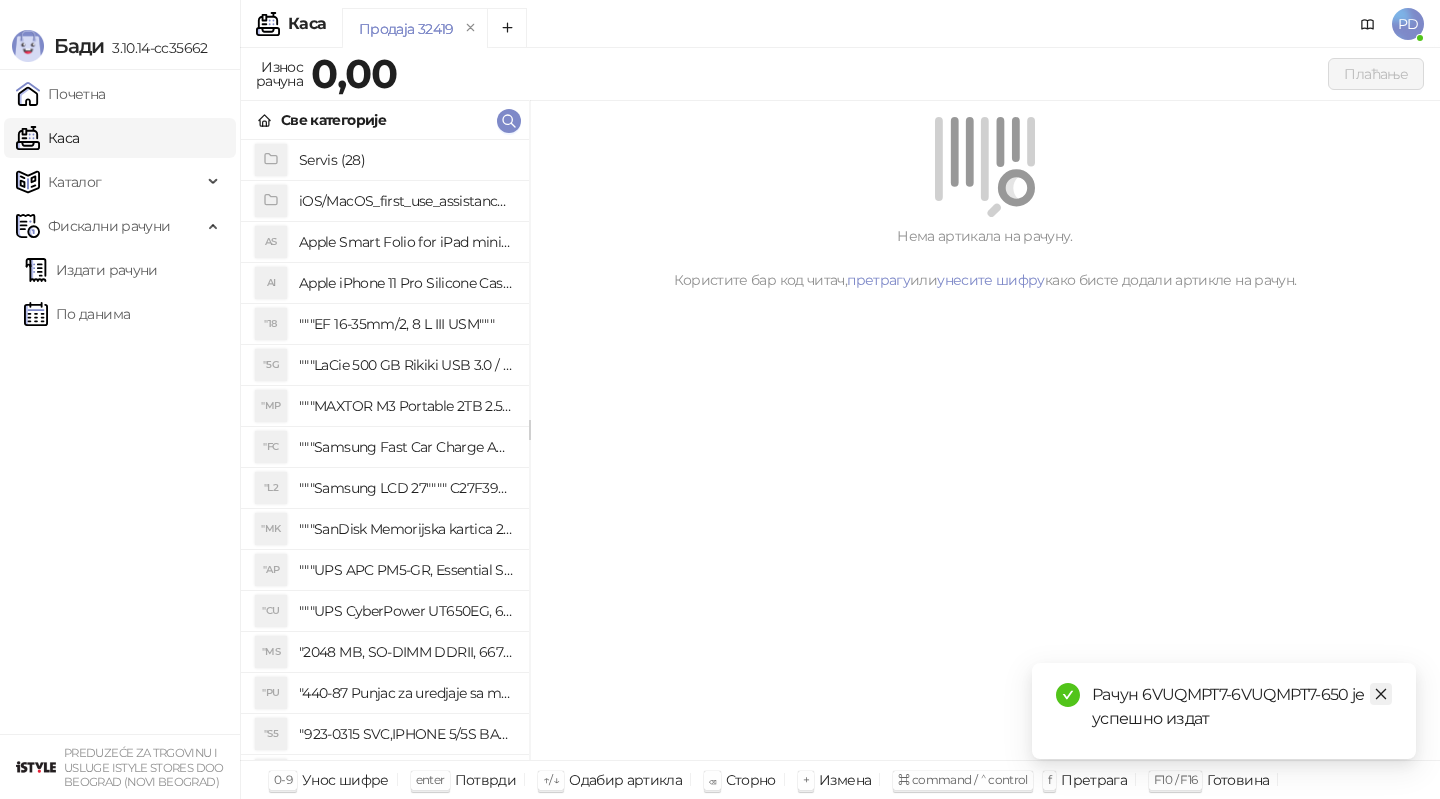 click 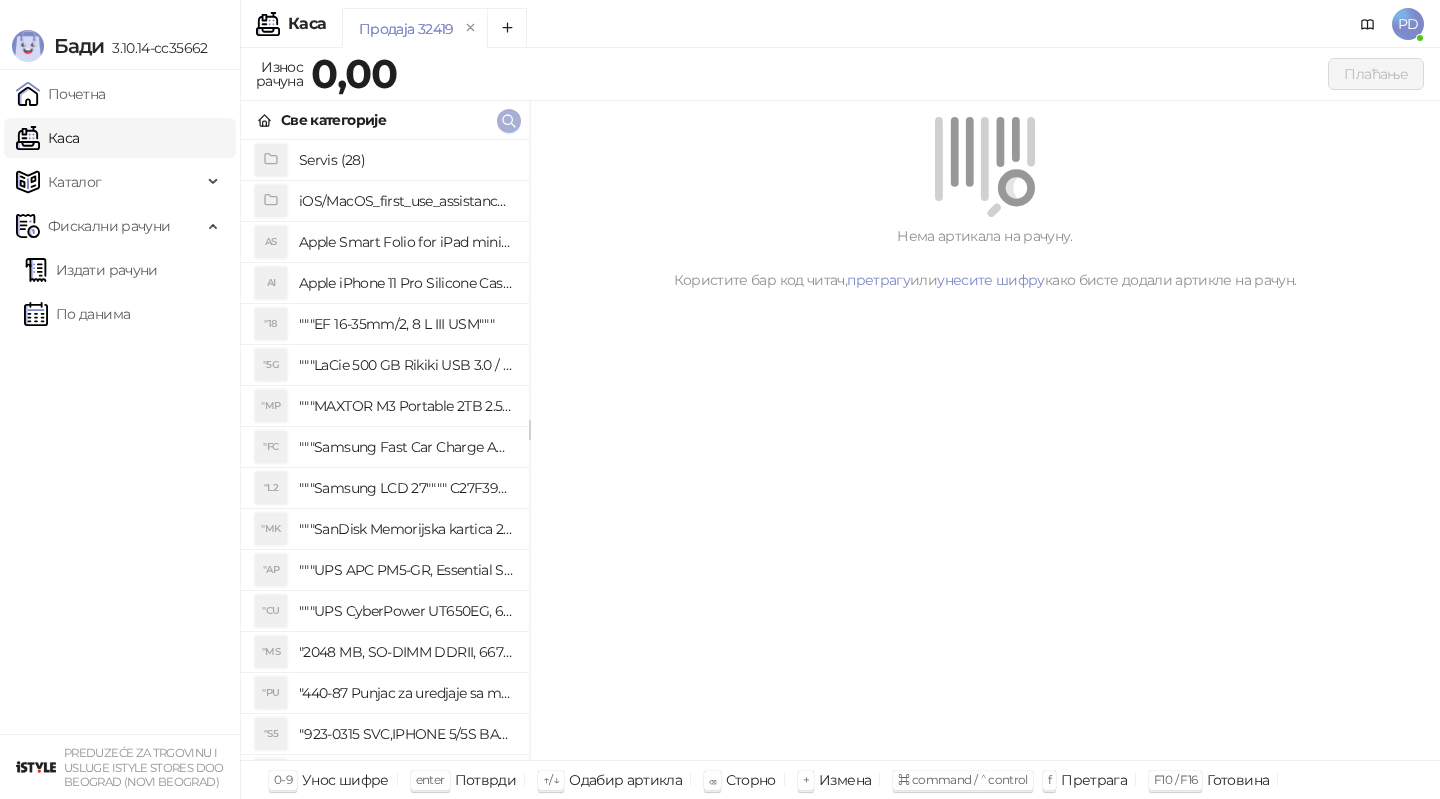 click 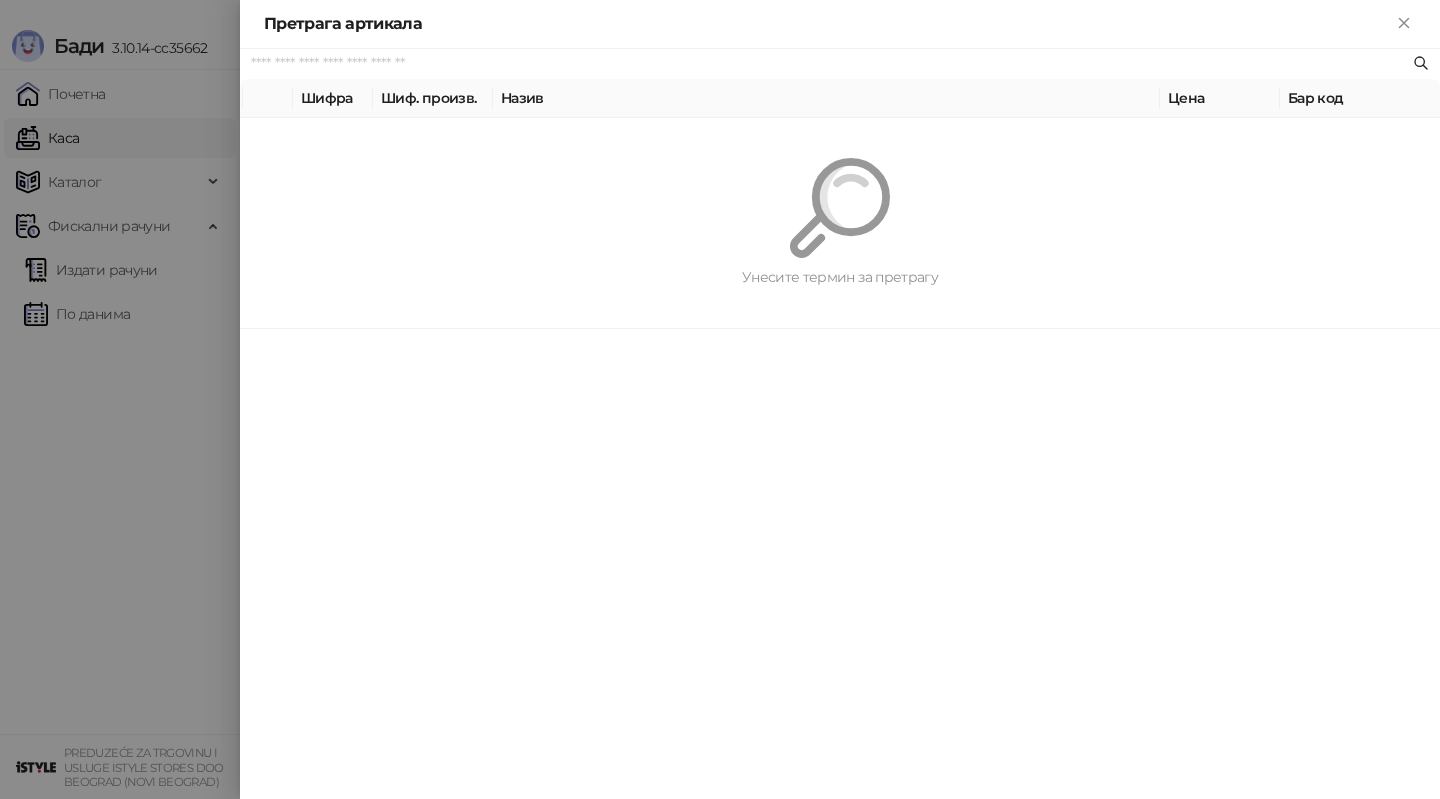paste on "*******" 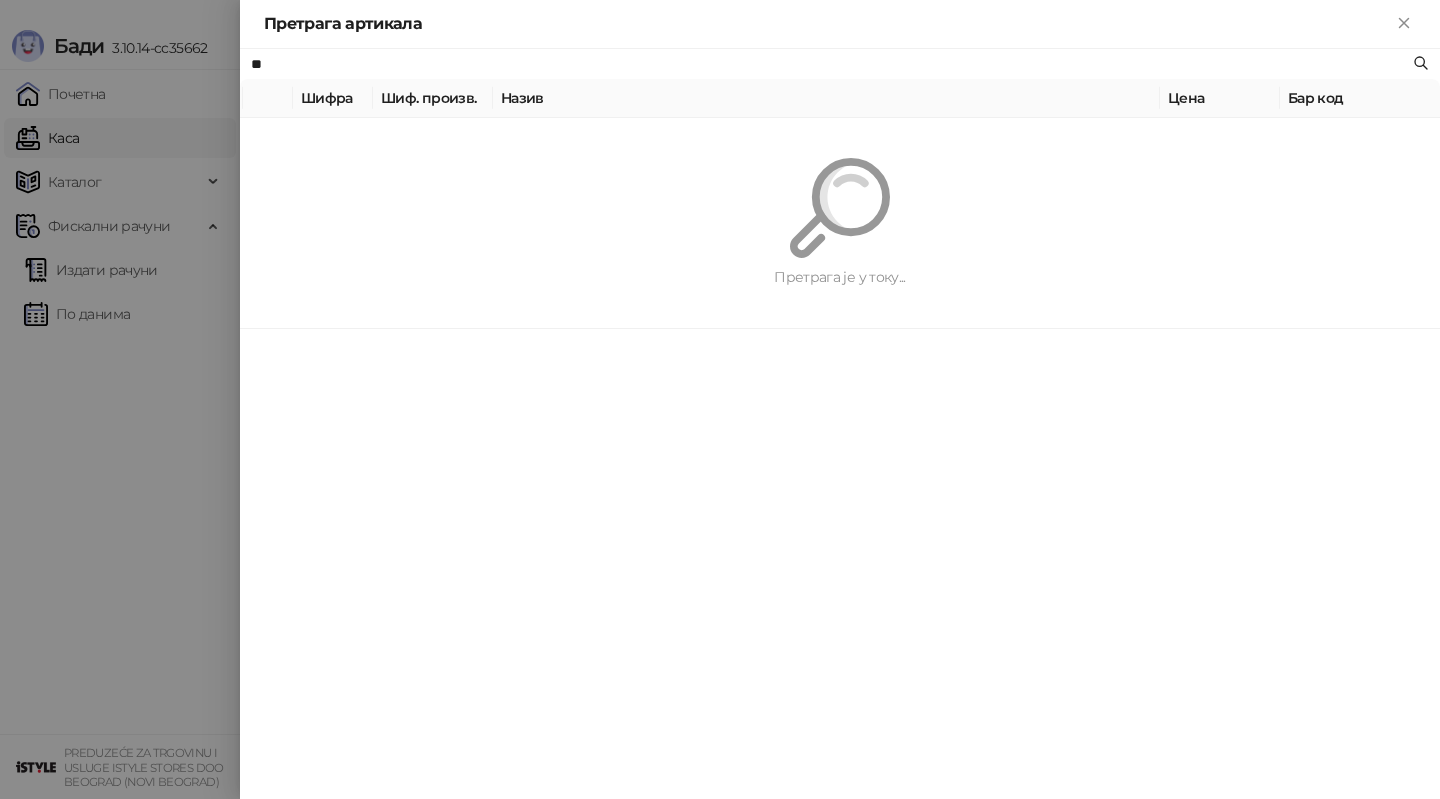 type on "*" 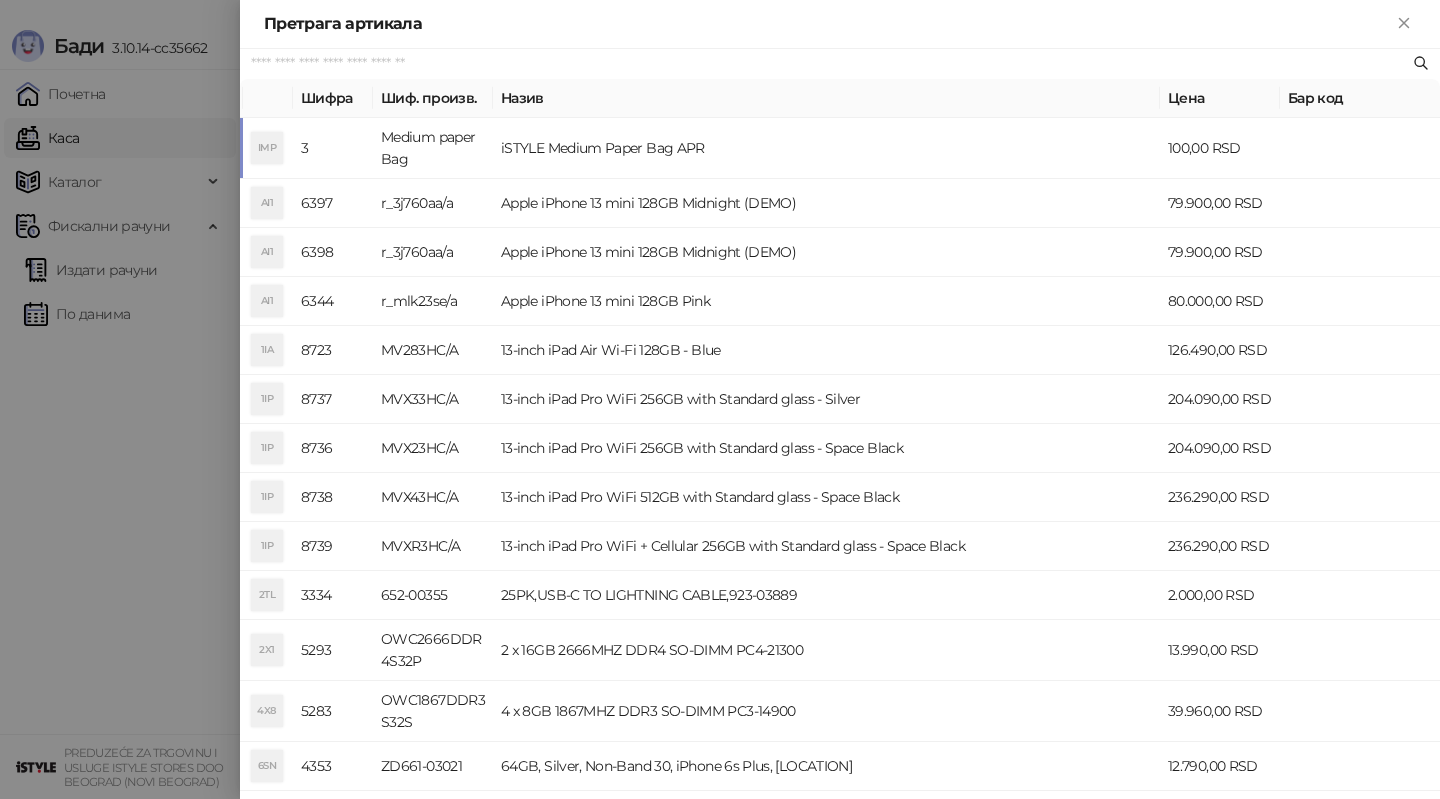 paste on "**********" 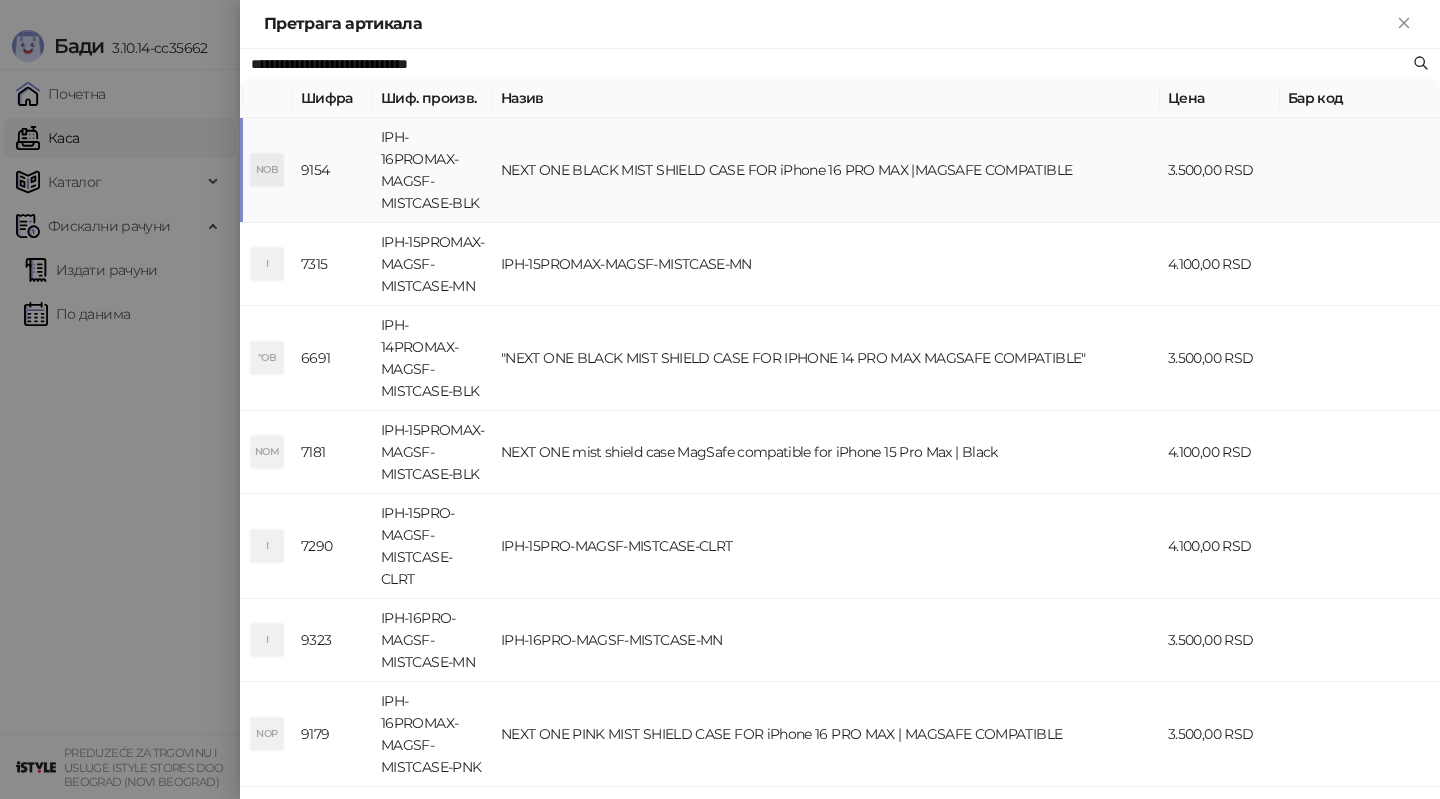 click on "NEXT ONE BLACK MIST SHIELD CASE FOR iPhone 16 PRO MAX |MAGSAFE COMPATIBLE" at bounding box center (826, 170) 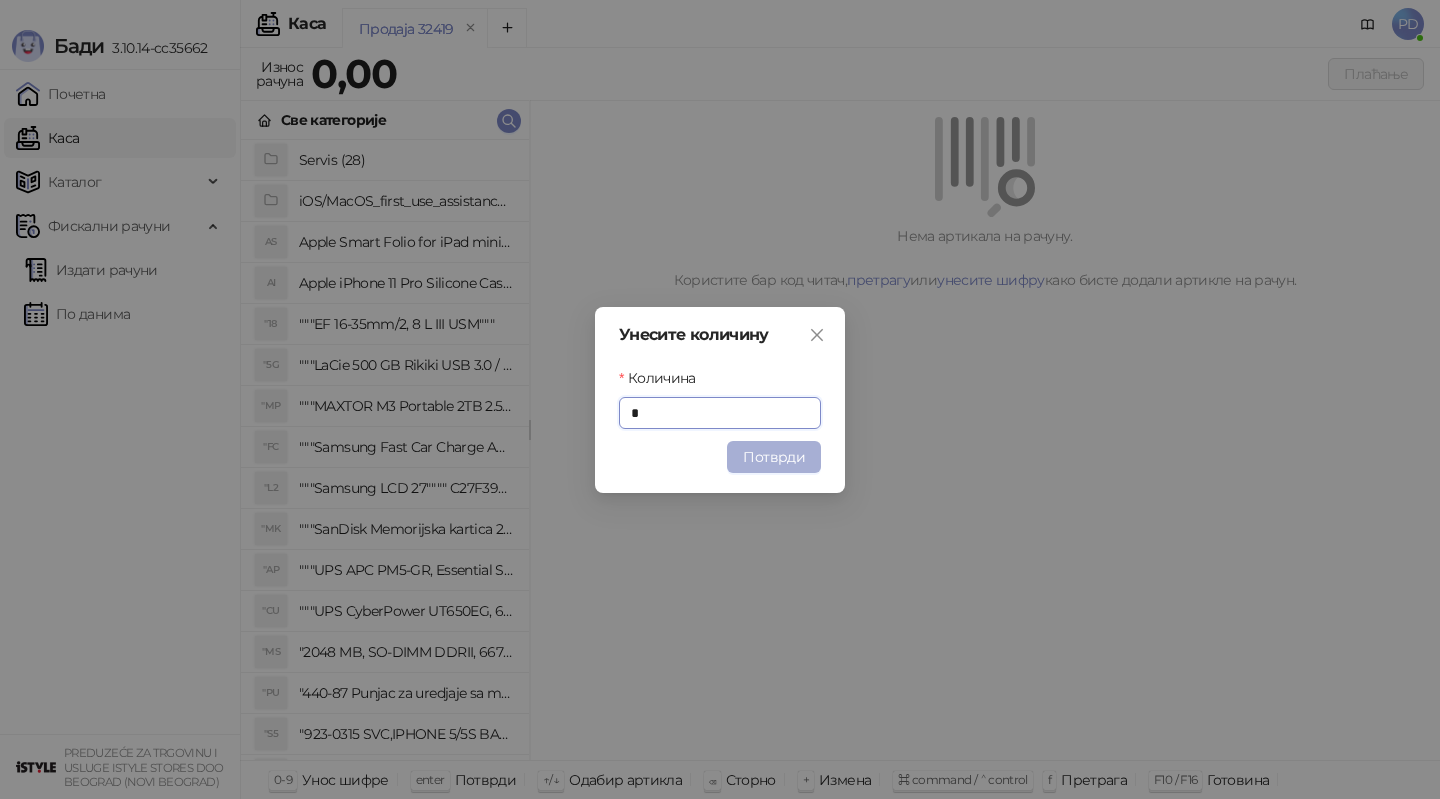 click on "Потврди" at bounding box center (774, 457) 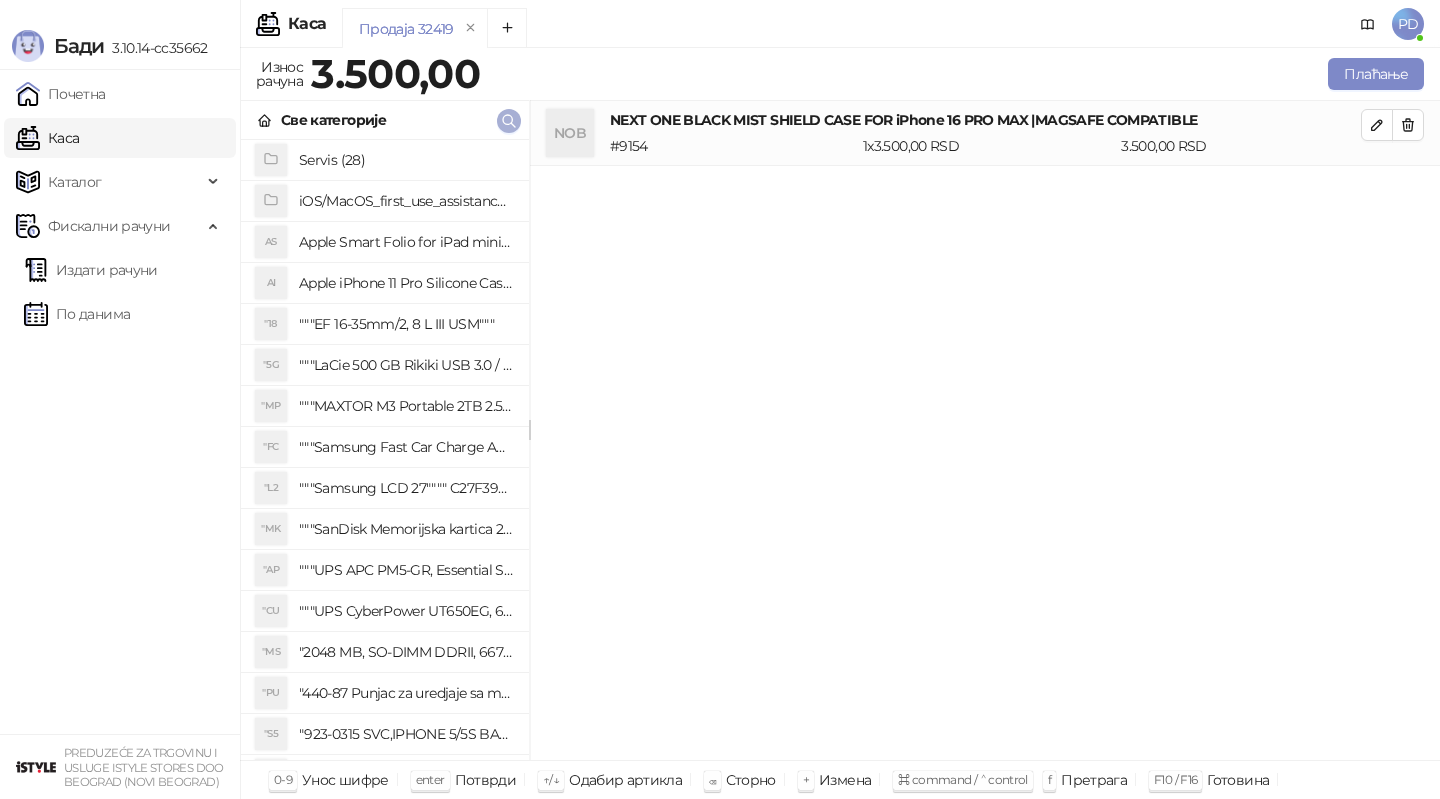 click 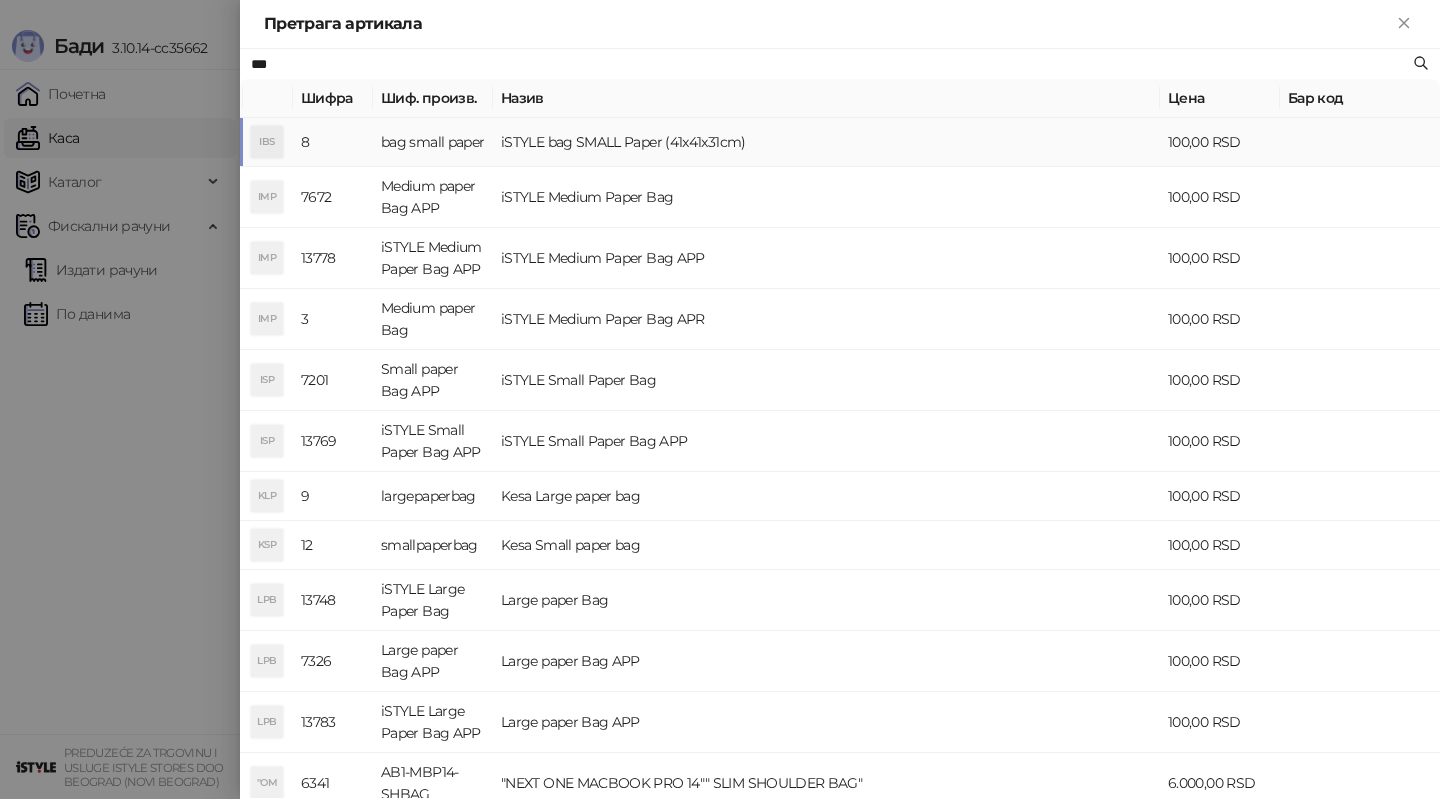 type on "***" 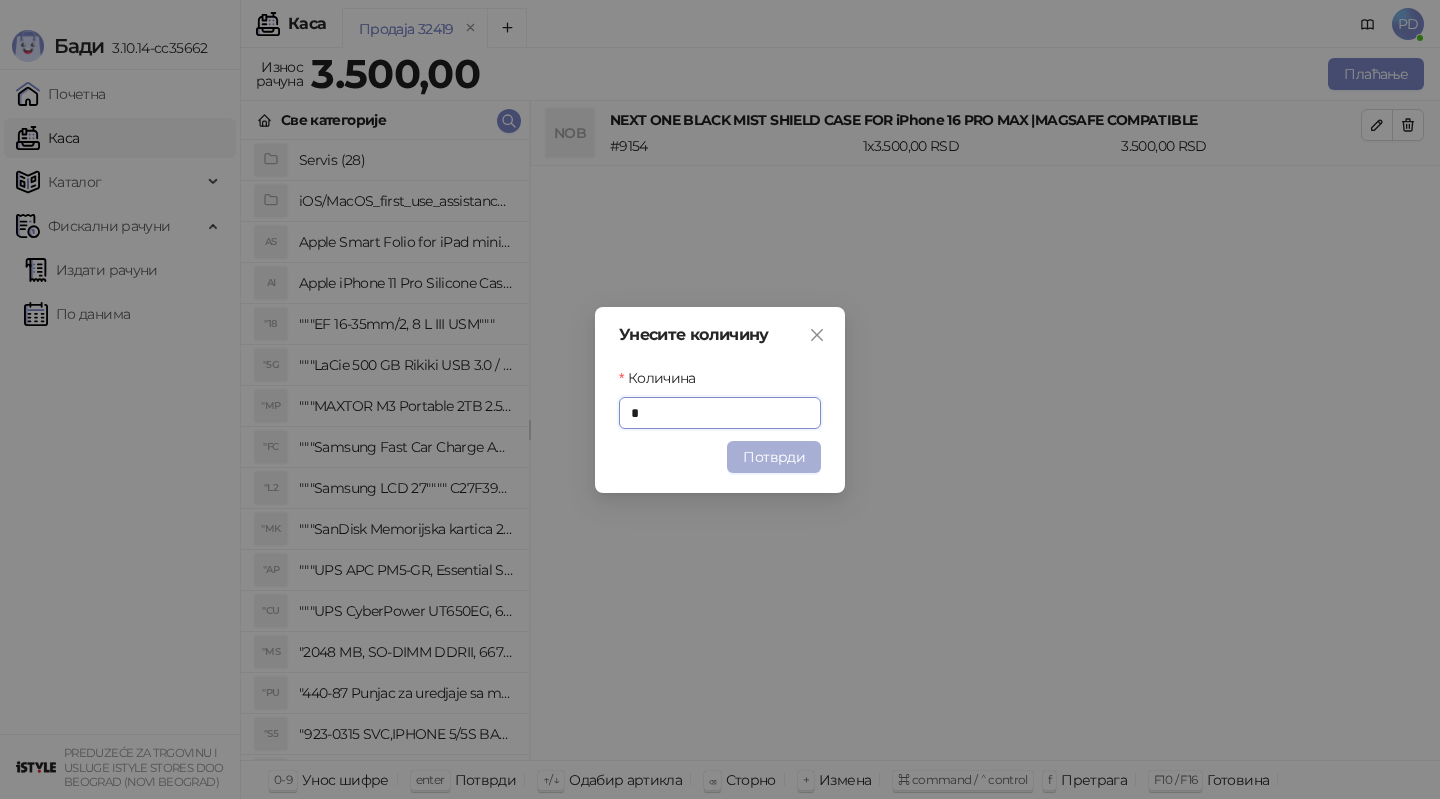 click on "Потврди" at bounding box center (774, 457) 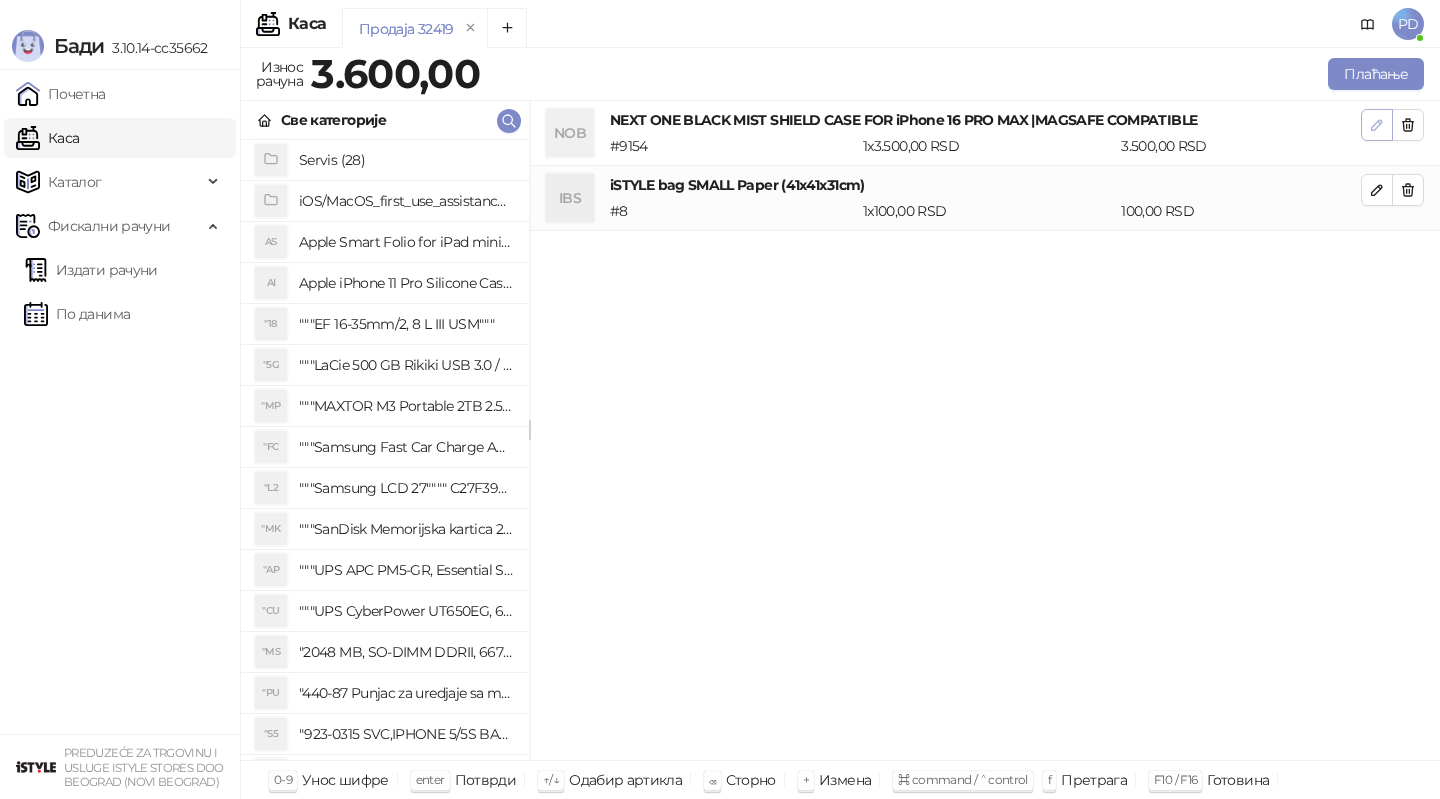 click 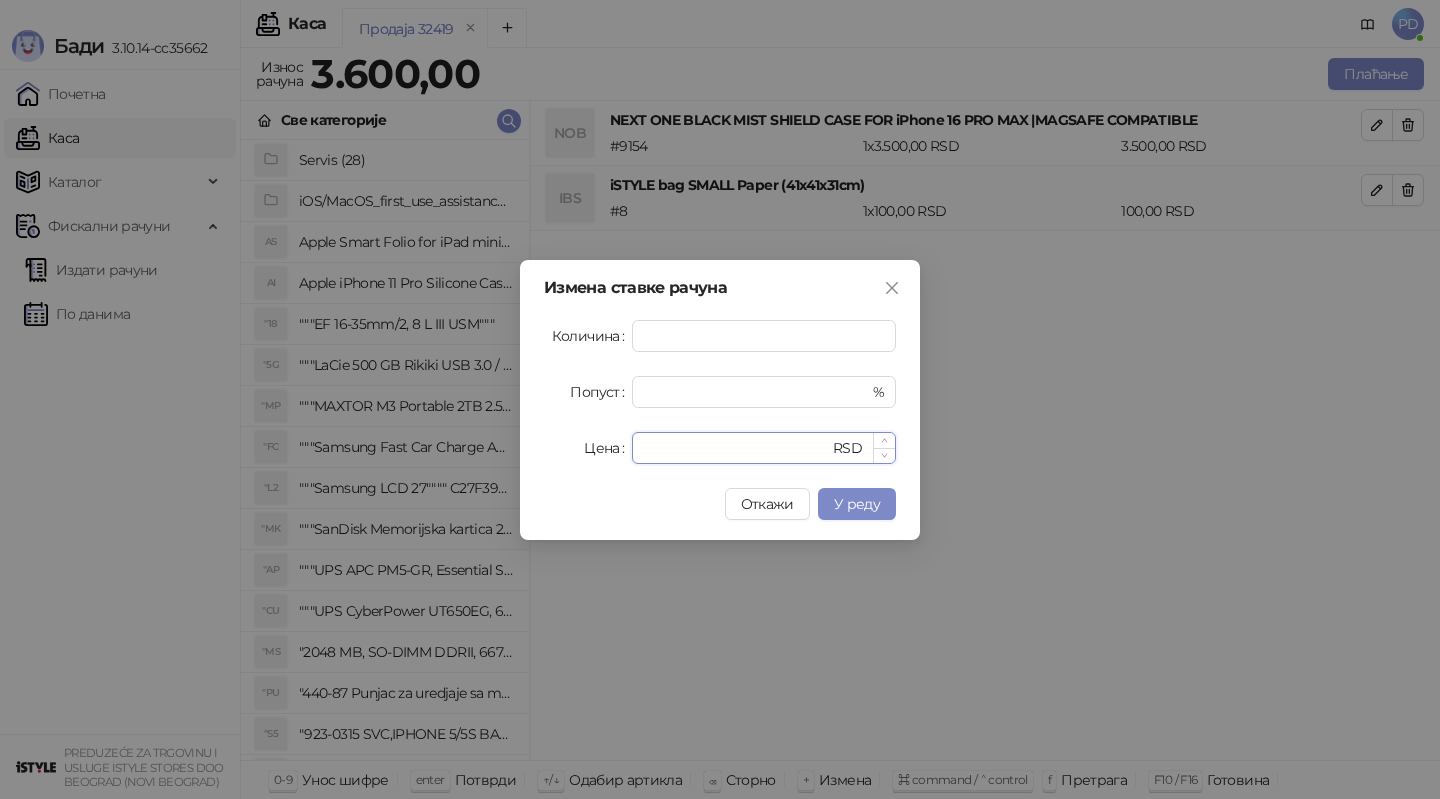 click on "****" at bounding box center (736, 448) 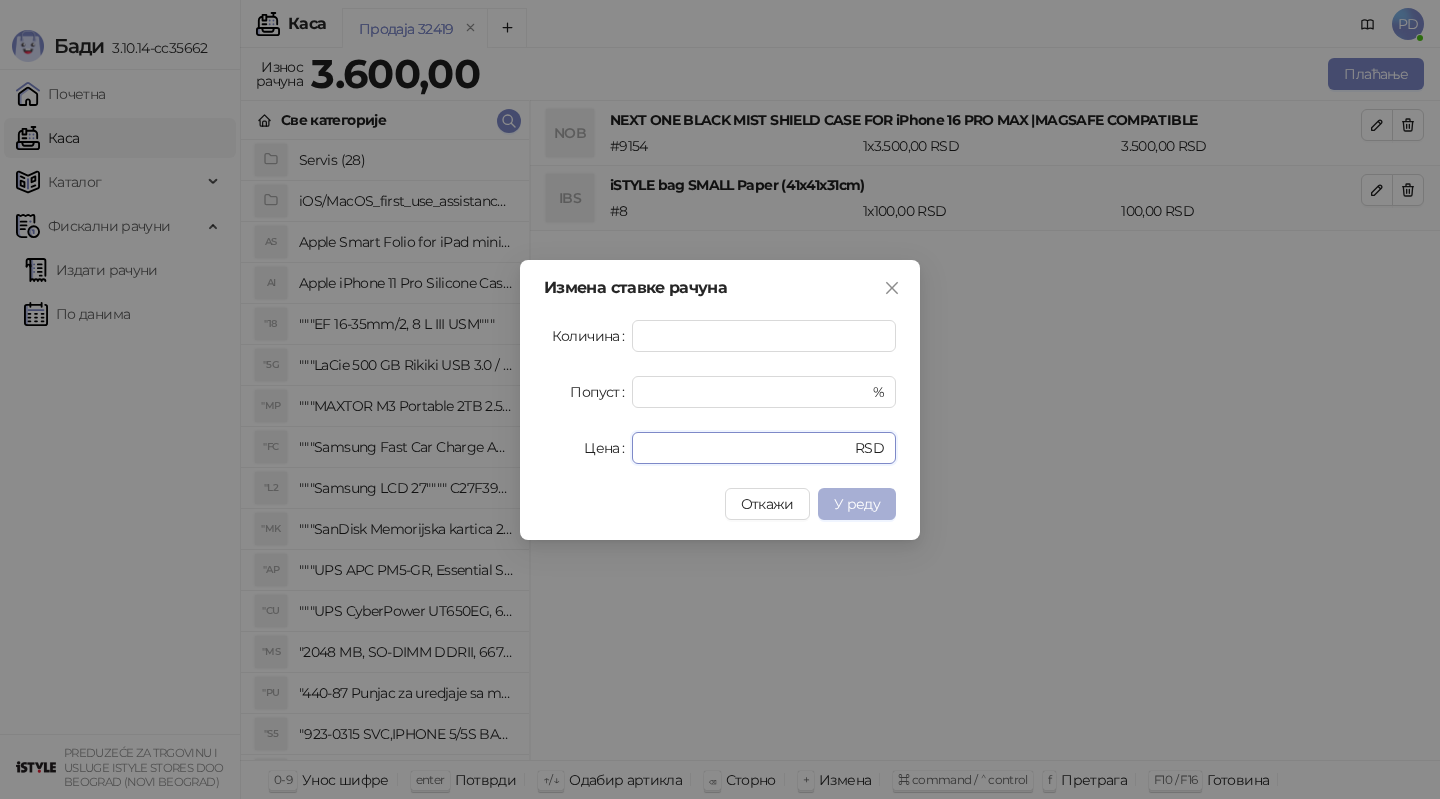 type on "****" 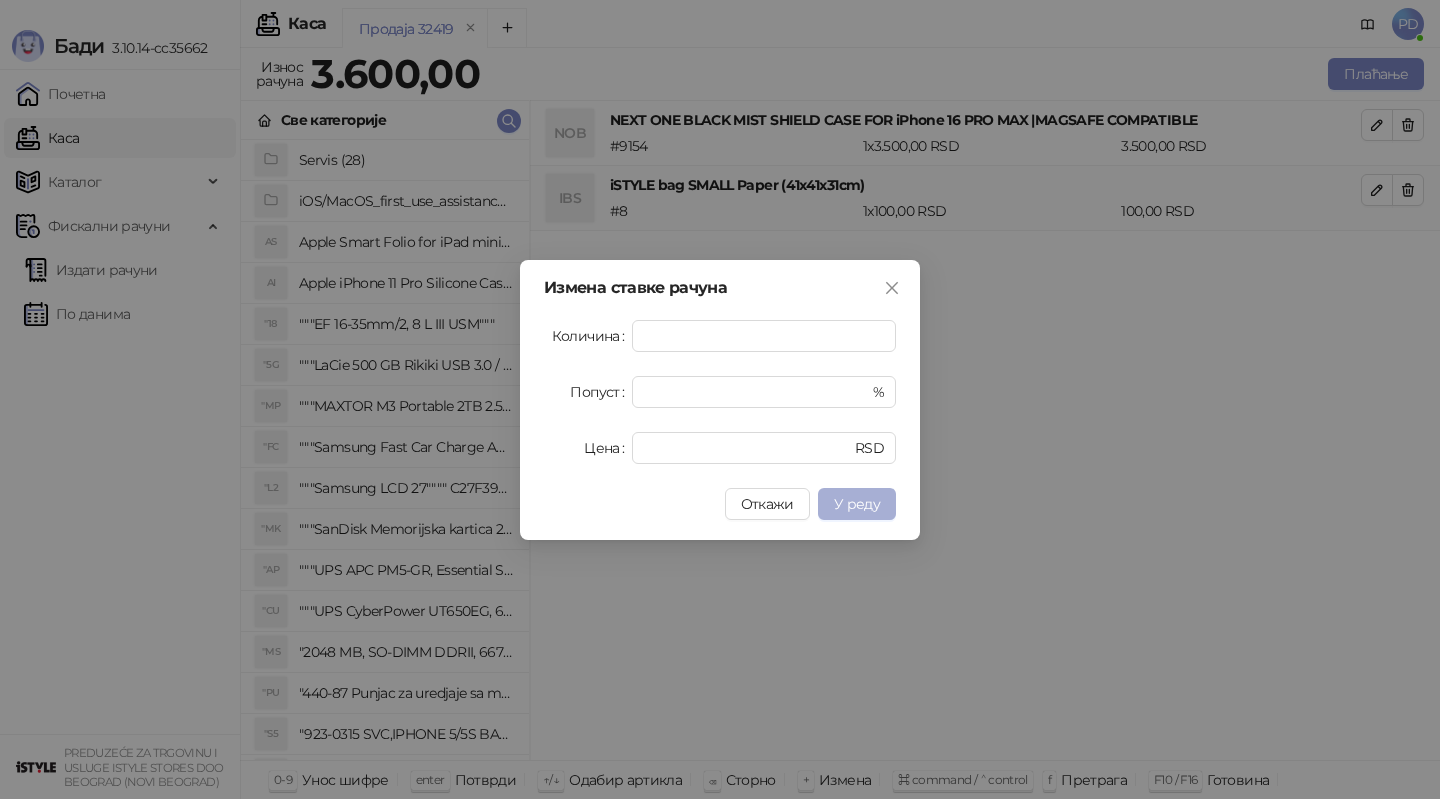 click on "У реду" at bounding box center (857, 504) 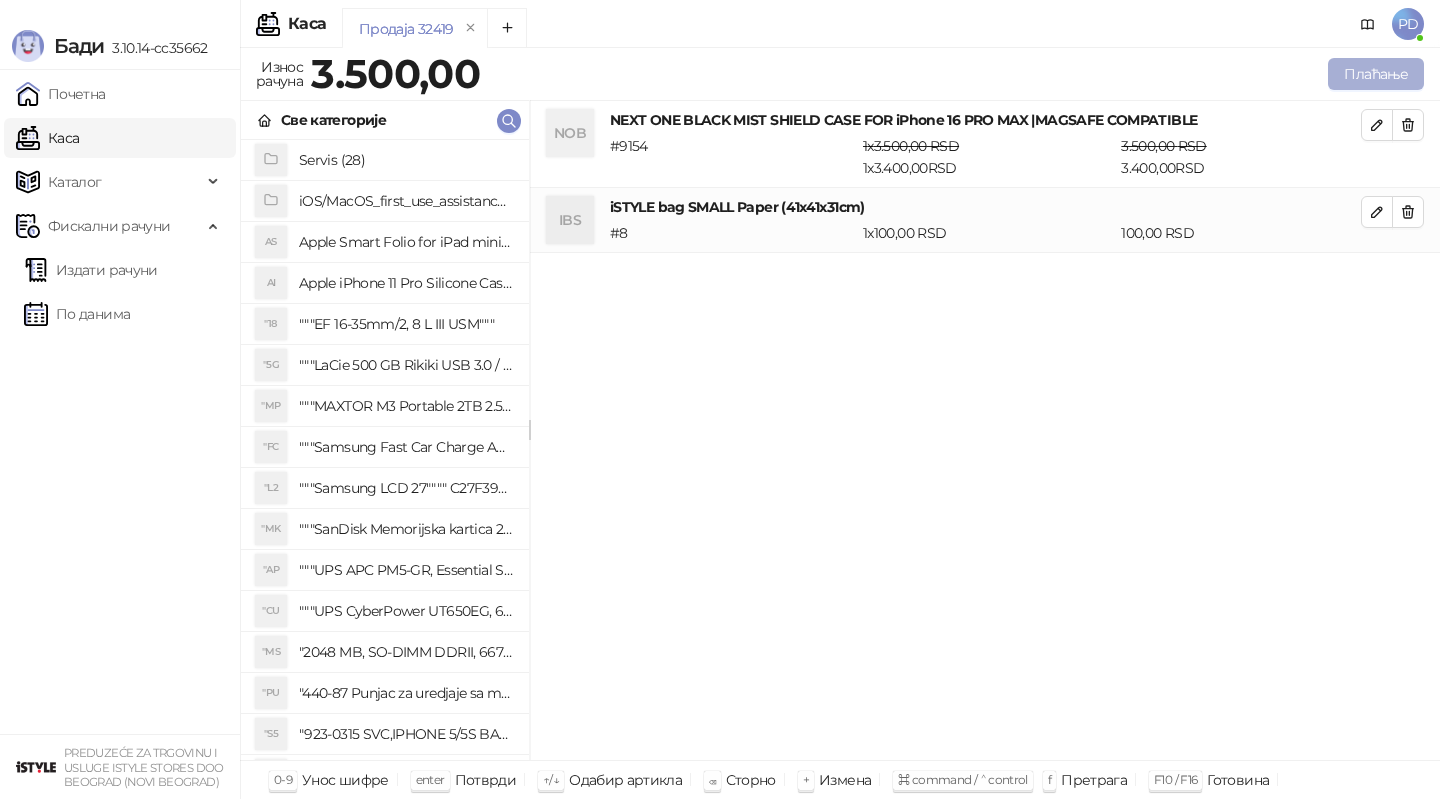 click on "Плаћање" at bounding box center [1376, 74] 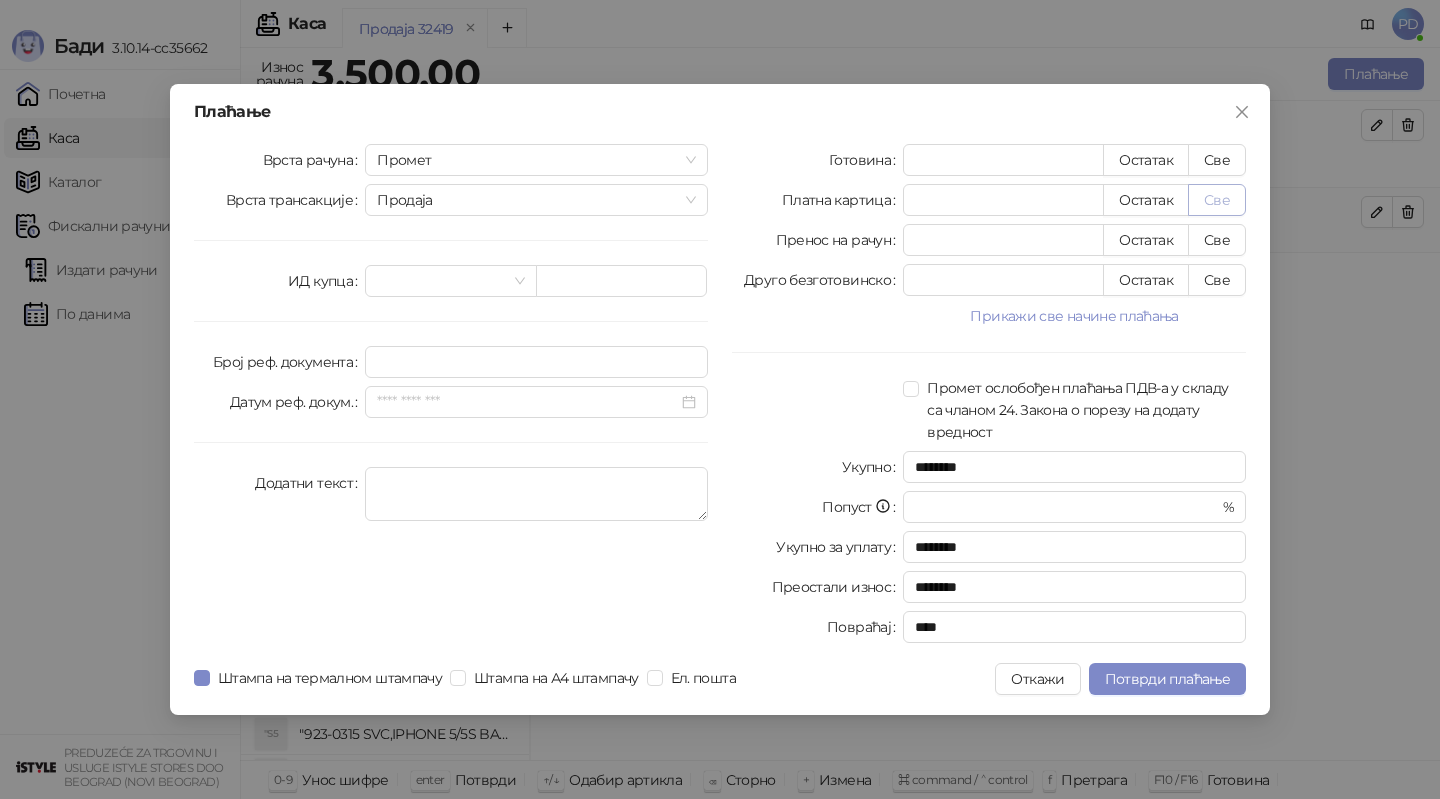 click on "Све" at bounding box center (1217, 200) 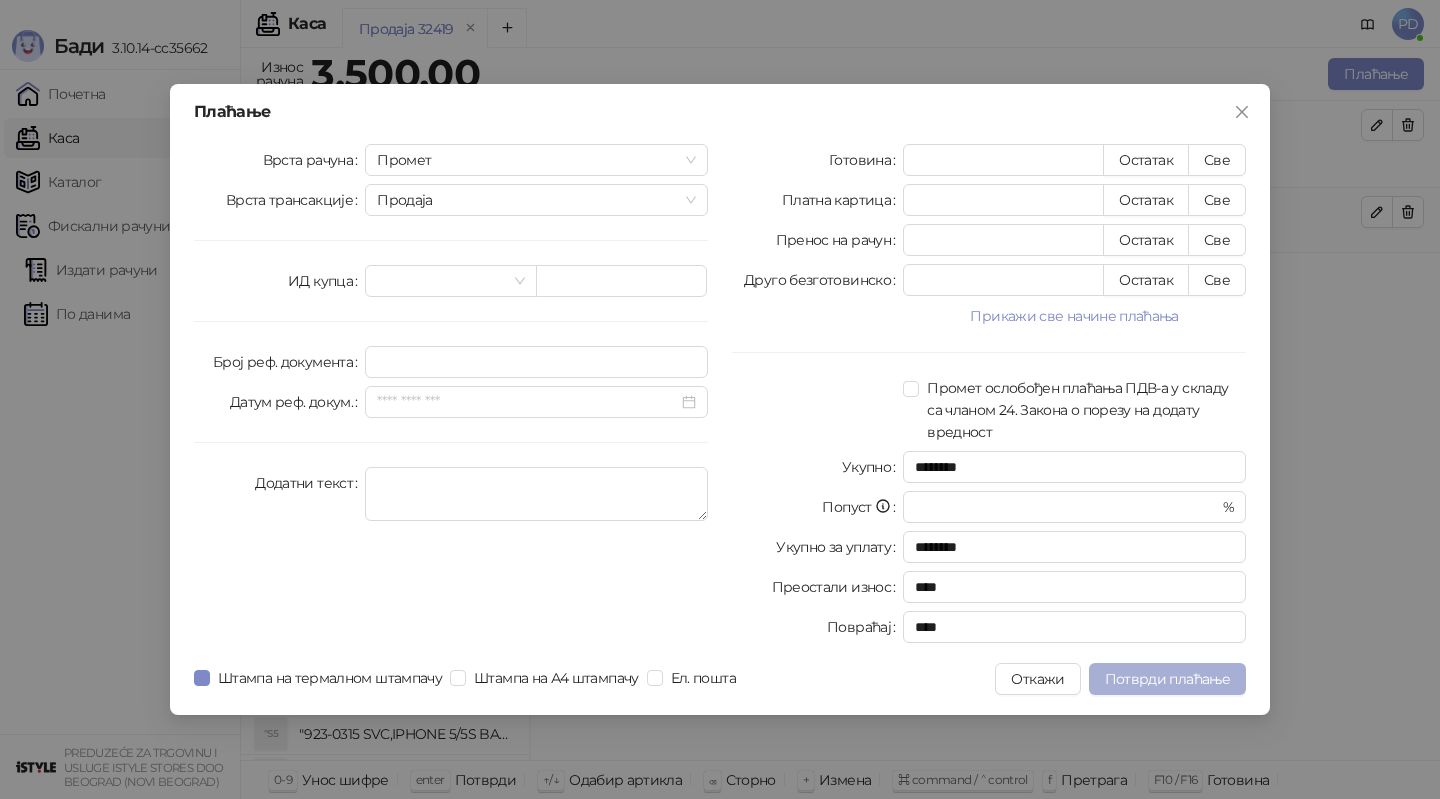 click on "Потврди плаћање" at bounding box center (1167, 679) 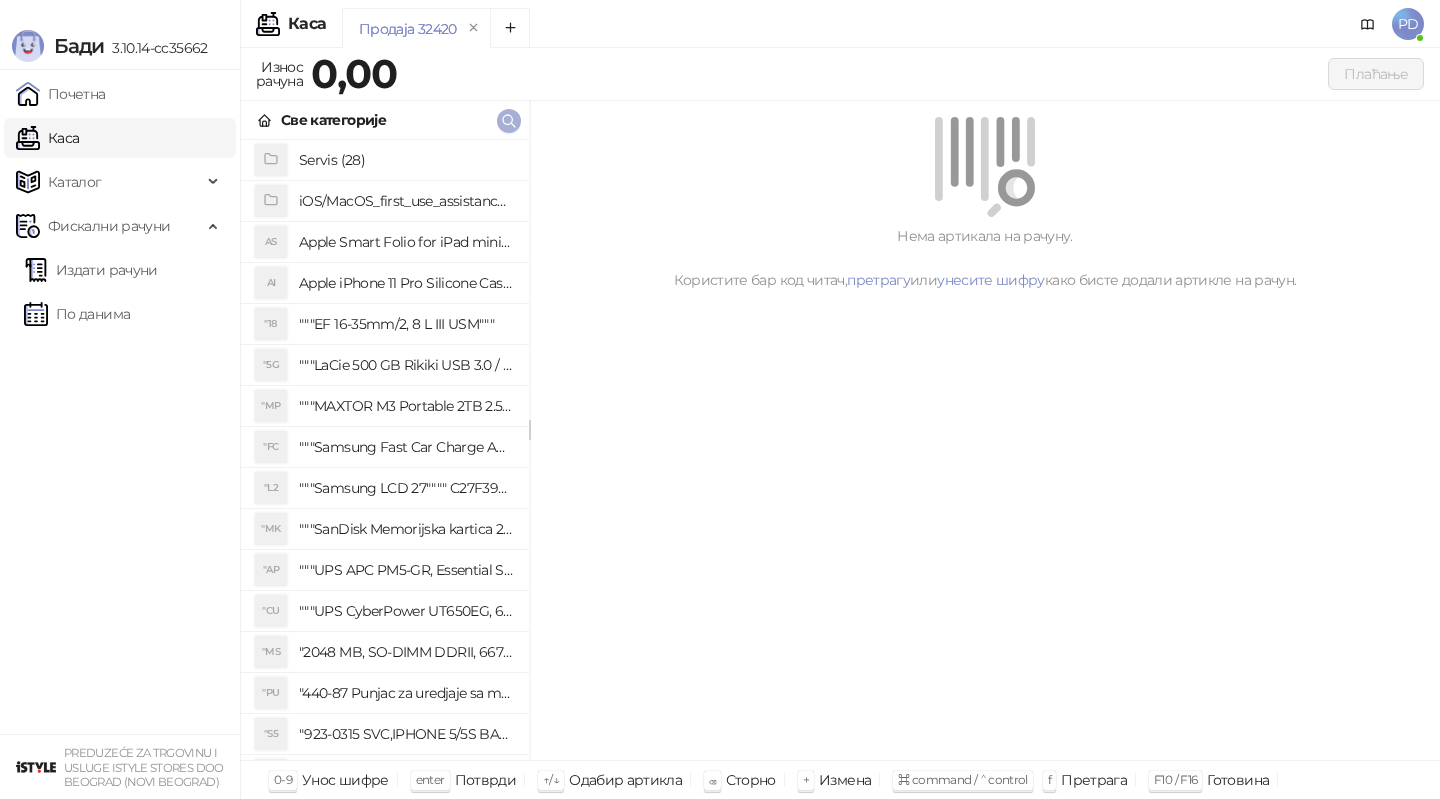 click 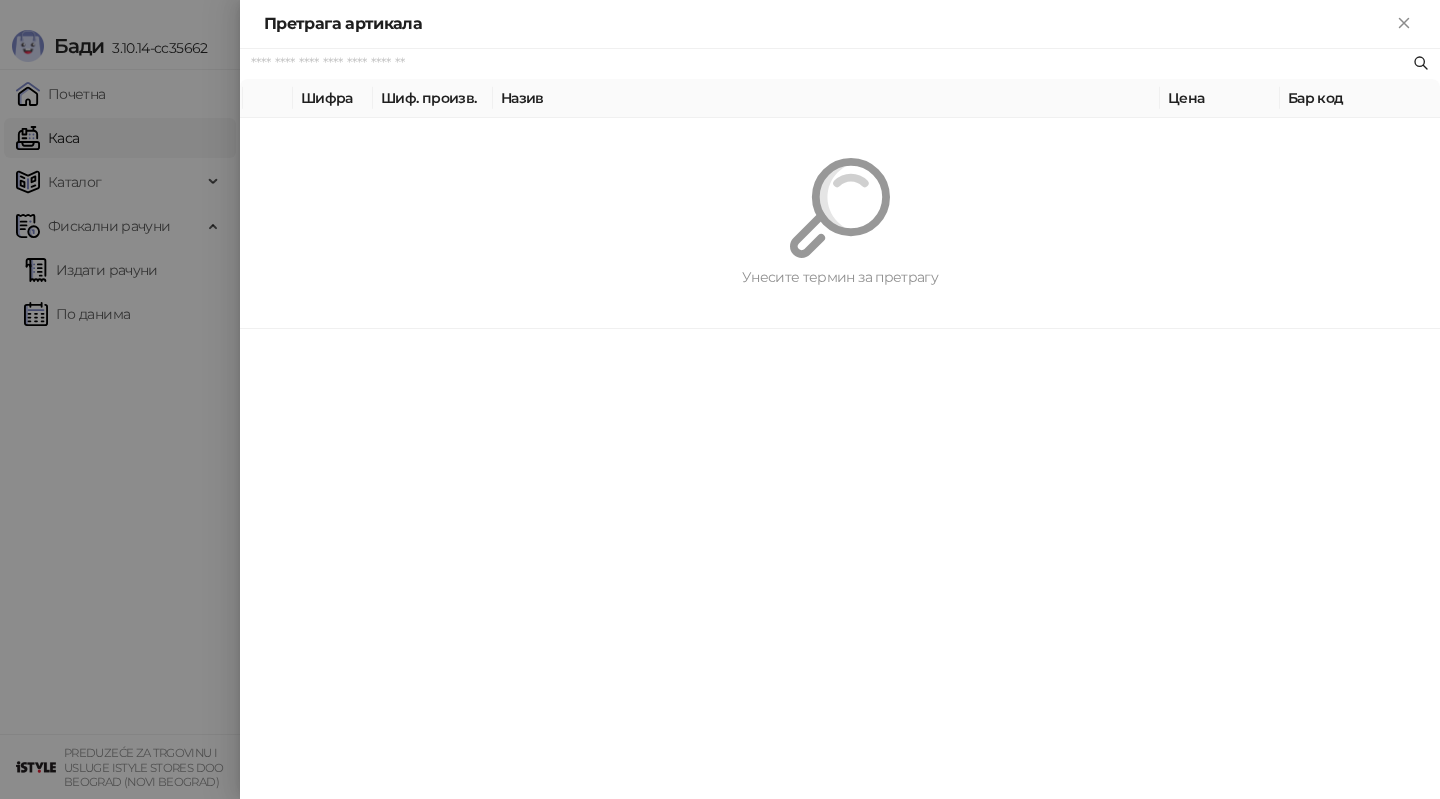 paste on "*********" 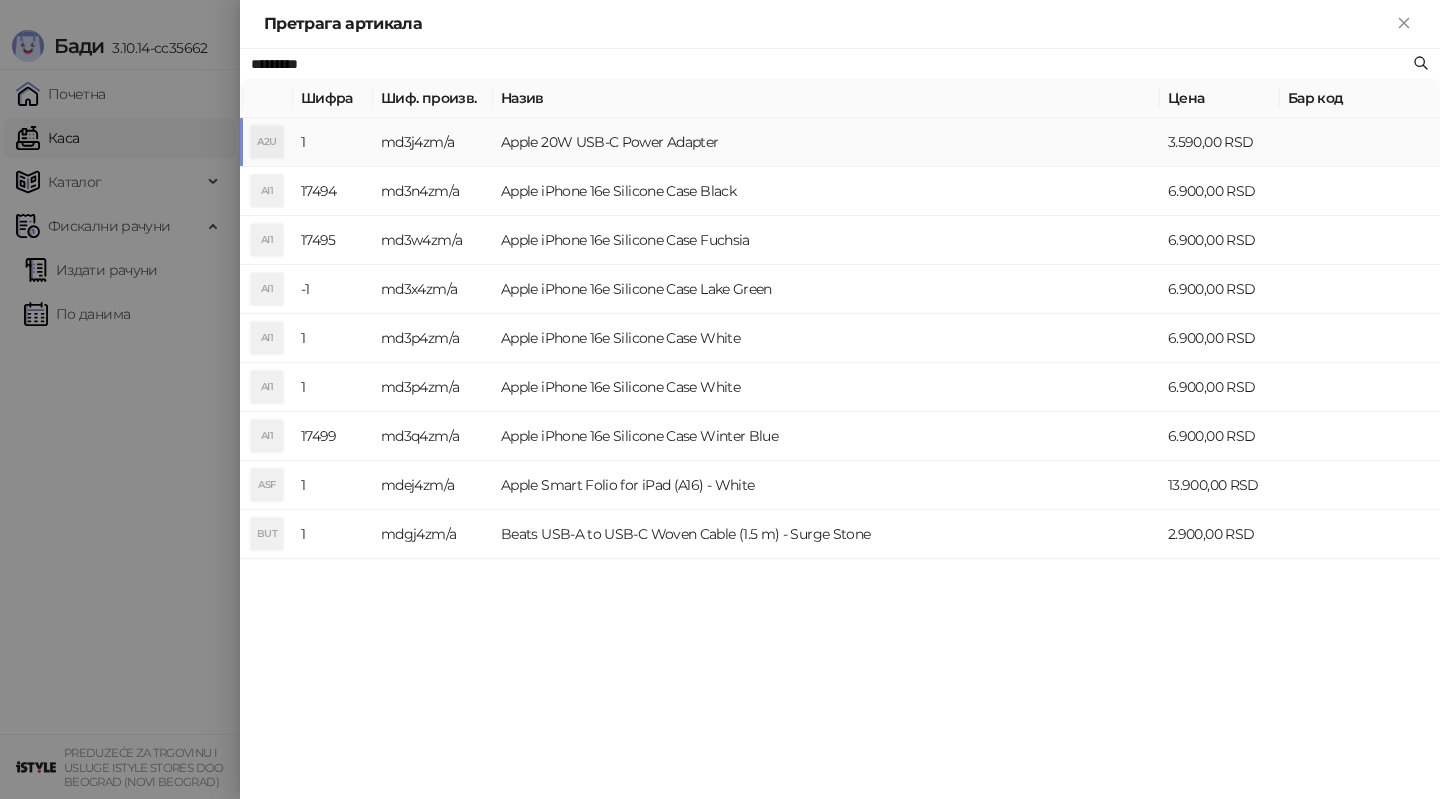 click on "Apple 20W USB-C Power Adapter" at bounding box center [826, 142] 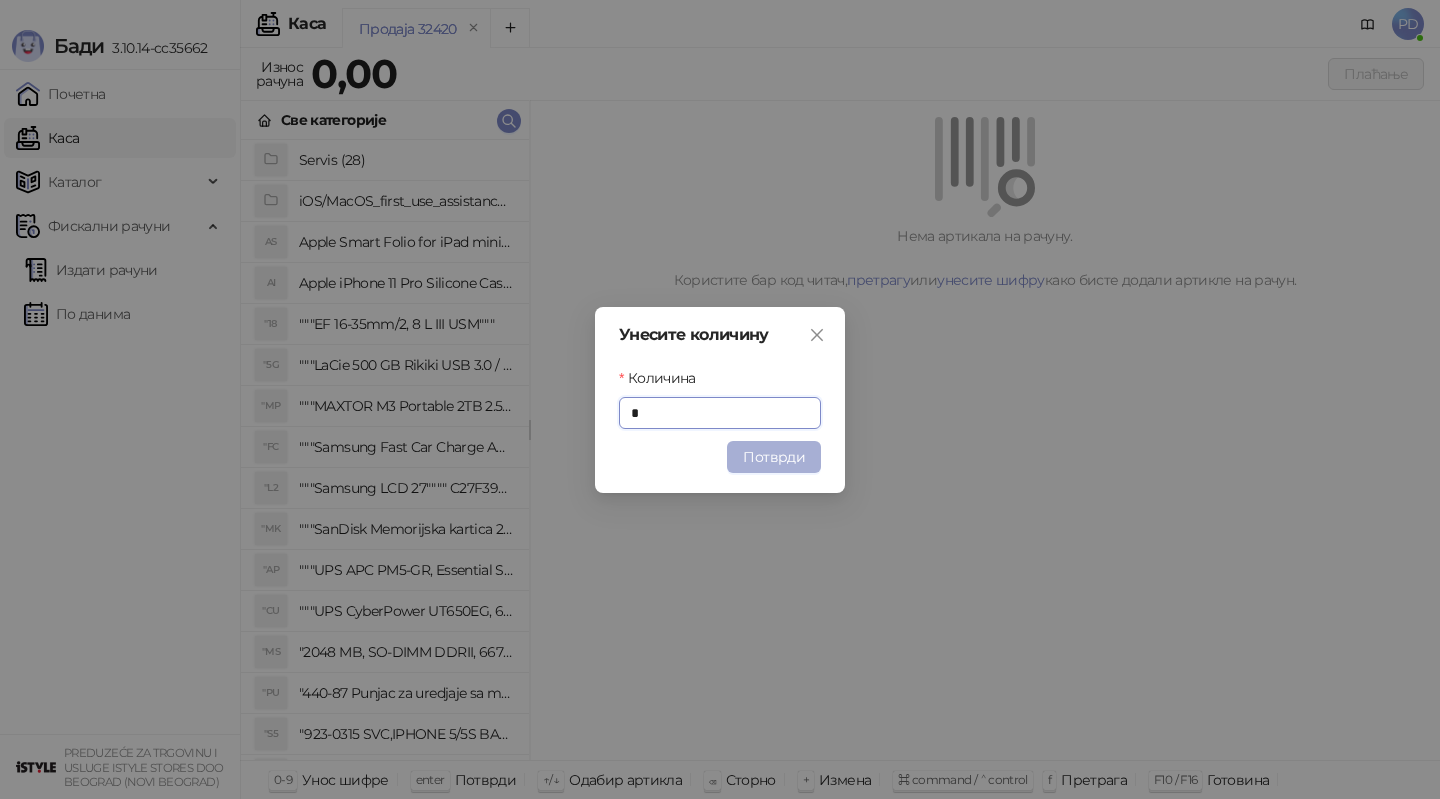 click on "Потврди" at bounding box center [774, 457] 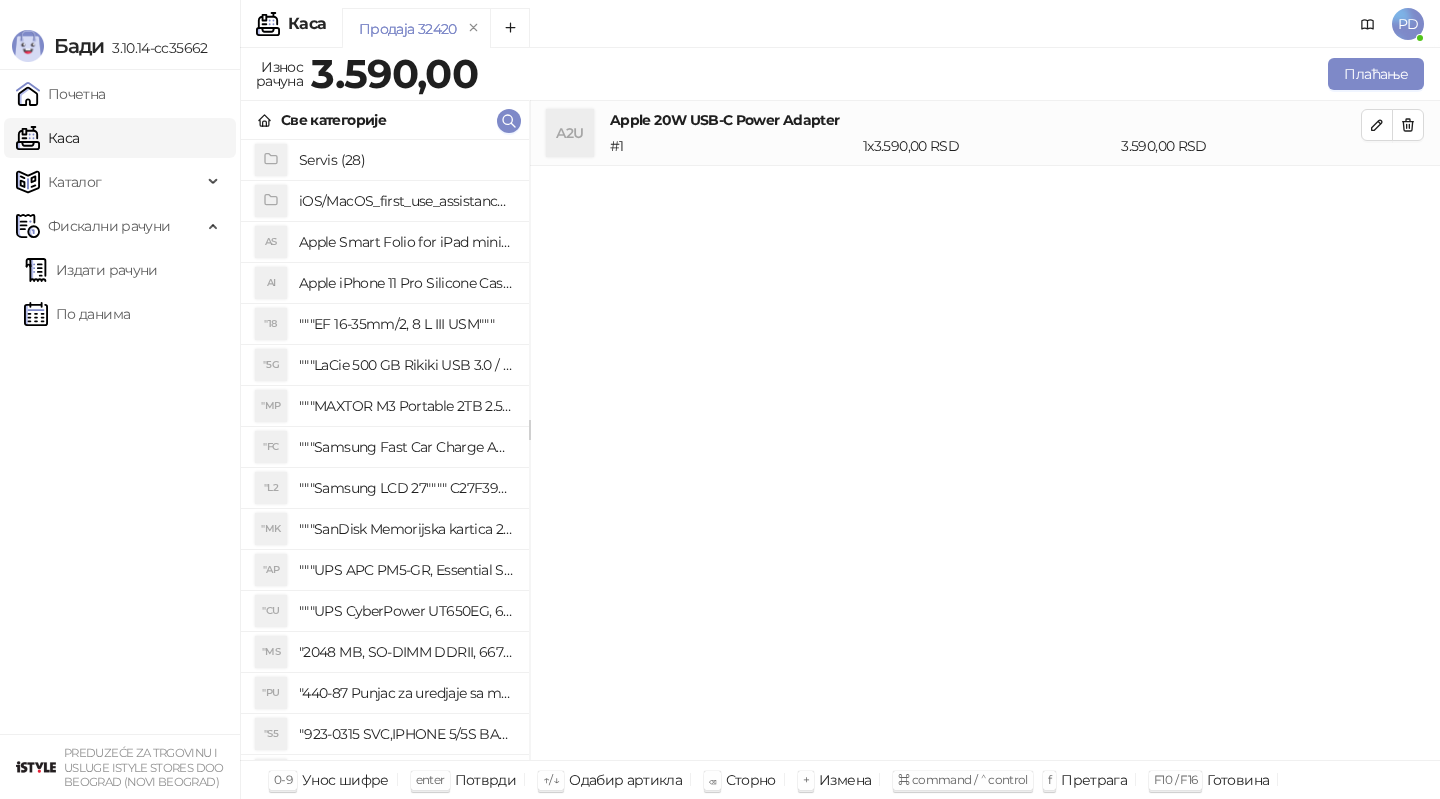 click on "Све категорије" at bounding box center (385, 120) 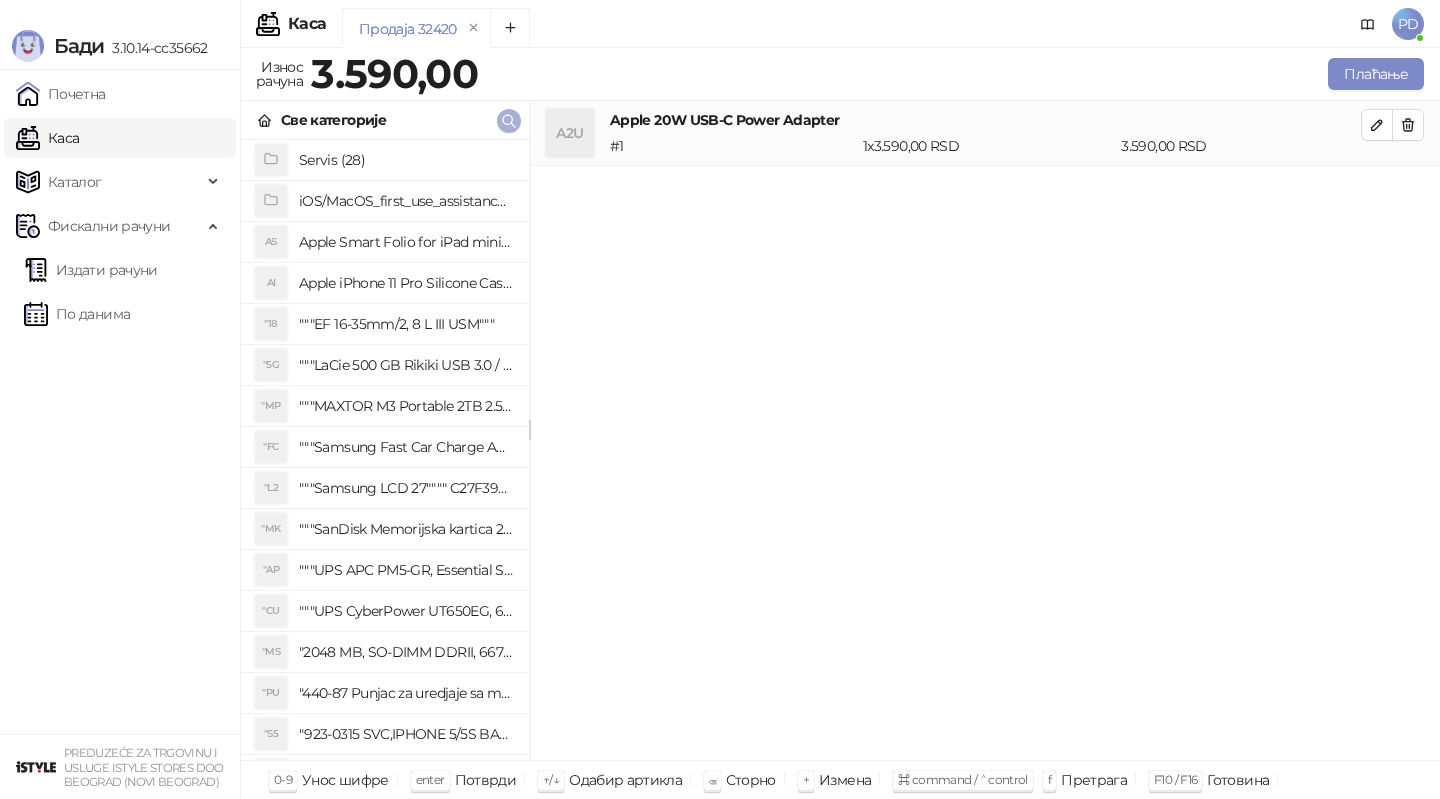 click 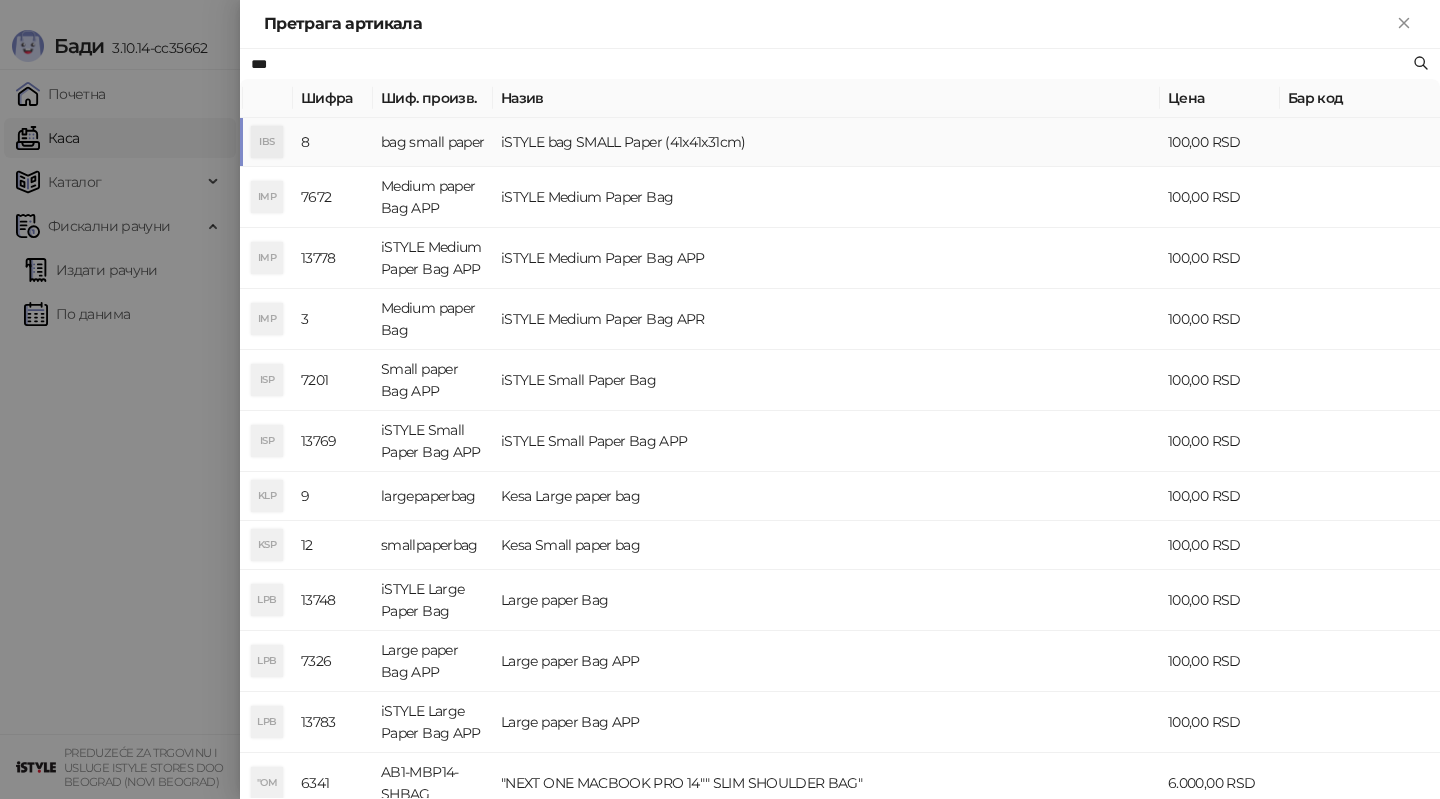 type on "***" 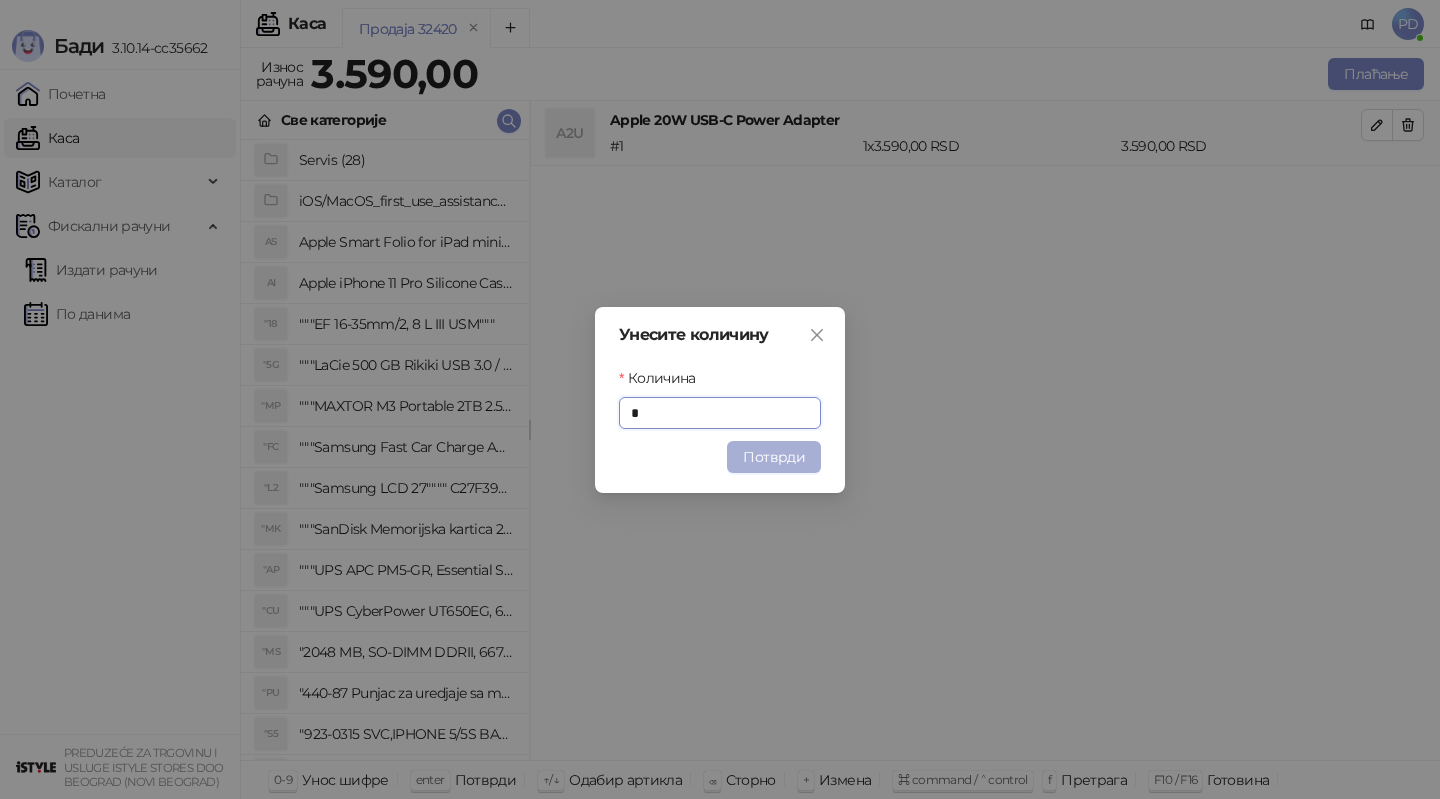 click on "Потврди" at bounding box center (774, 457) 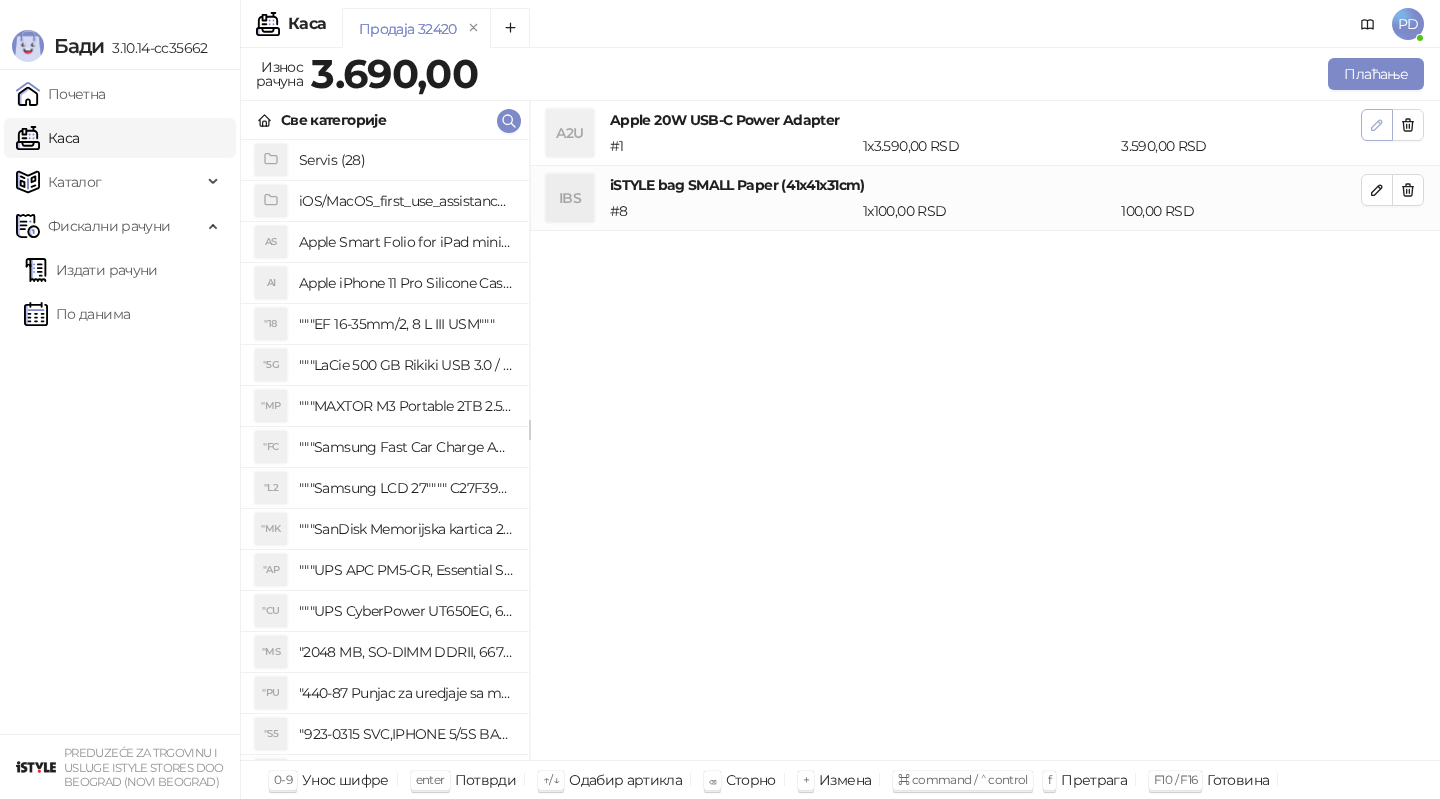 click 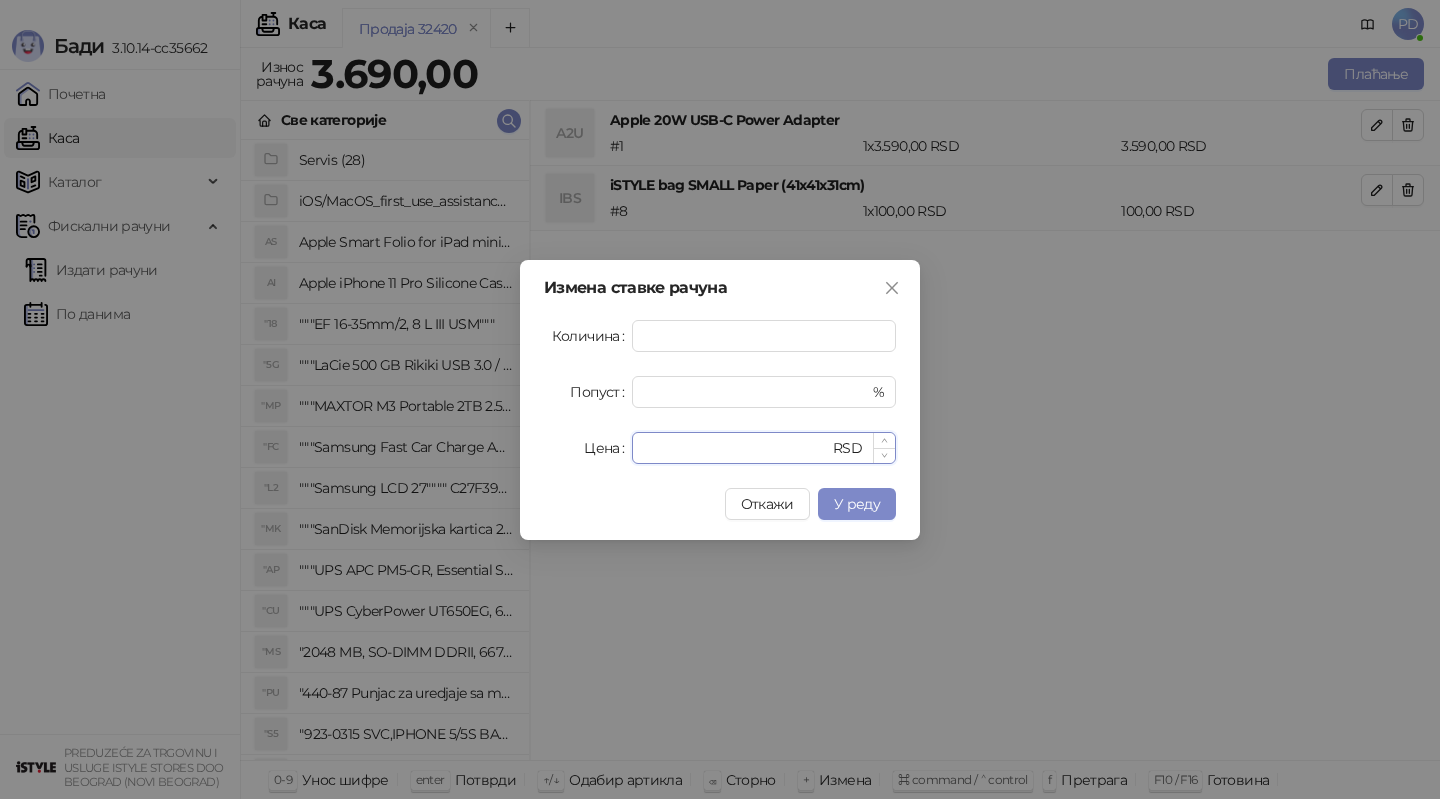 click on "****" at bounding box center (736, 448) 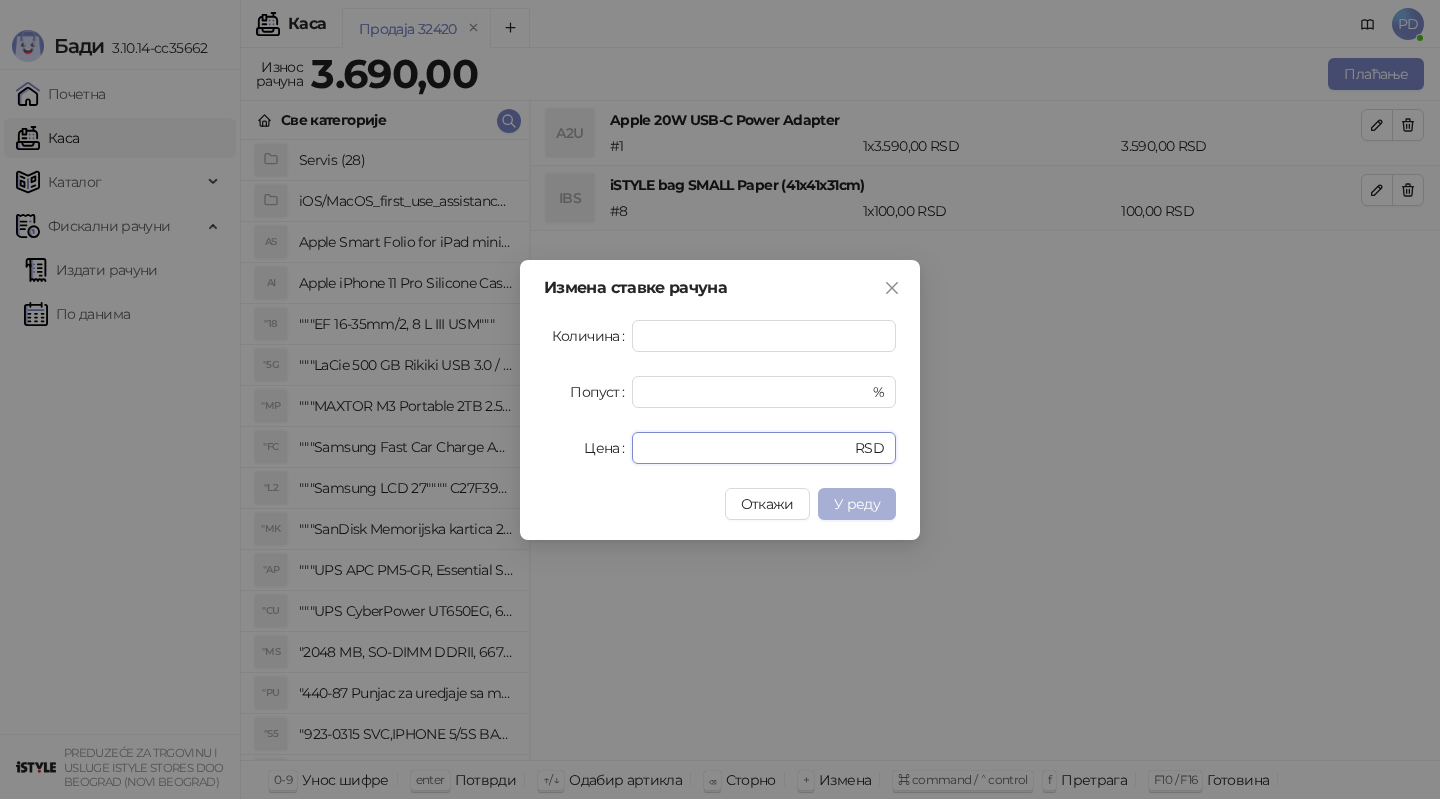 type on "****" 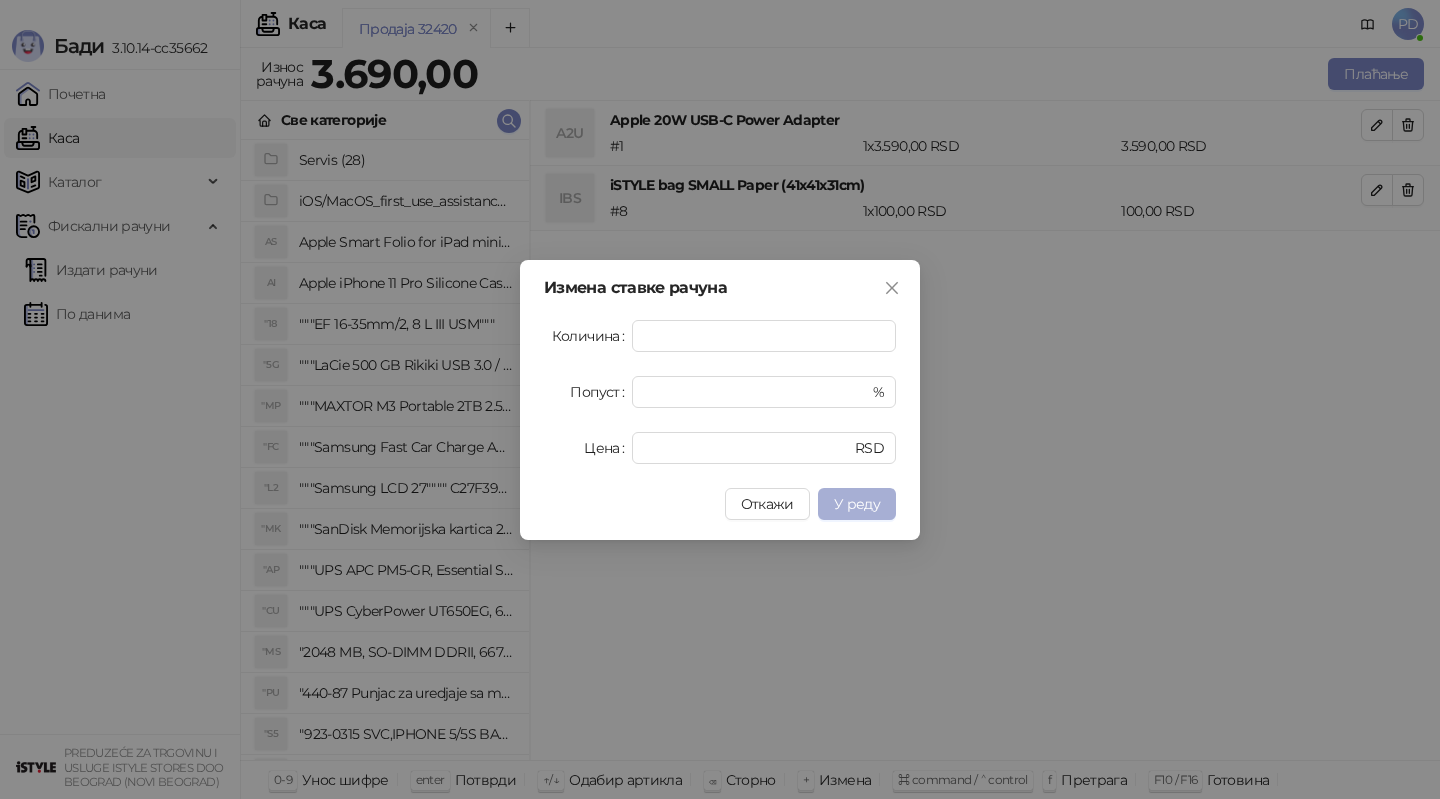 click on "У реду" at bounding box center (857, 504) 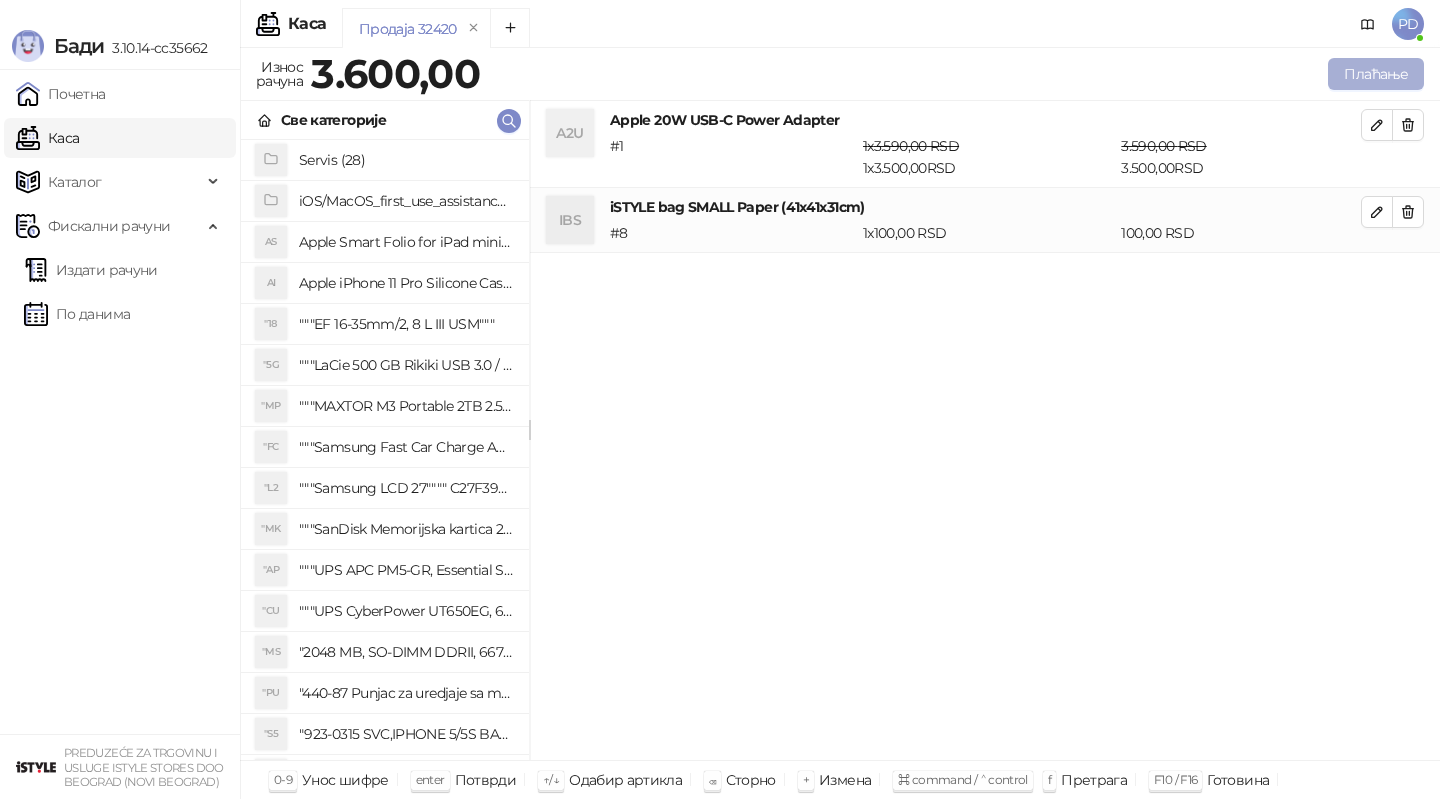 click on "Плаћање" at bounding box center [1376, 74] 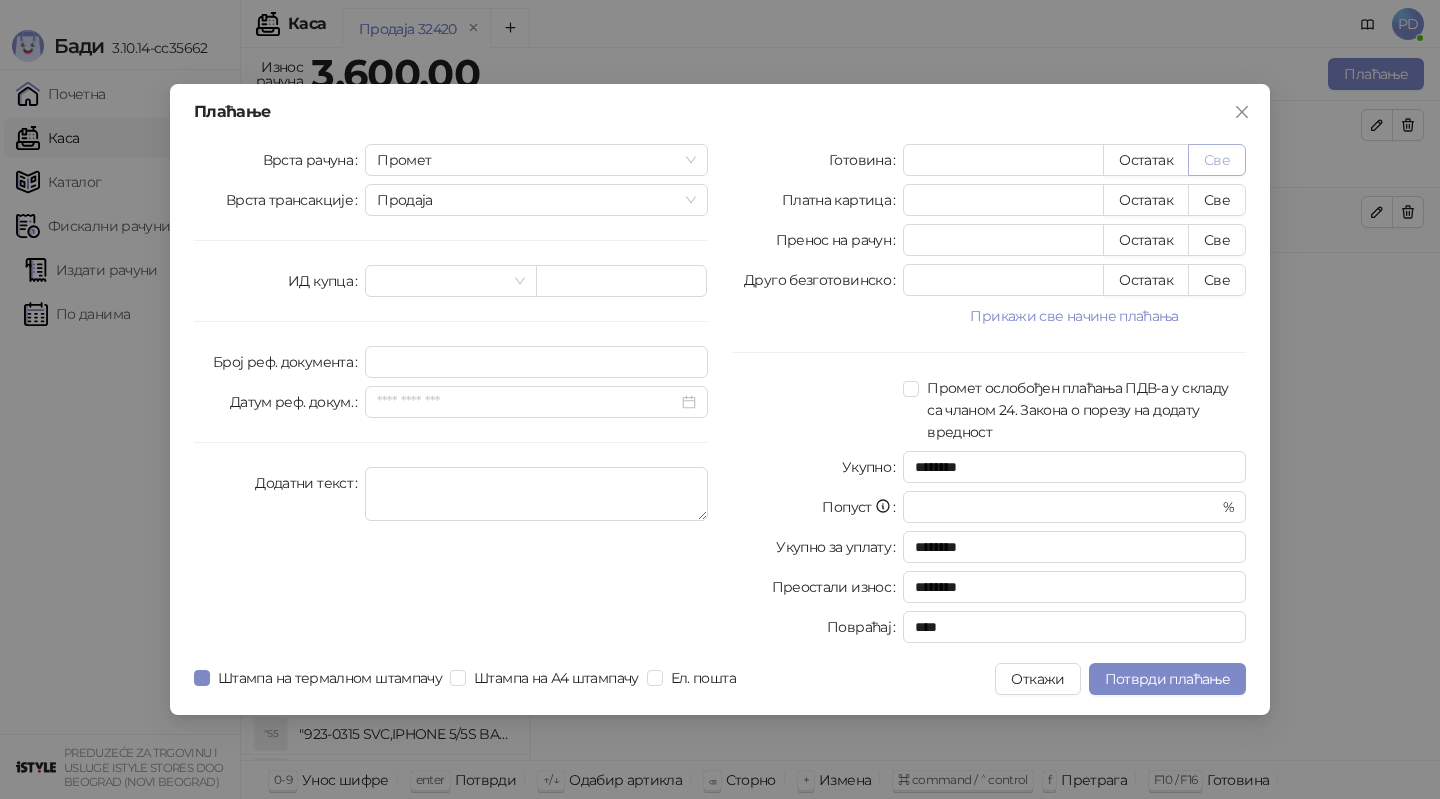 click on "Све" at bounding box center [1217, 160] 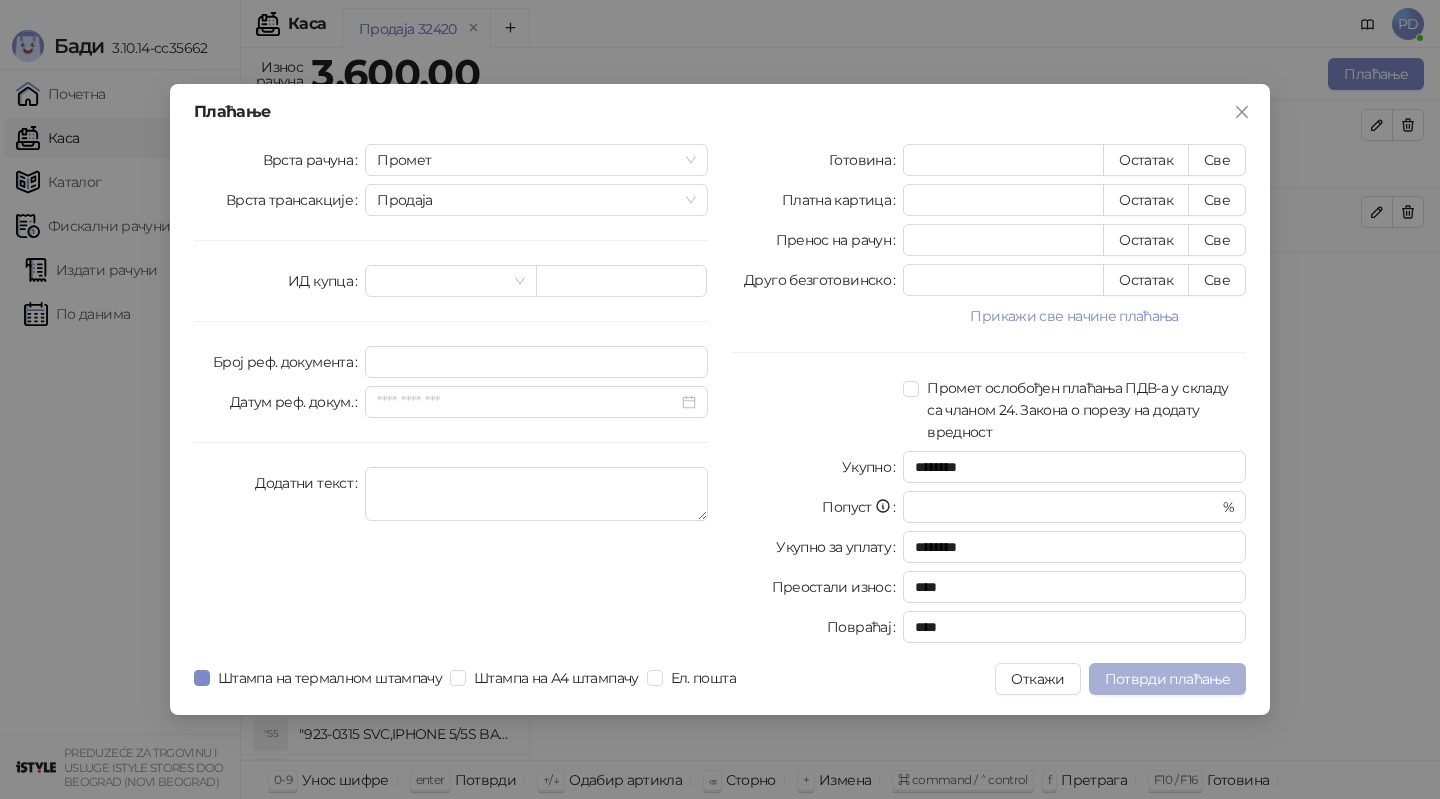 click on "Потврди плаћање" at bounding box center [1167, 679] 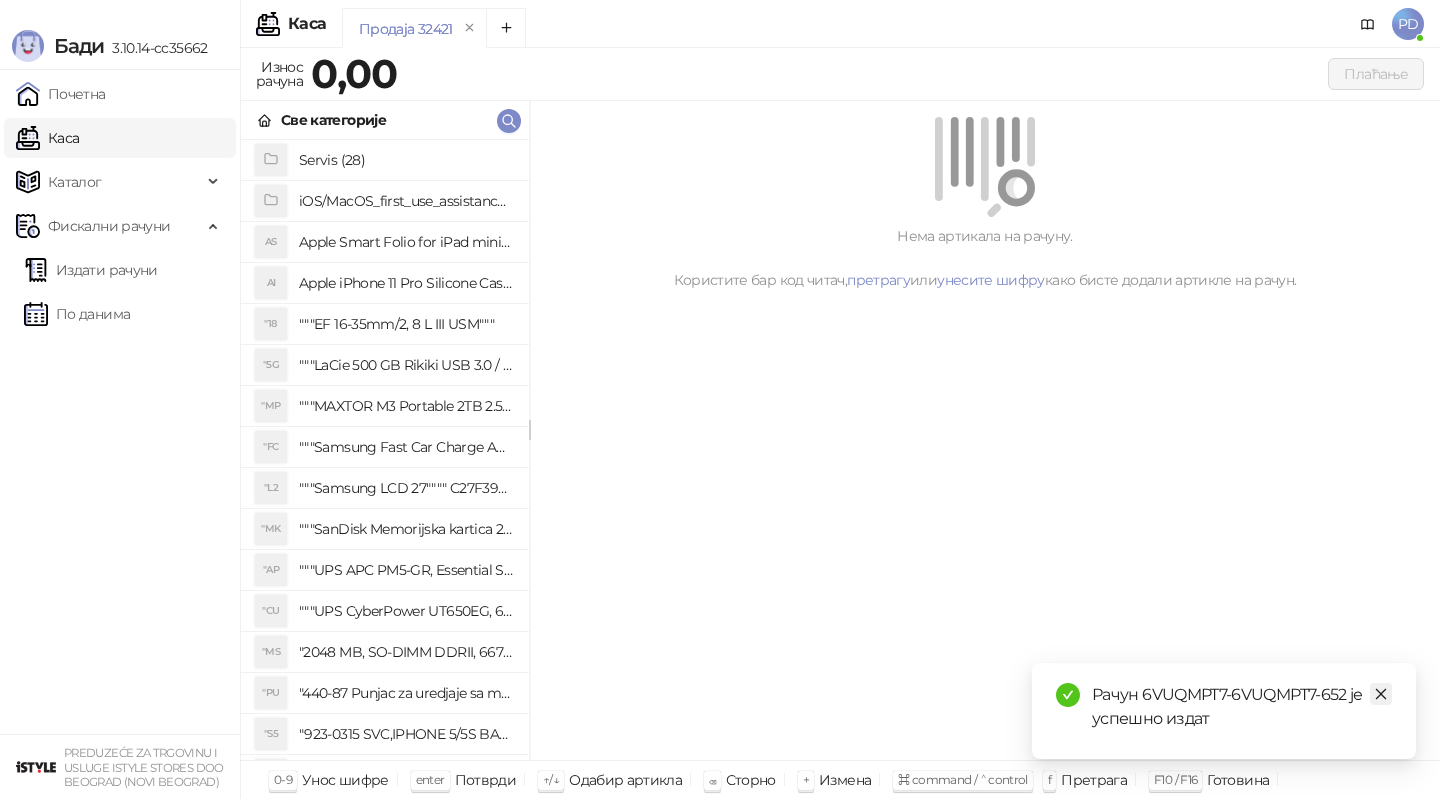 click 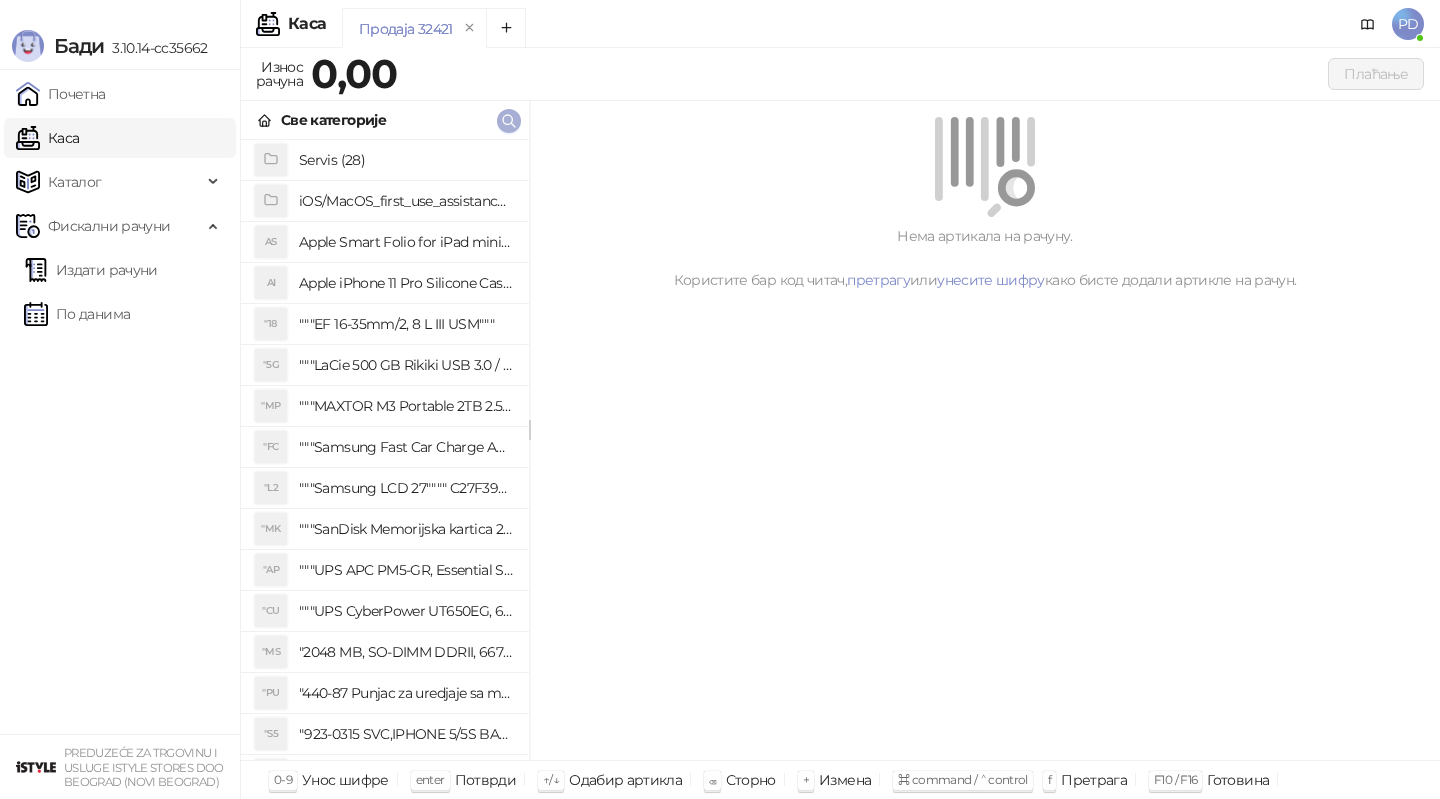 click at bounding box center (509, 120) 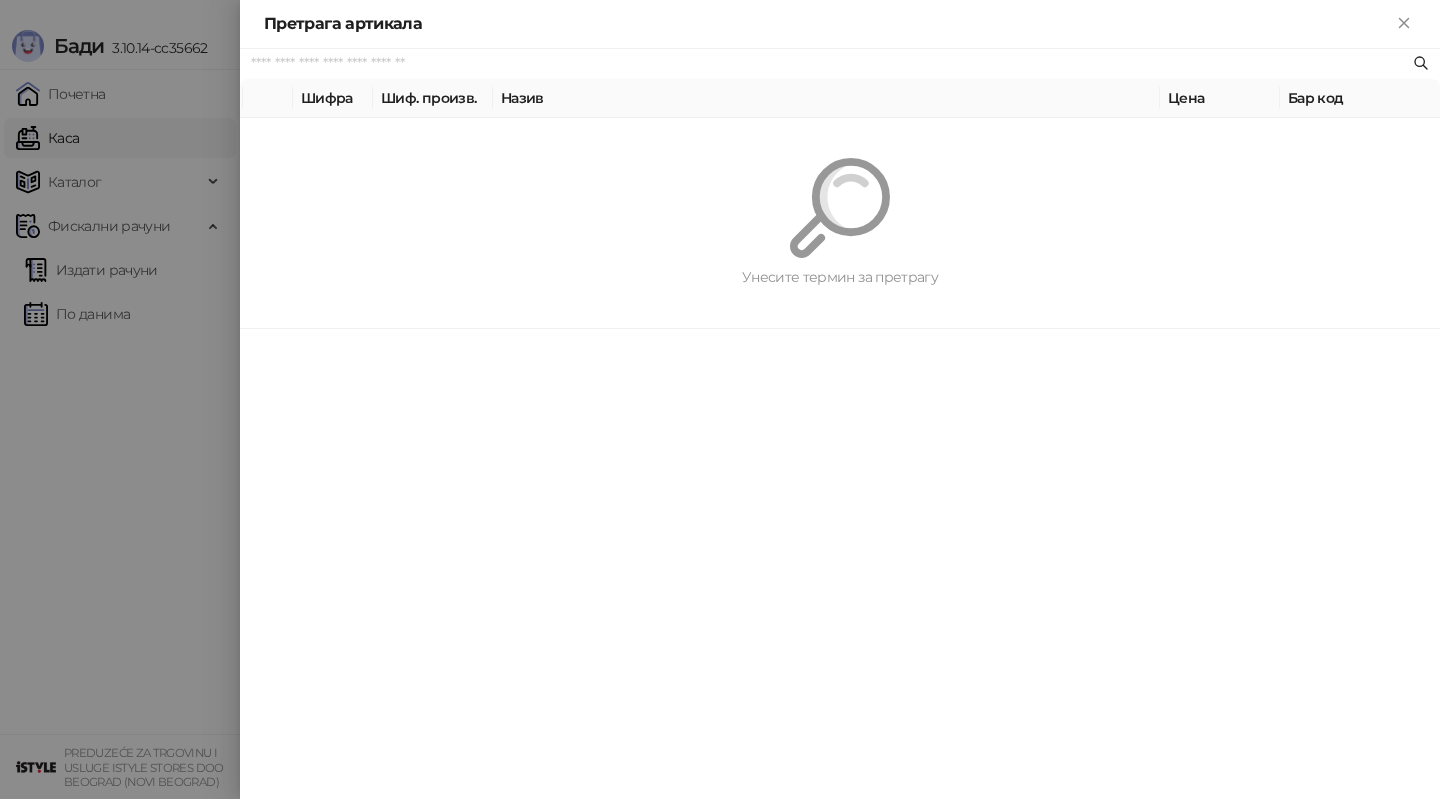 paste on "*********" 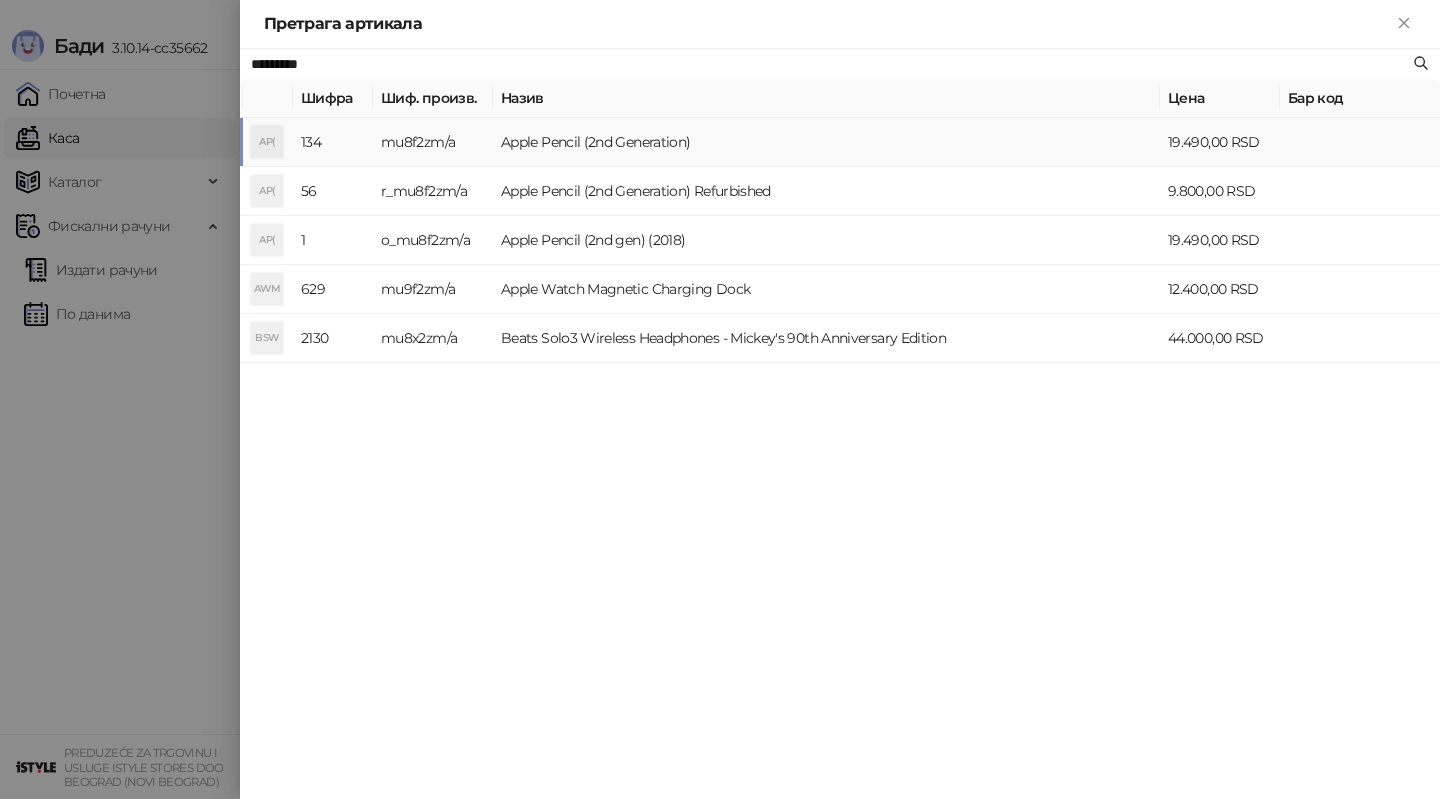 click on "Apple Pencil (2nd Generation)" at bounding box center (826, 142) 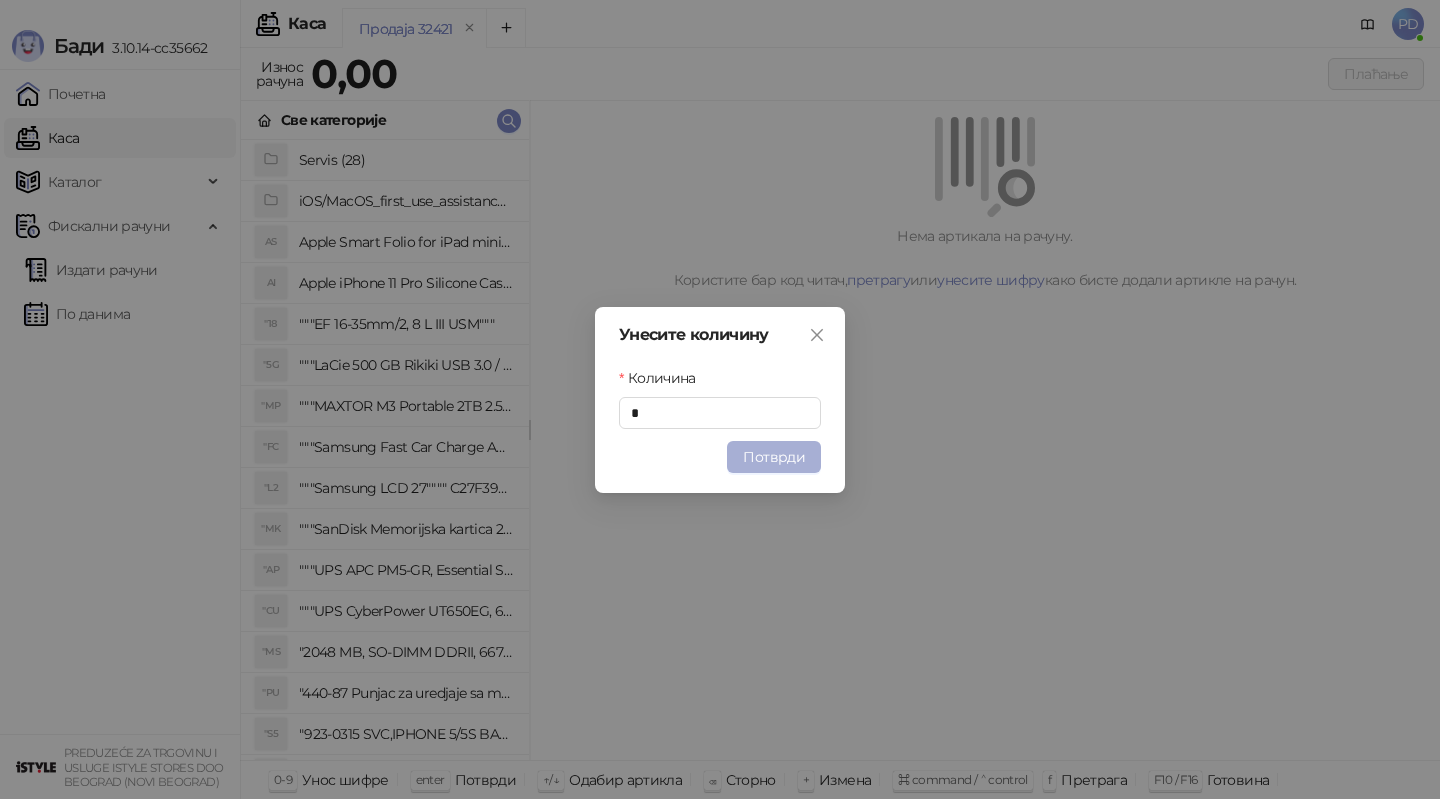 click on "Потврди" at bounding box center (774, 457) 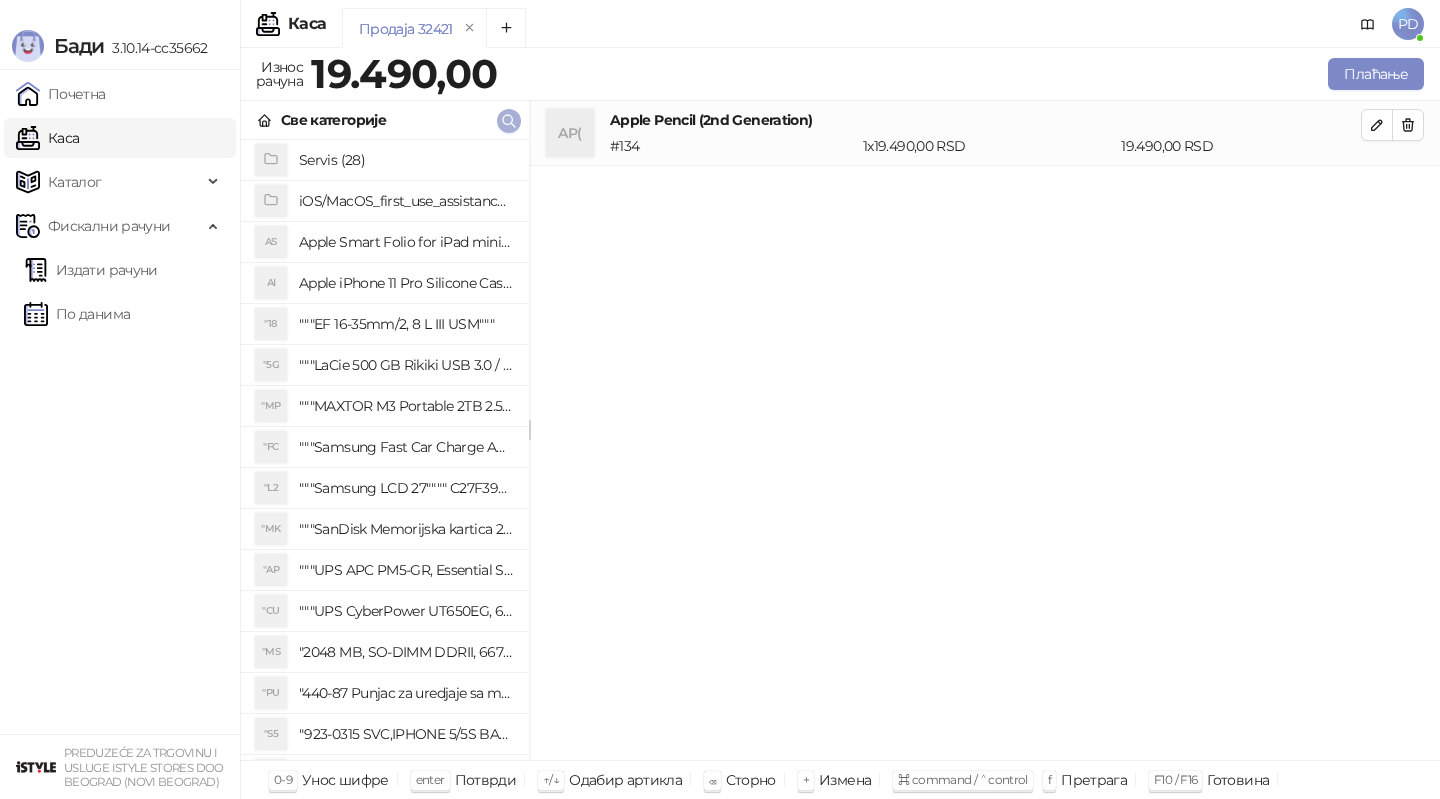 click 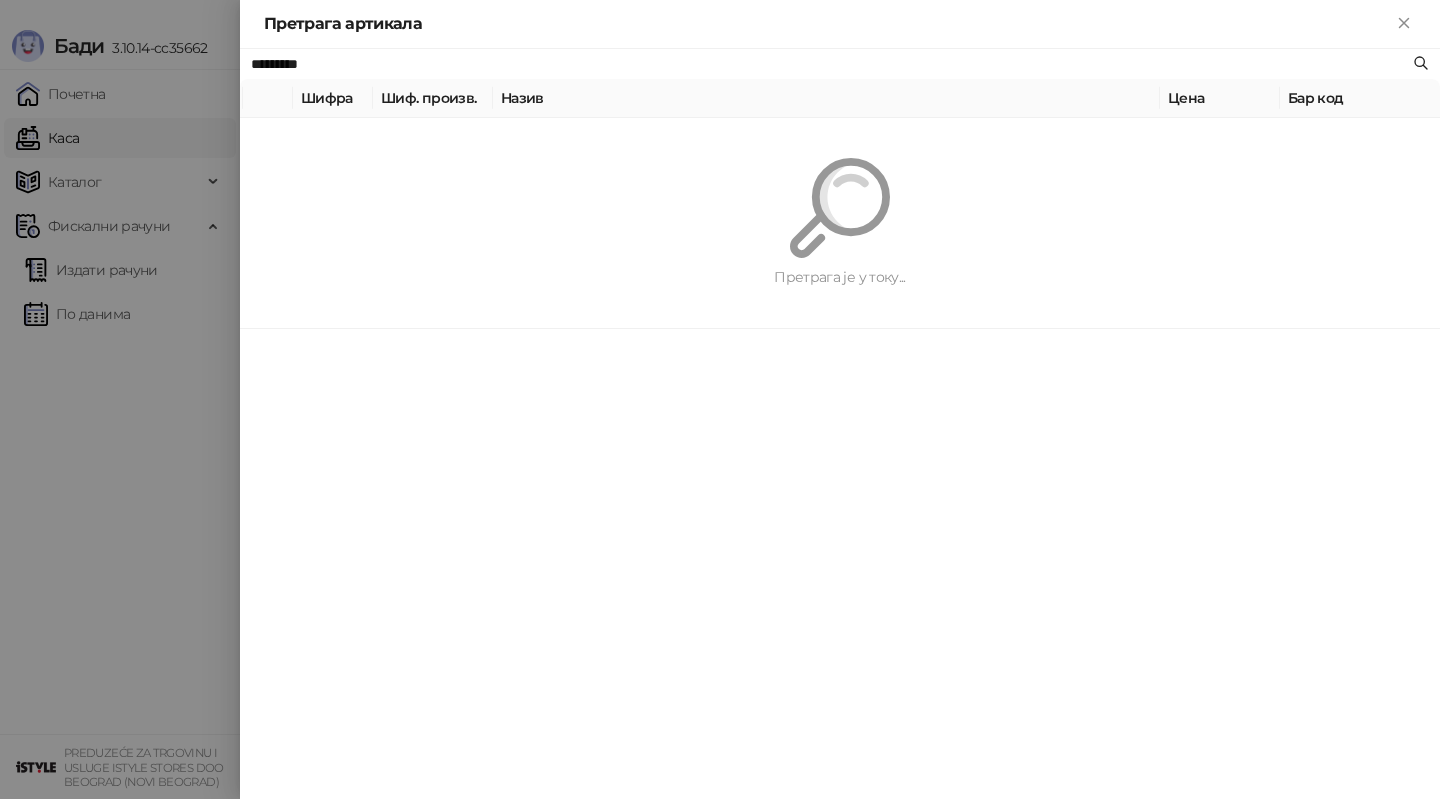 paste on "****" 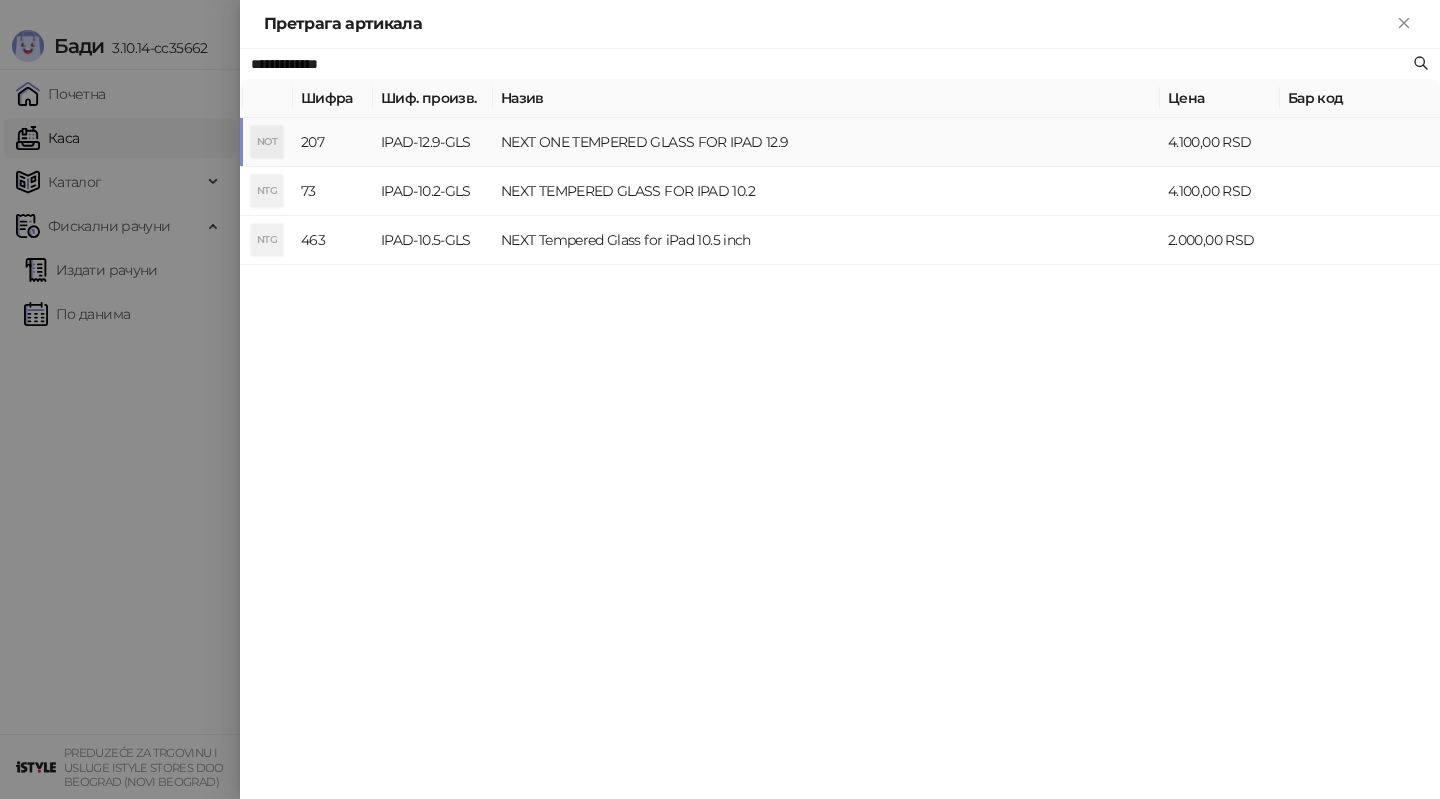 type on "**********" 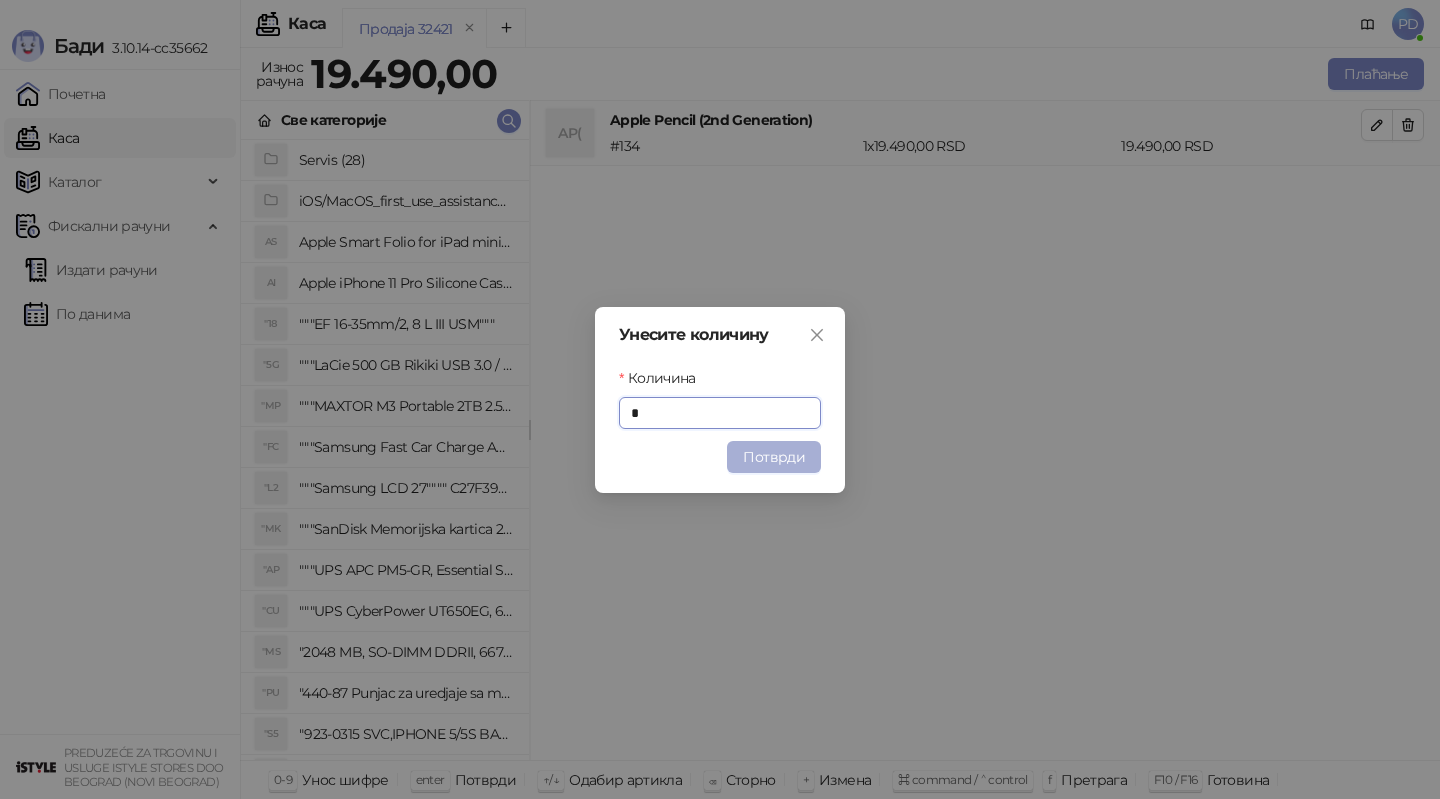 click on "Потврди" at bounding box center (774, 457) 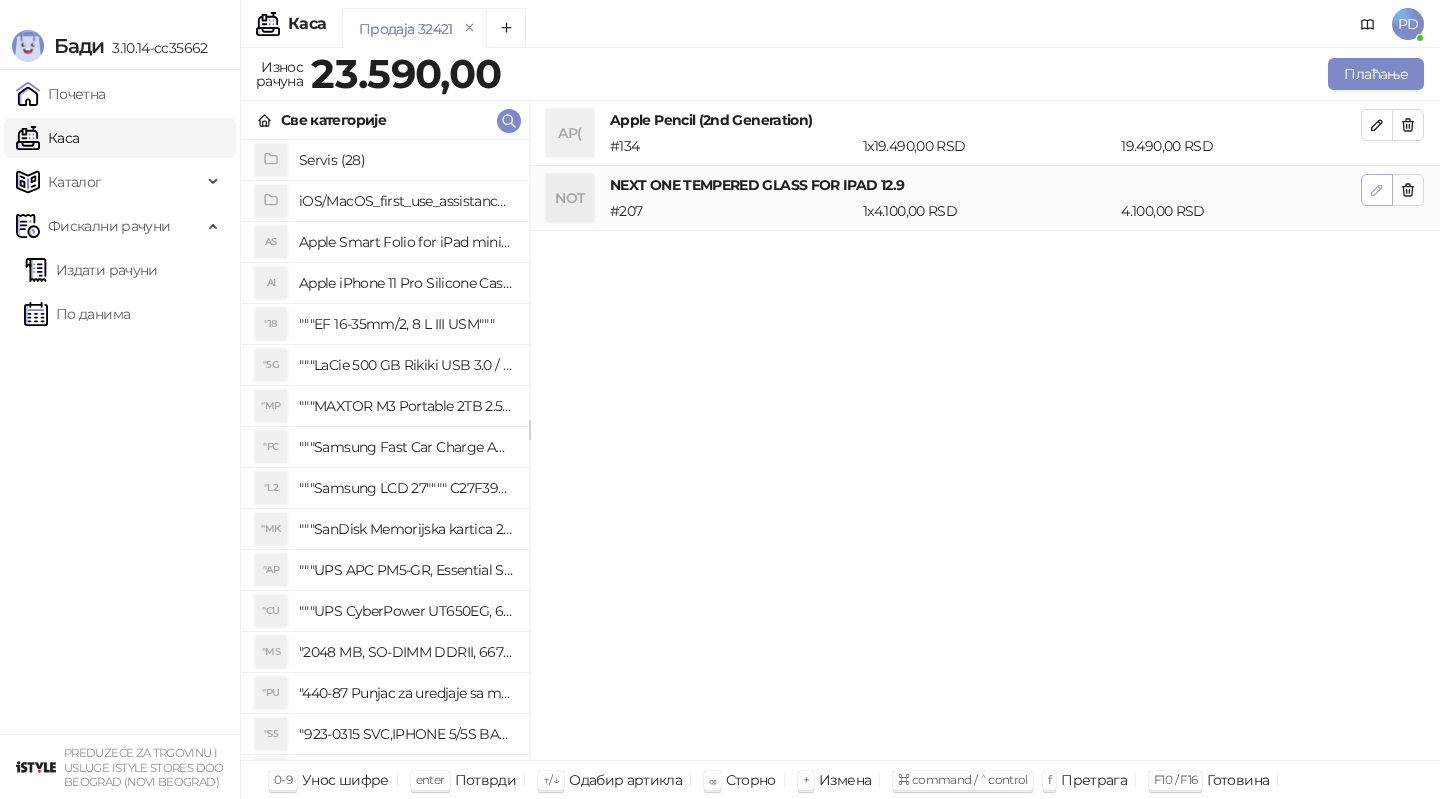 click at bounding box center [1377, 190] 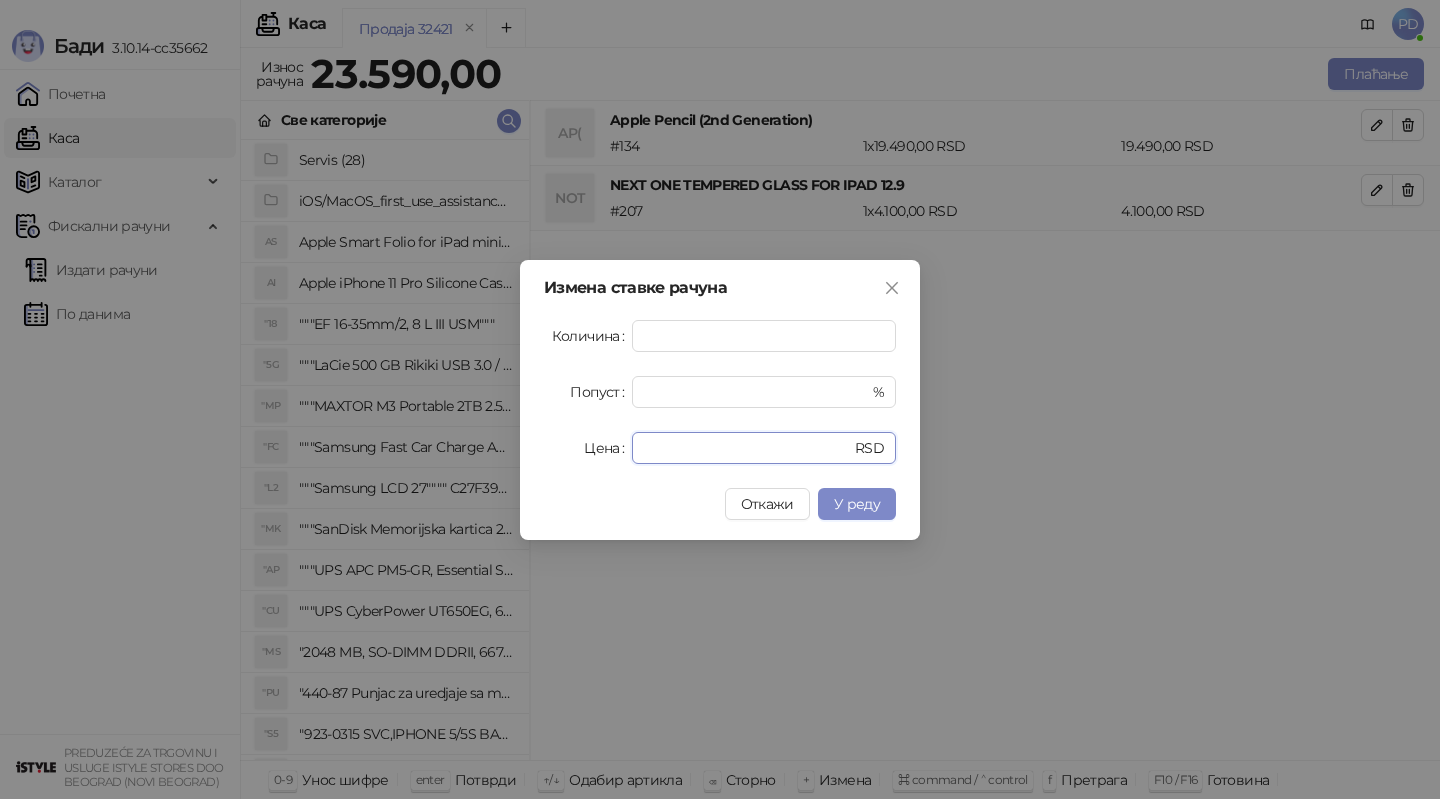 drag, startPoint x: 763, startPoint y: 441, endPoint x: 408, endPoint y: 486, distance: 357.84076 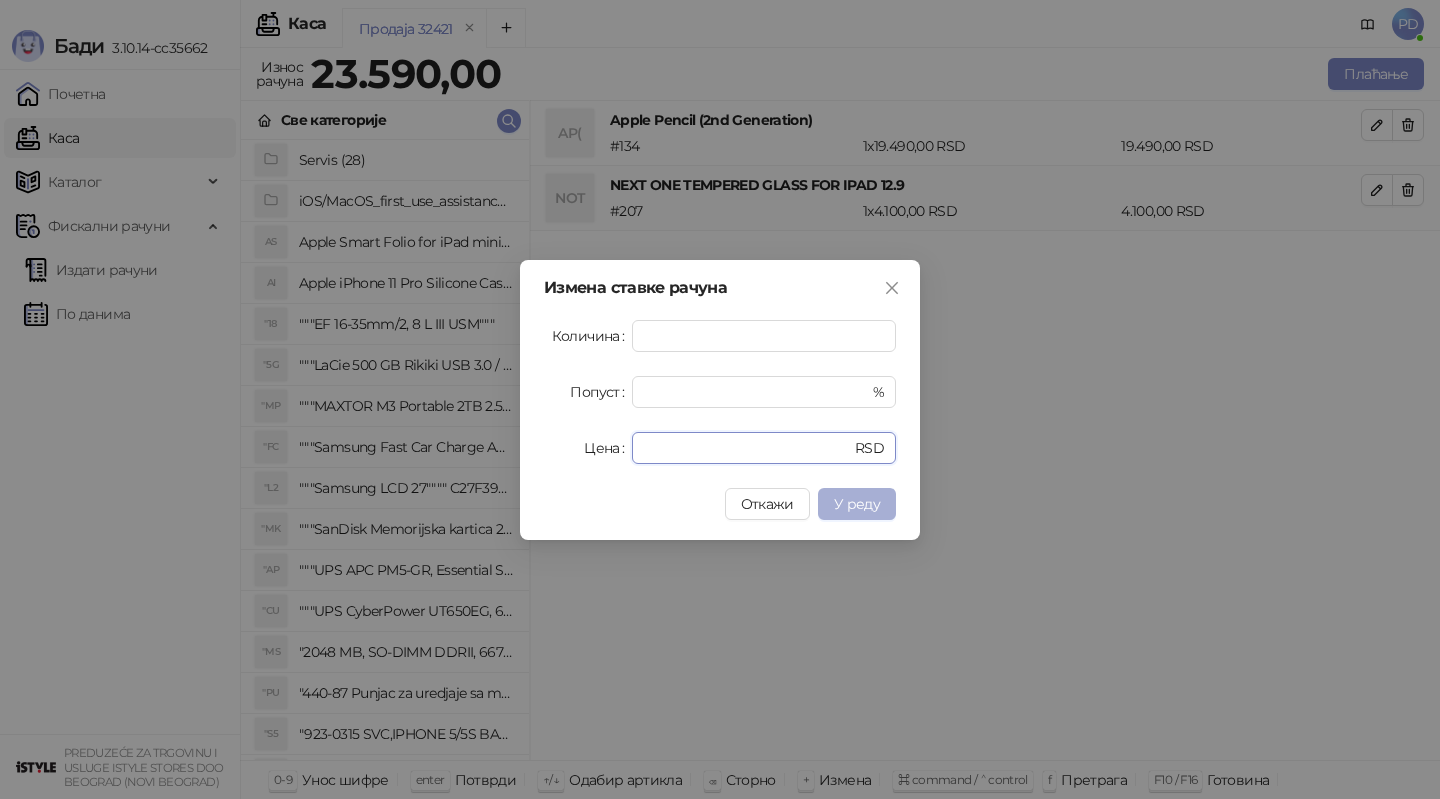 type on "*" 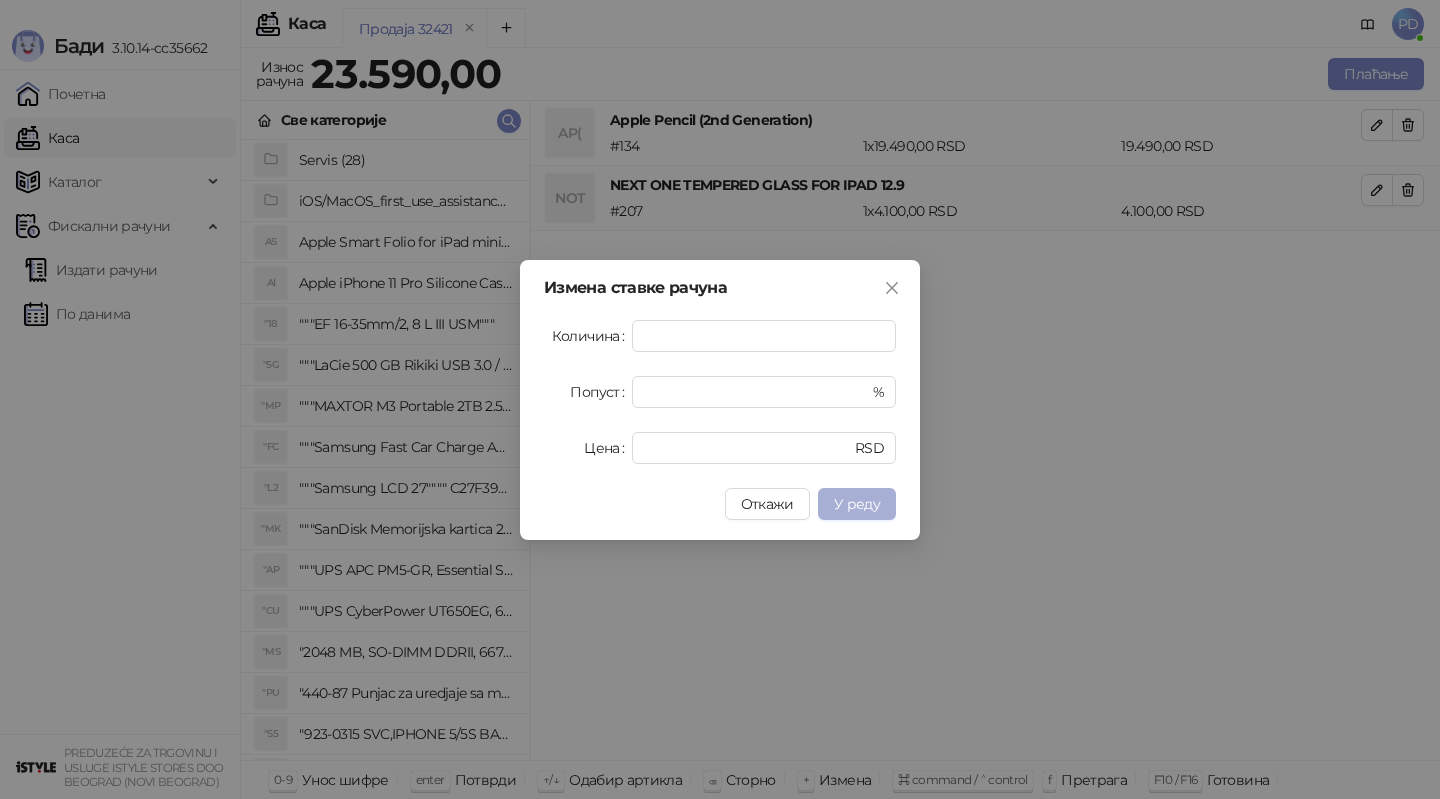 click on "У реду" at bounding box center (857, 504) 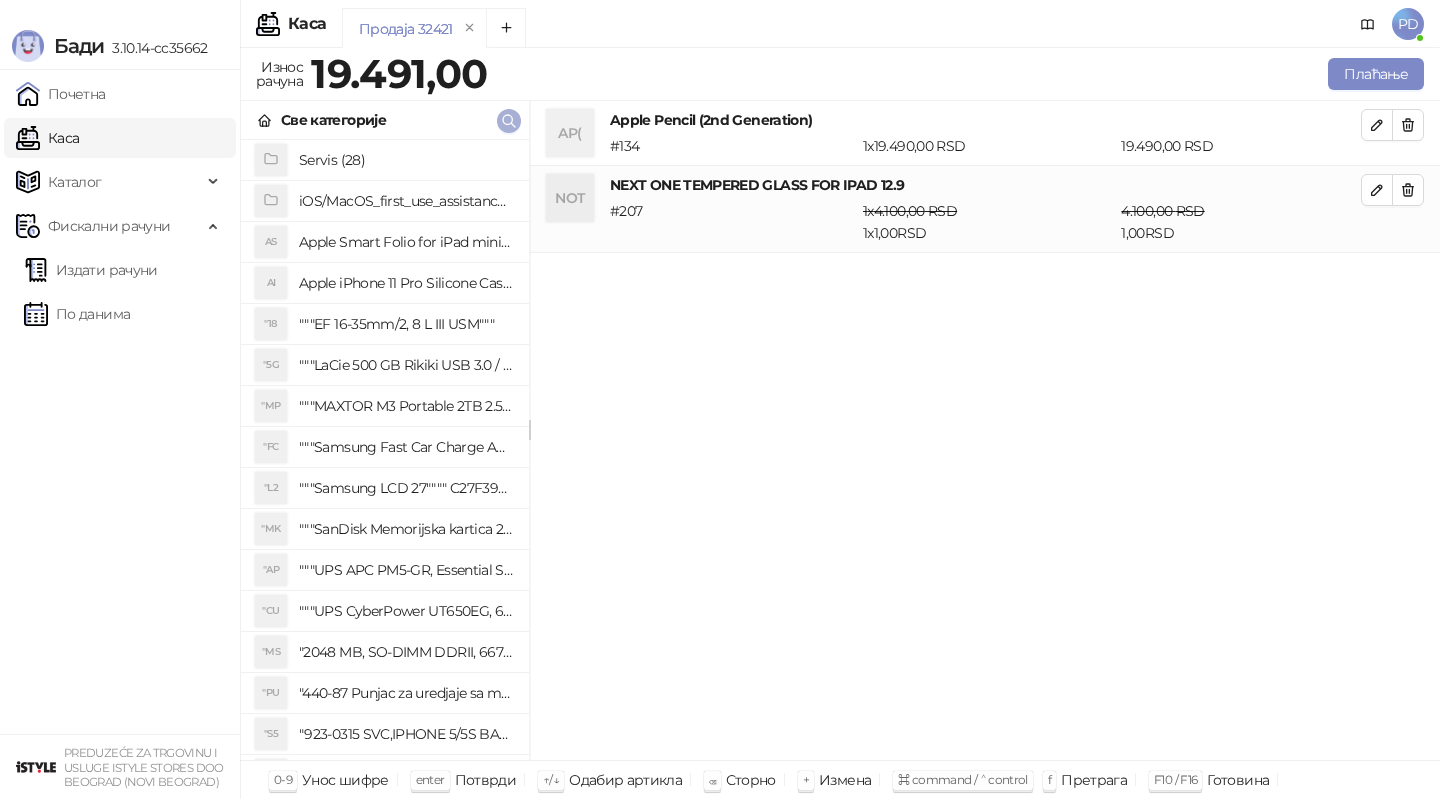 click 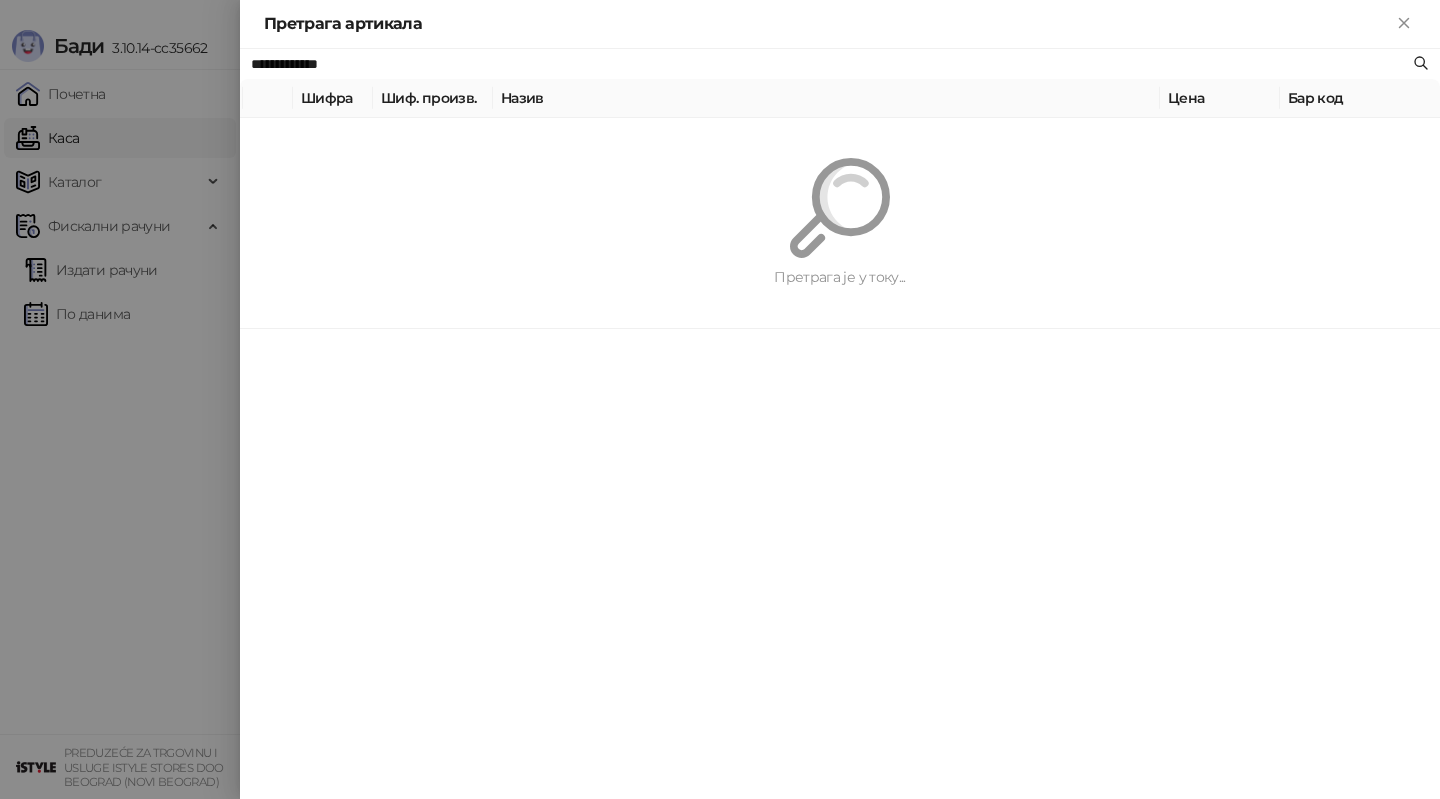 paste on "**********" 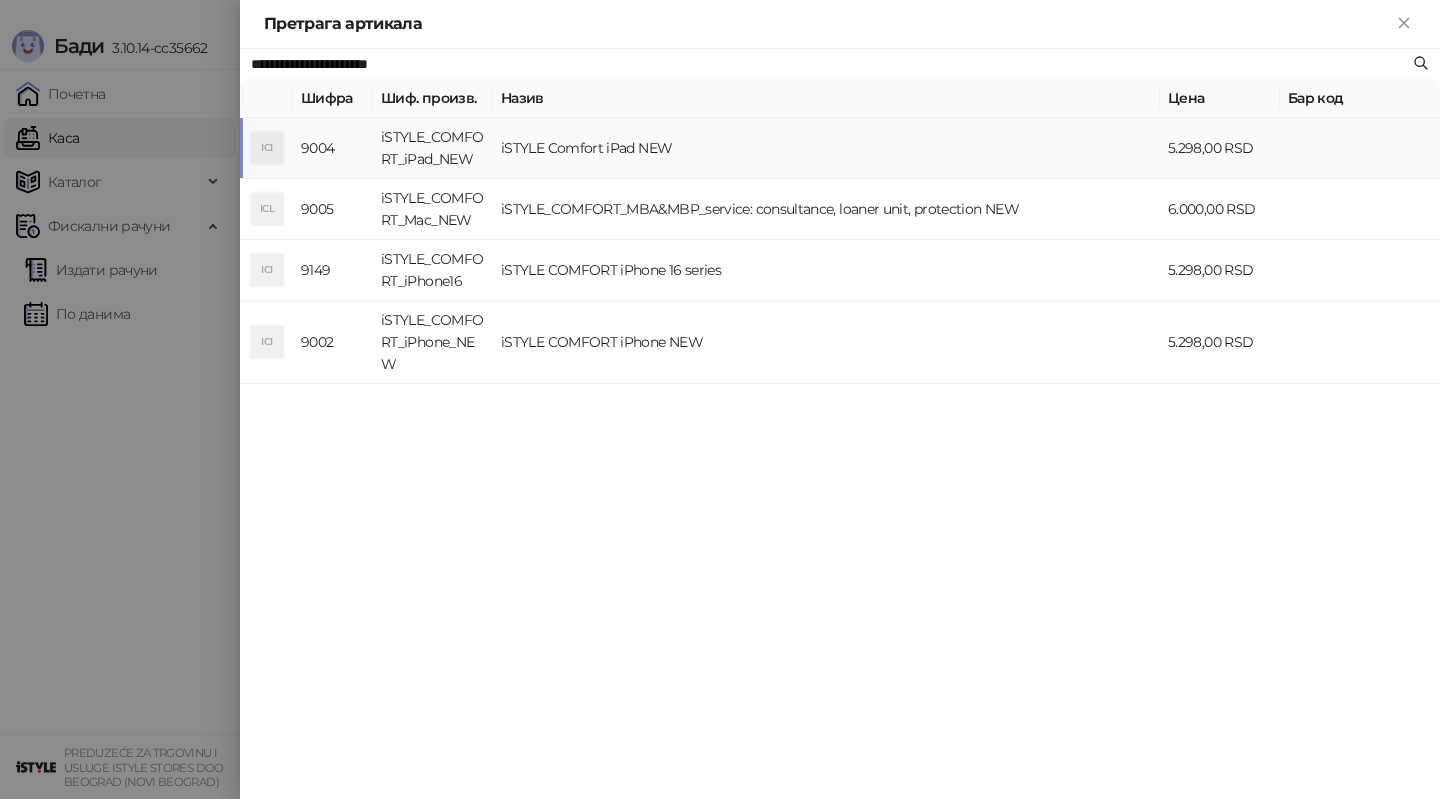 click on "iSTYLE Comfort iPad NEW" at bounding box center [826, 148] 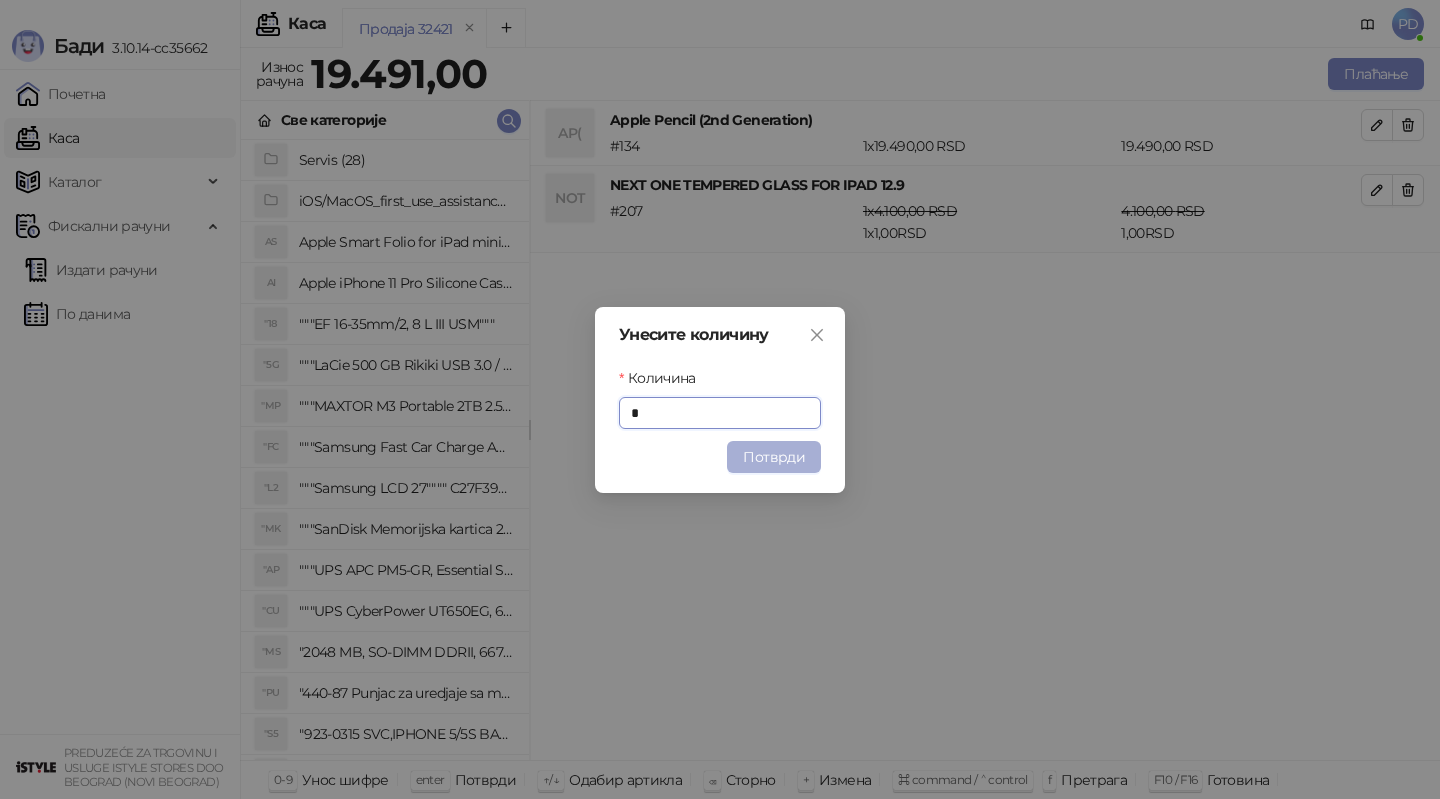 click on "Потврди" at bounding box center (774, 457) 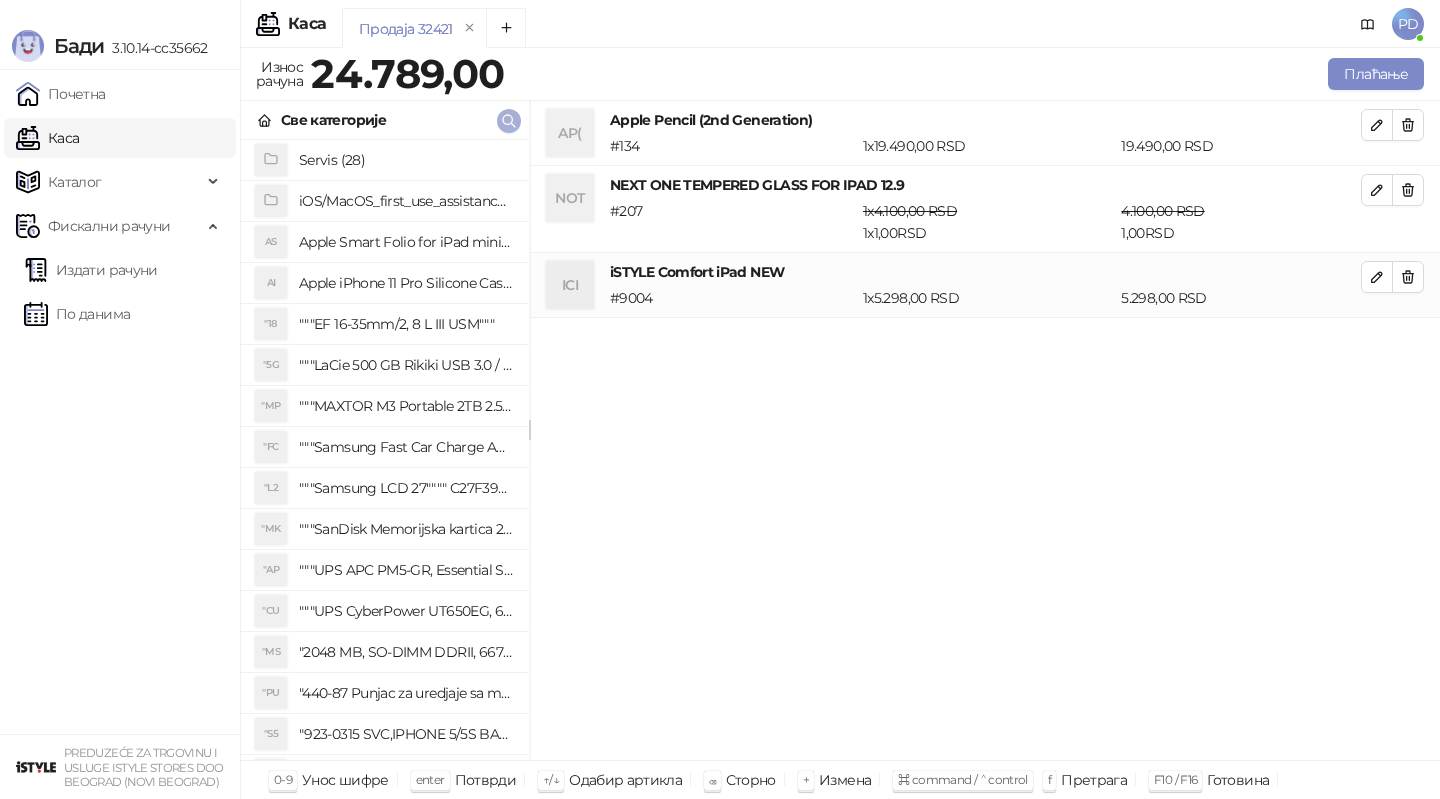 click 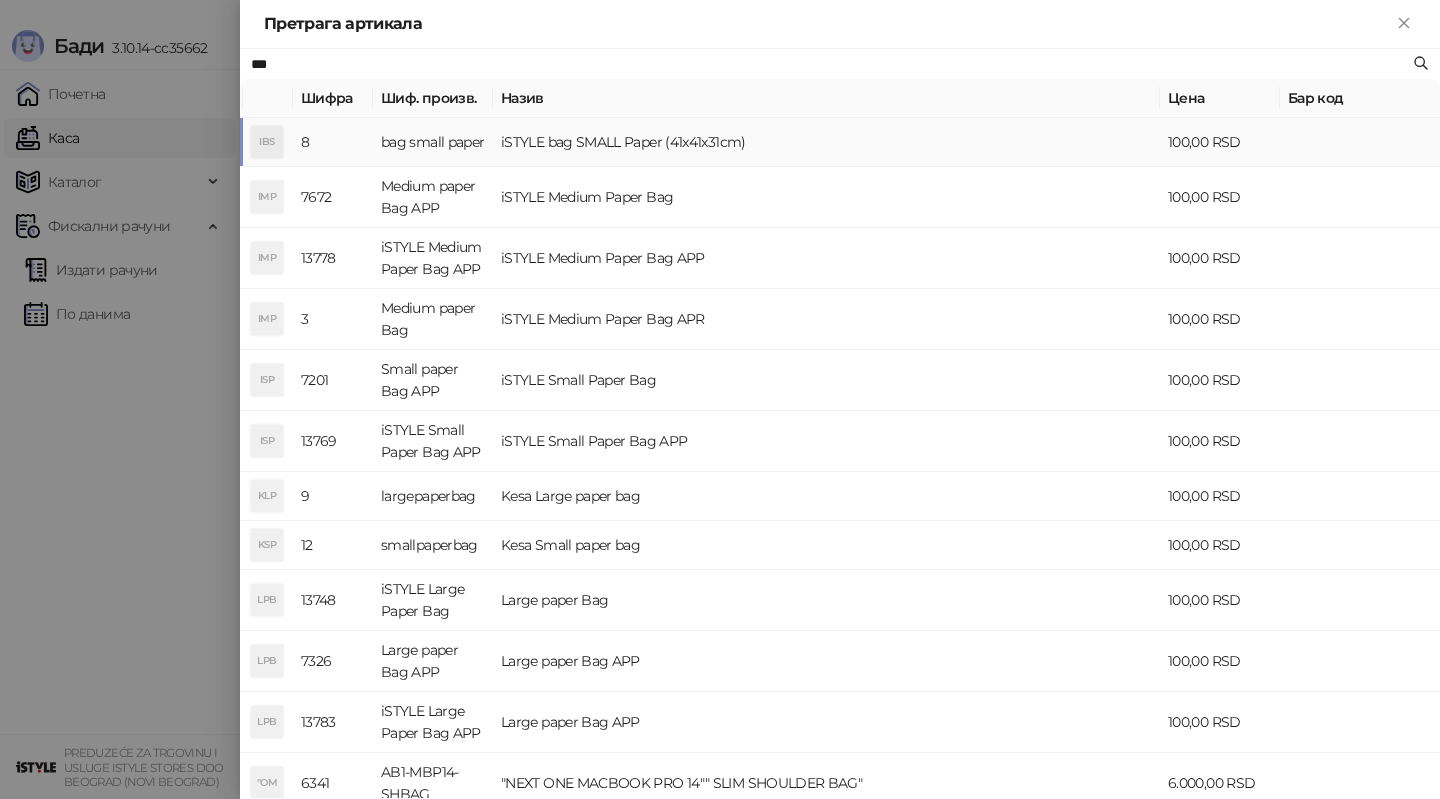 type on "***" 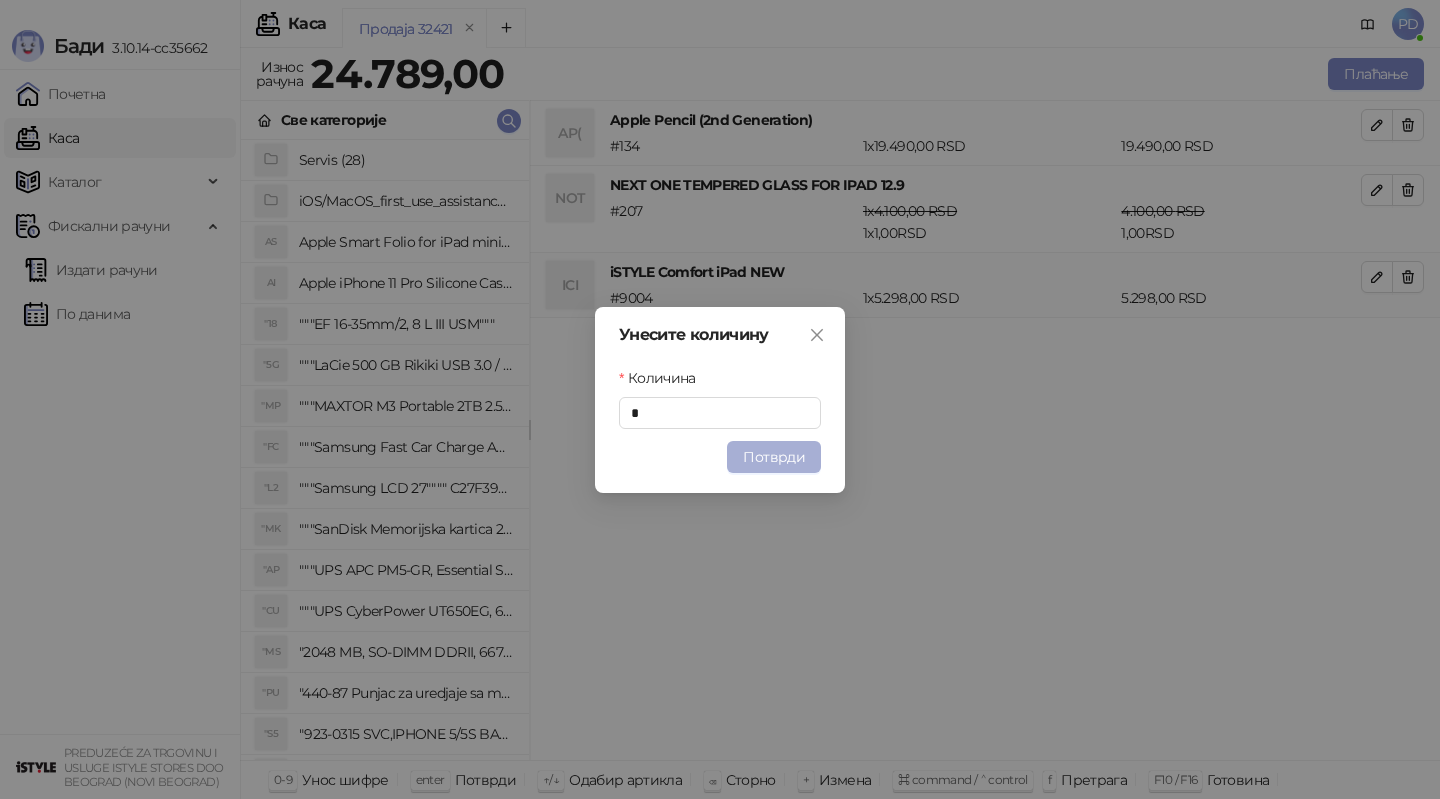 click on "Потврди" at bounding box center [774, 457] 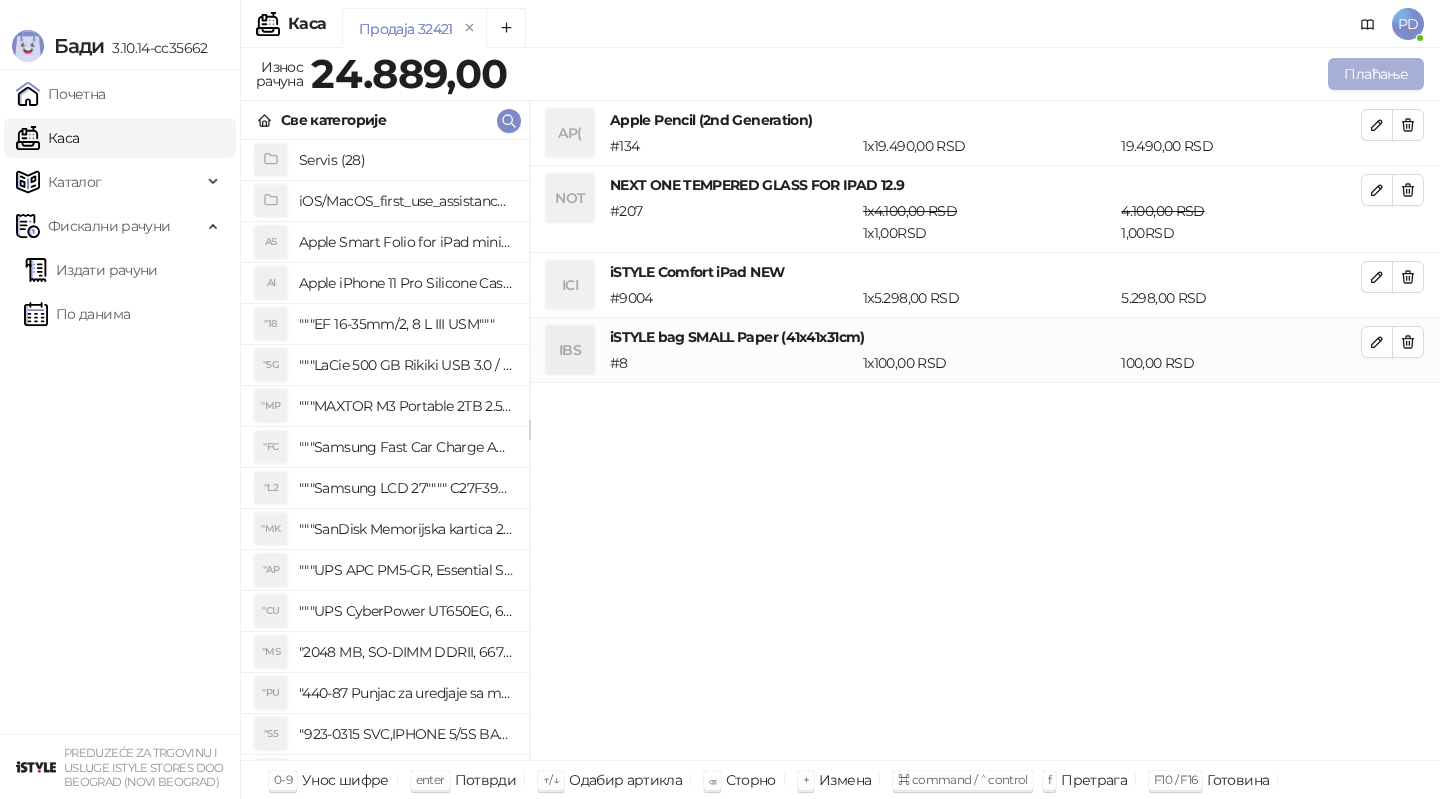 click on "Плаћање" at bounding box center (1376, 74) 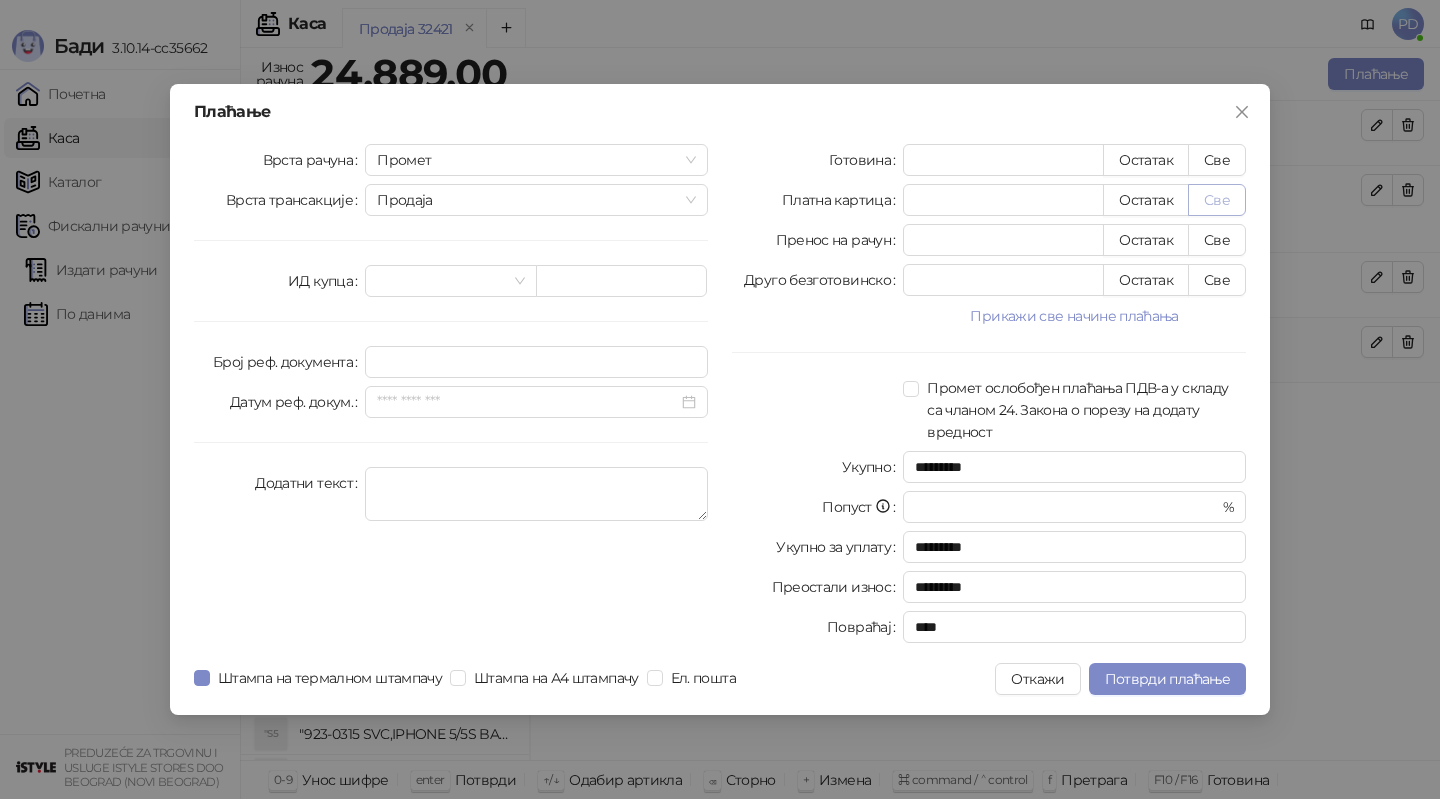 click on "Све" at bounding box center (1217, 200) 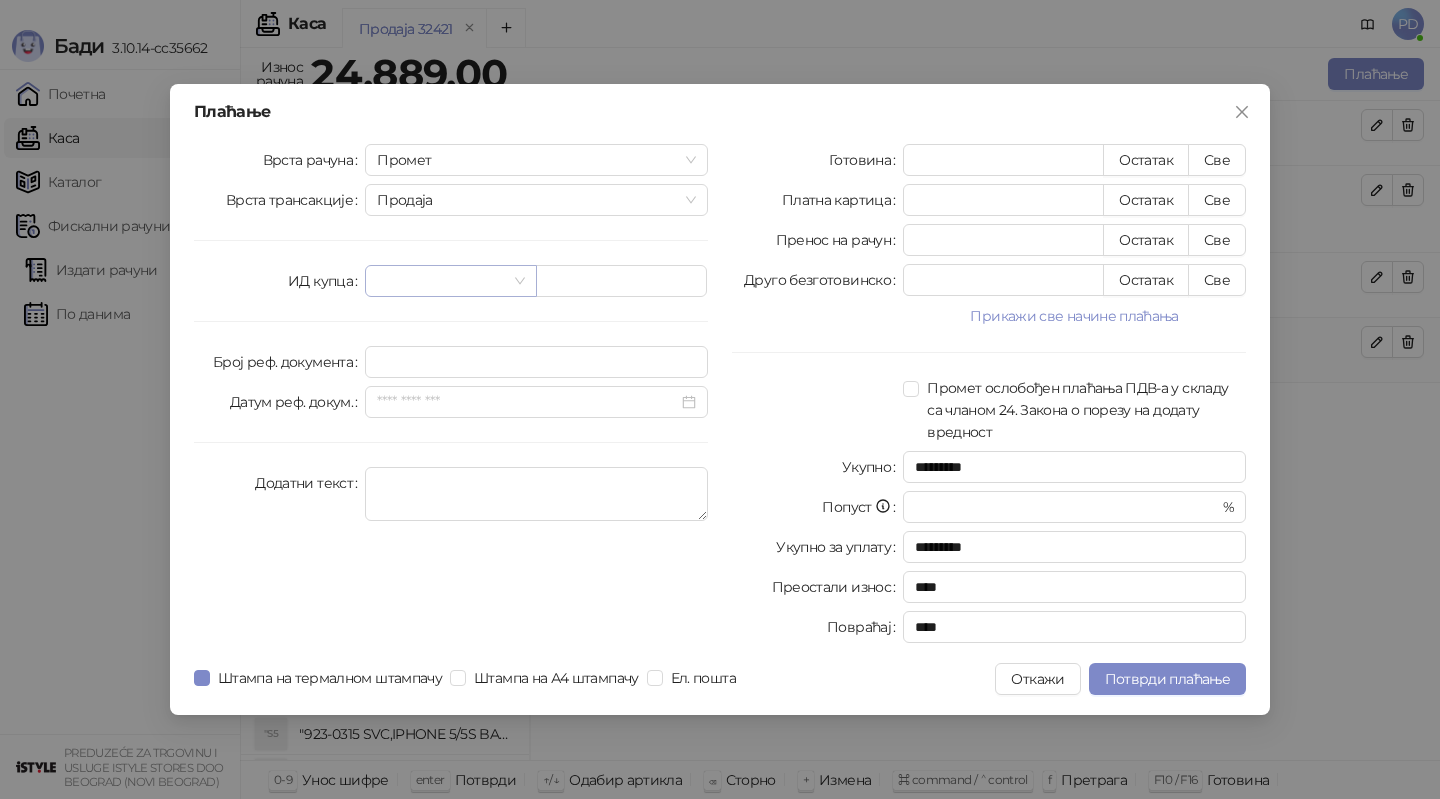 click at bounding box center [441, 281] 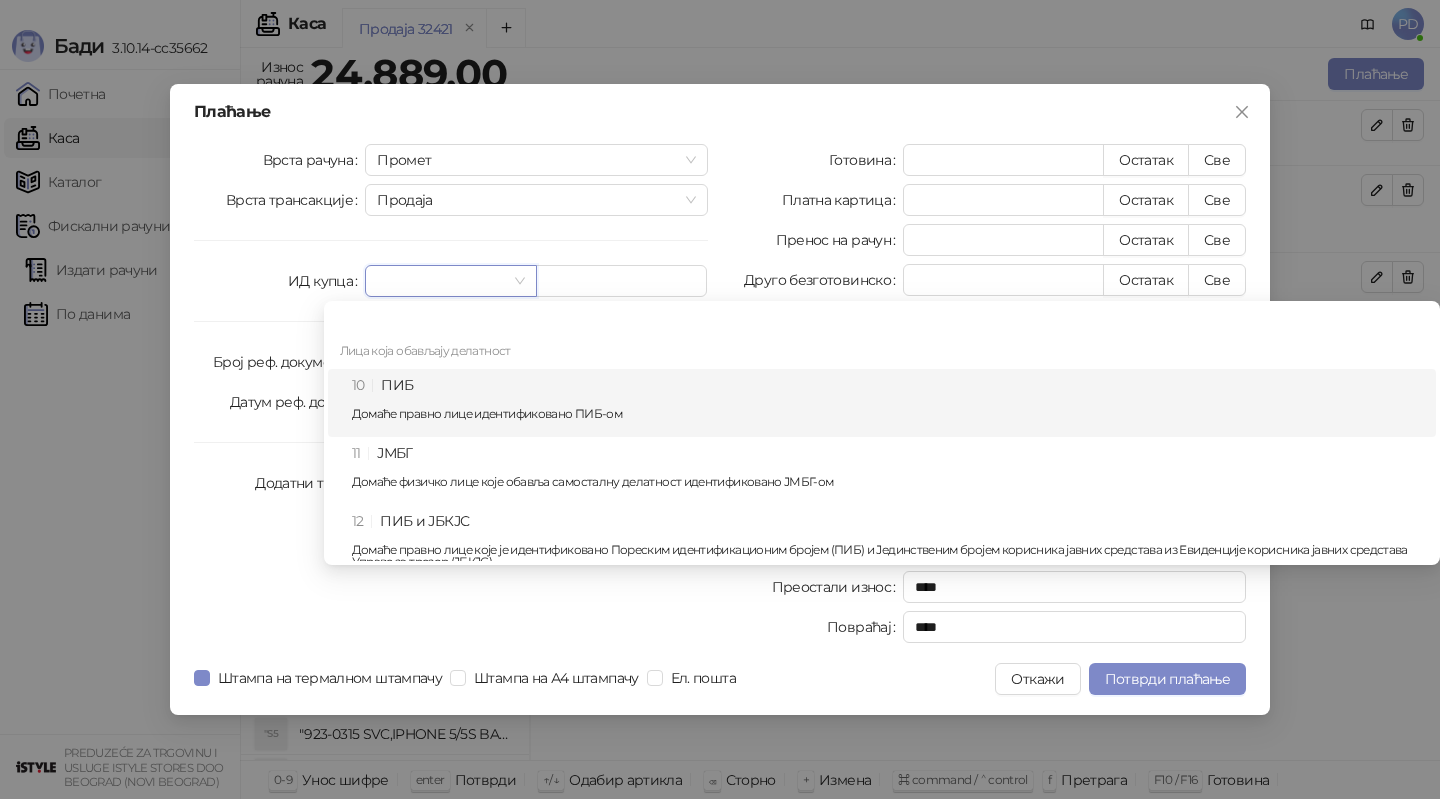 click on "10 ПИБ Домаће правно лице идентификовано ПИБ-ом" at bounding box center [888, 403] 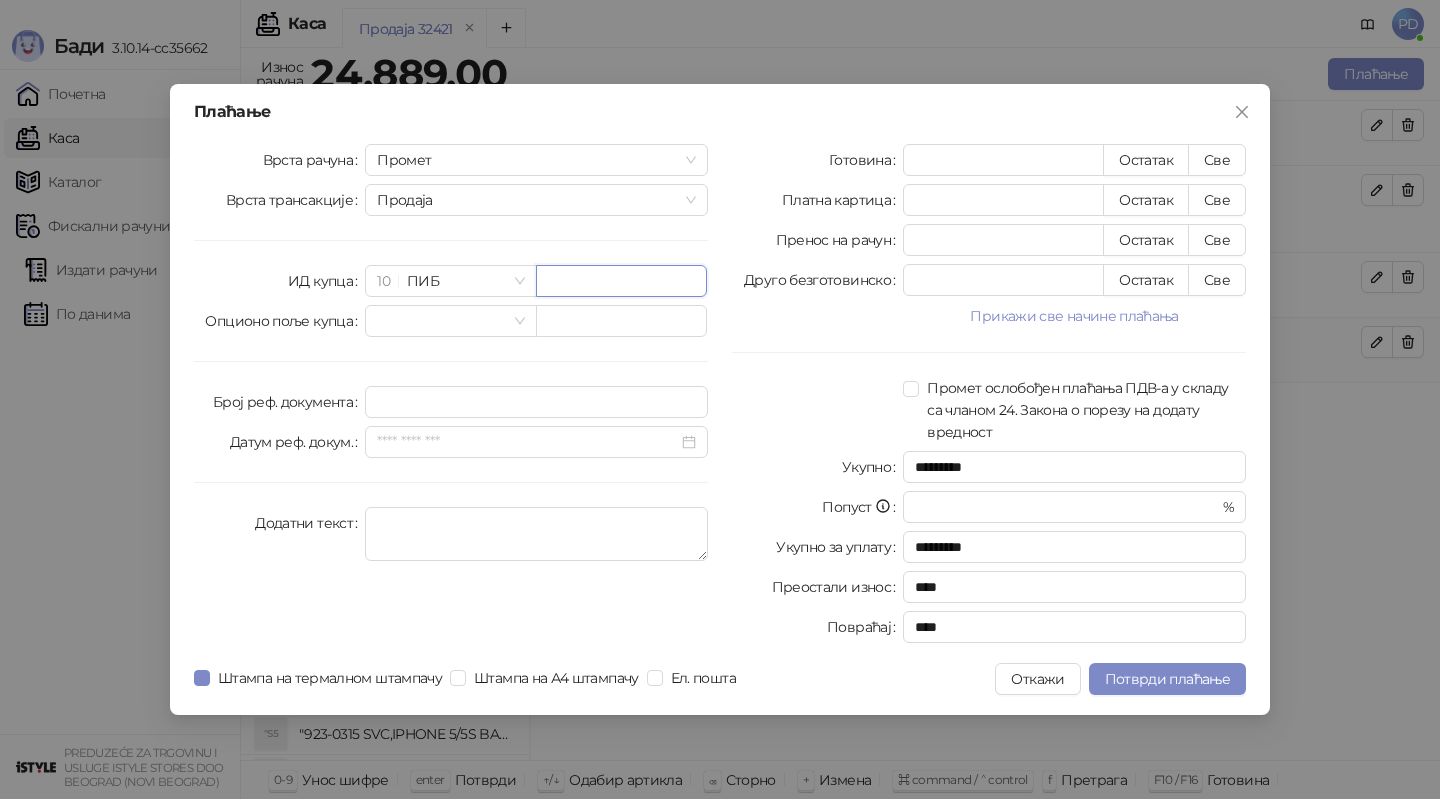 paste on "*********" 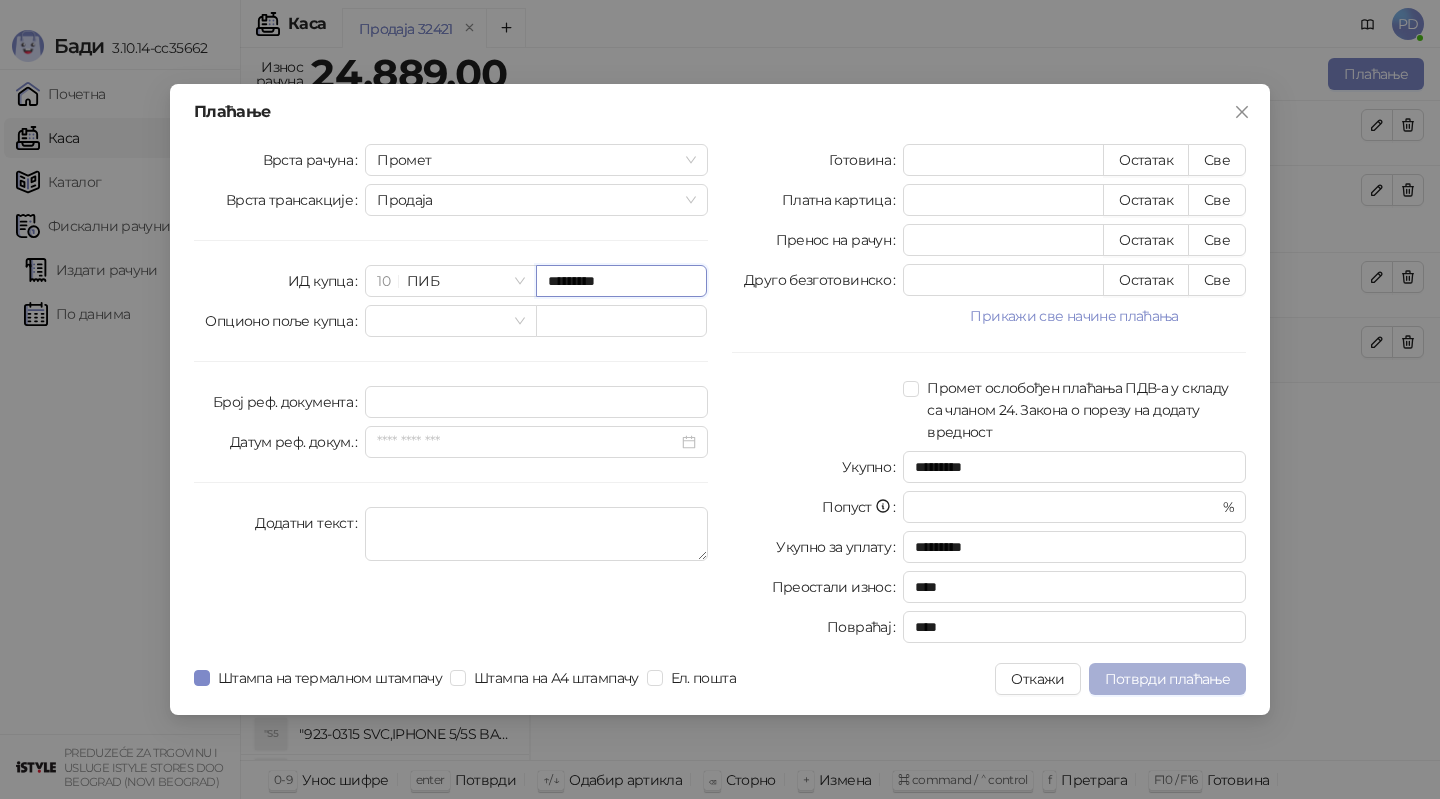 type on "*********" 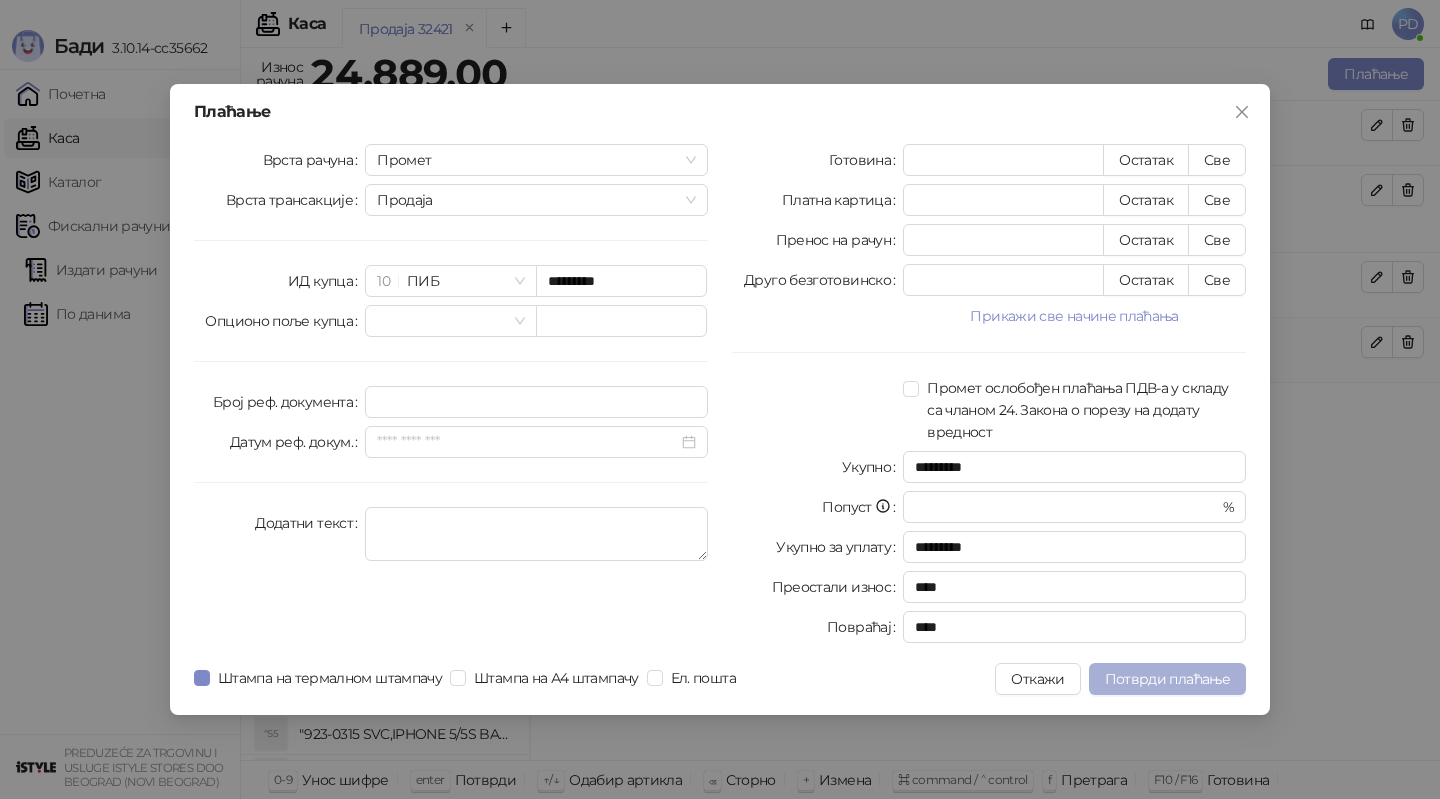 click on "Потврди плаћање" at bounding box center [1167, 679] 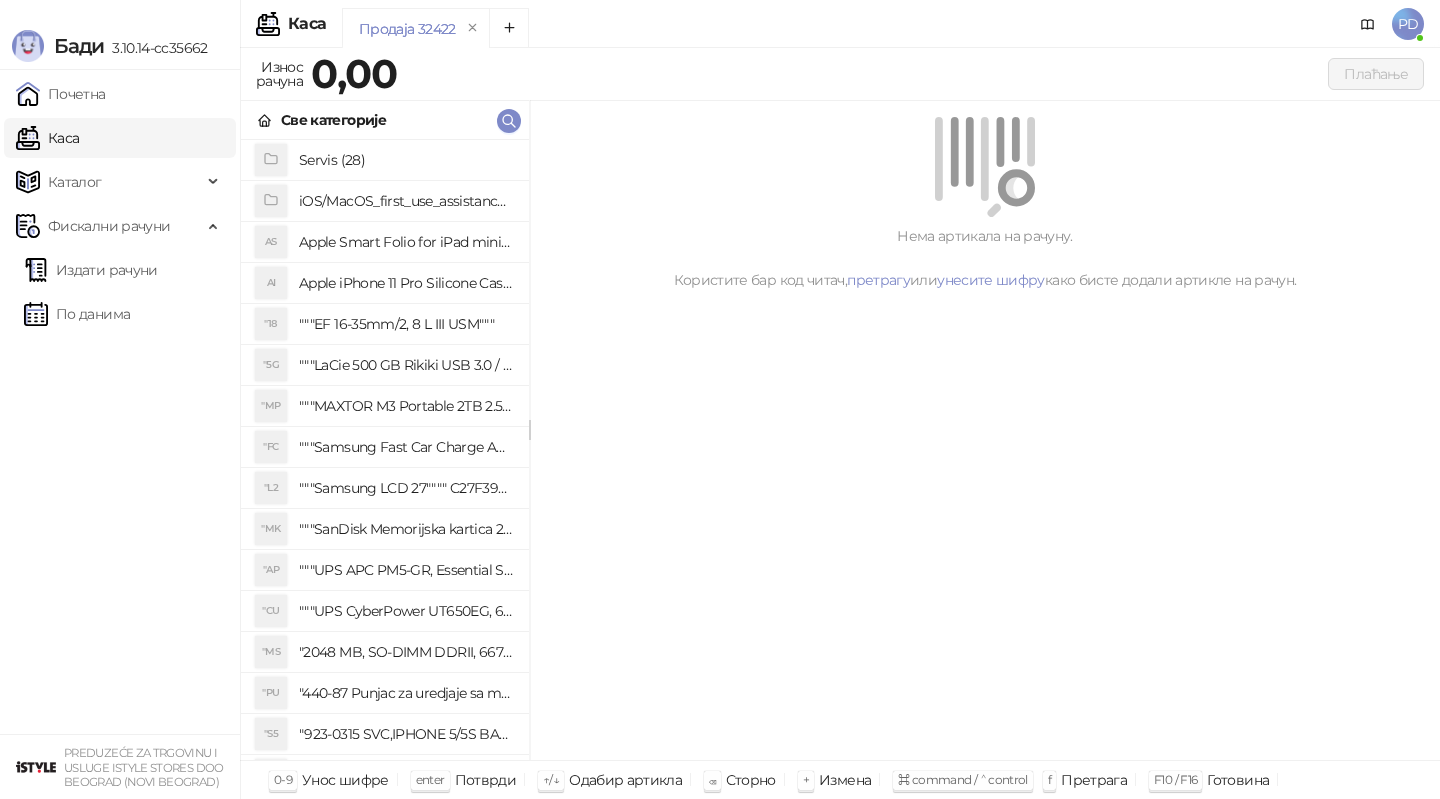 click on "Све категорије" at bounding box center [385, 120] 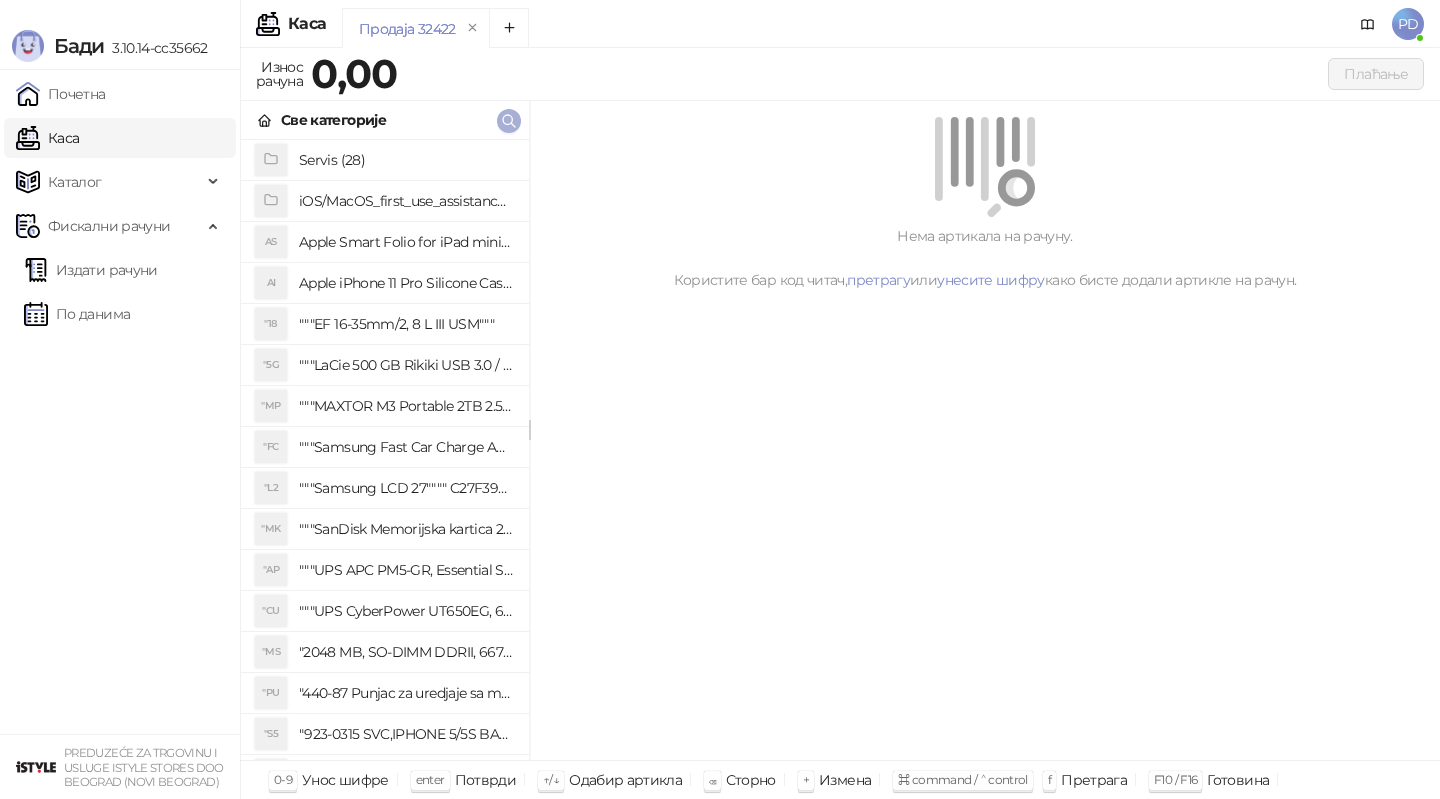 click 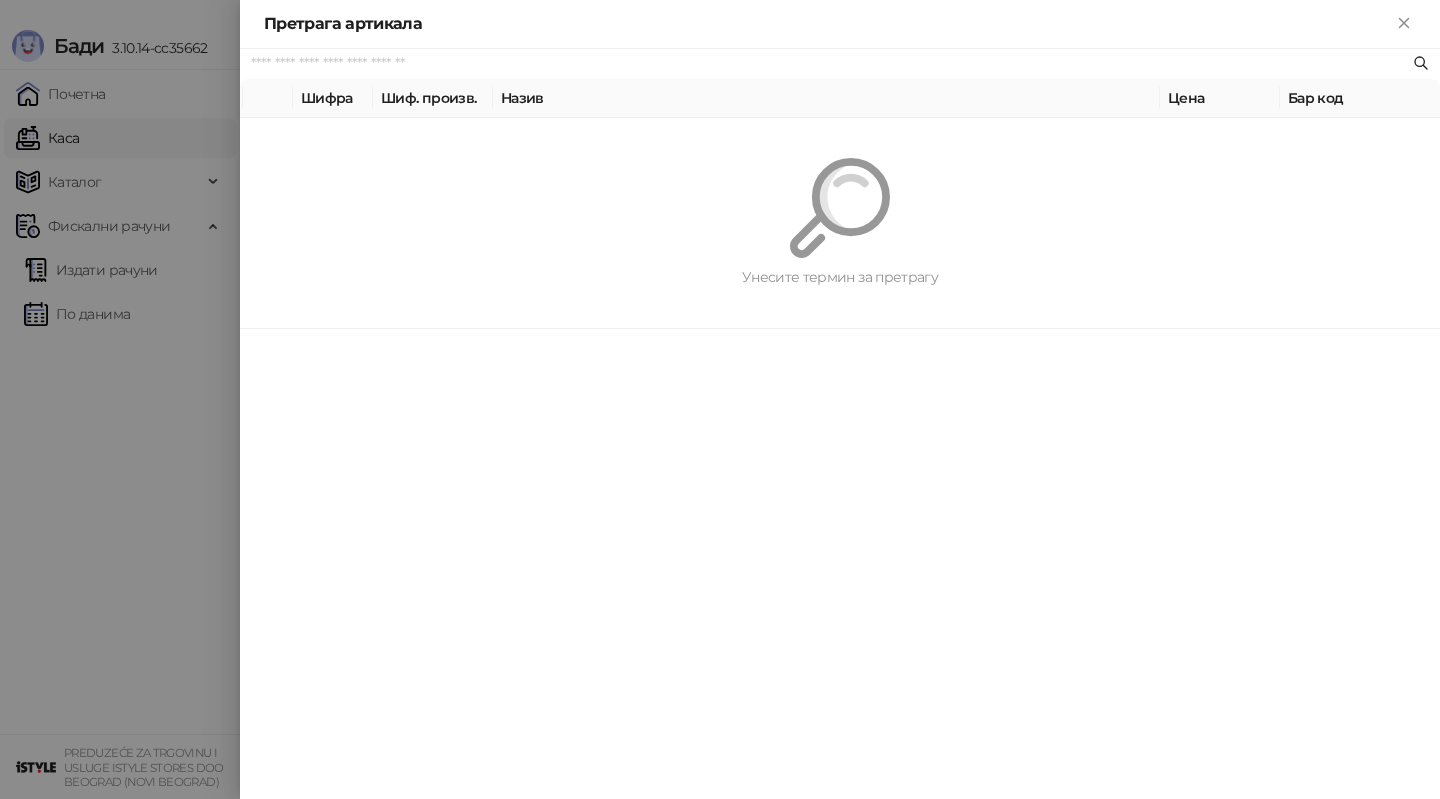 paste on "*********" 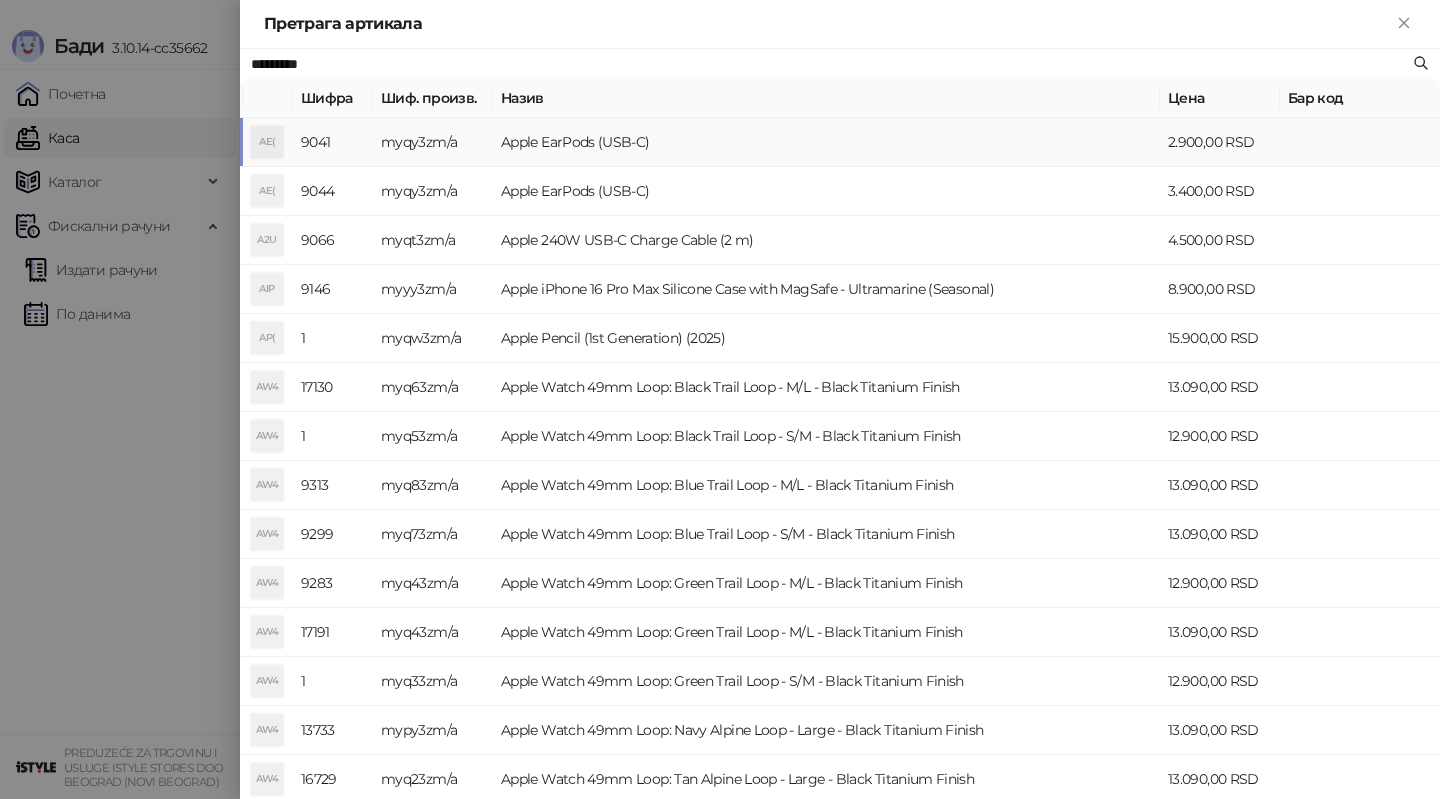 click on "Apple EarPods (USB-C)" at bounding box center (826, 142) 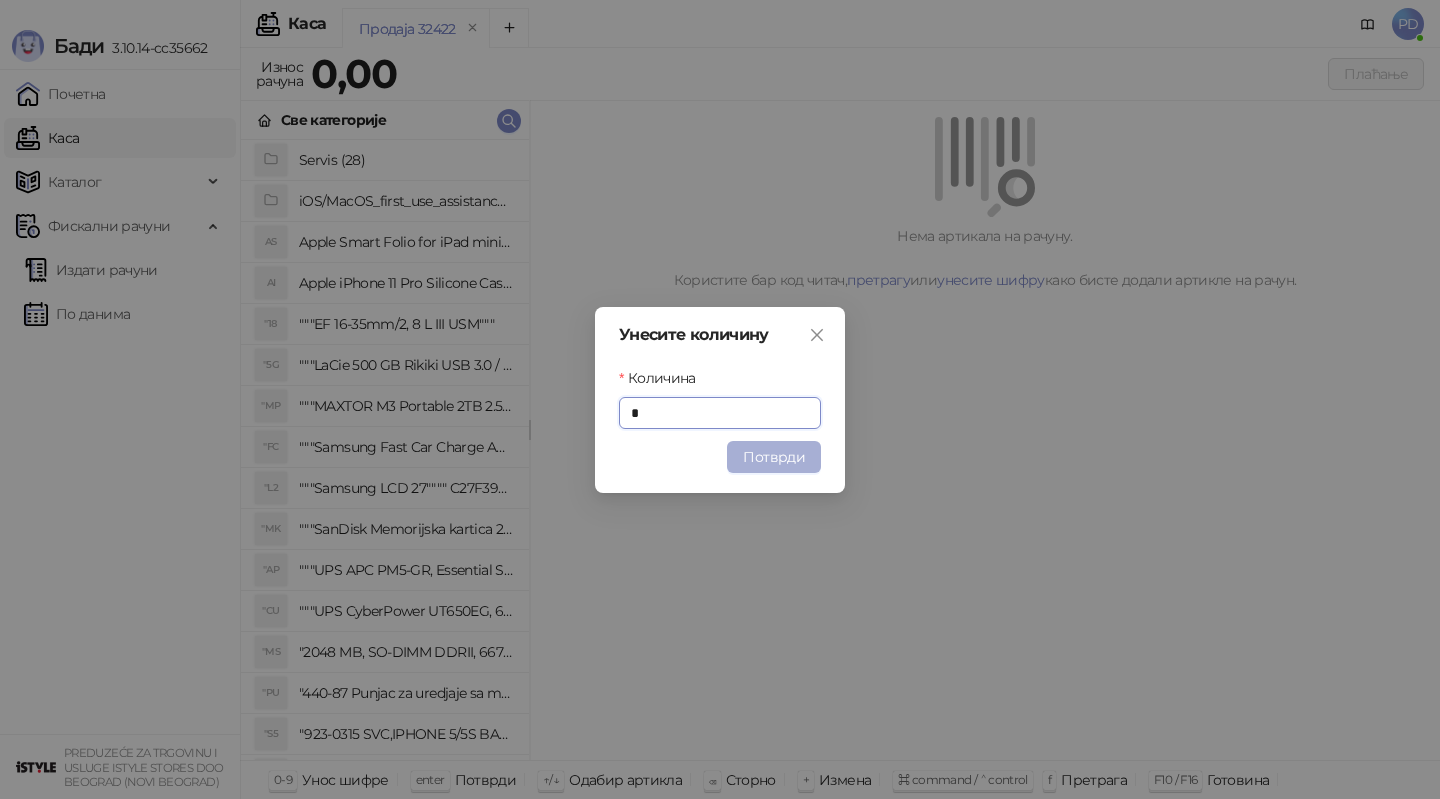 click on "Потврди" at bounding box center [774, 457] 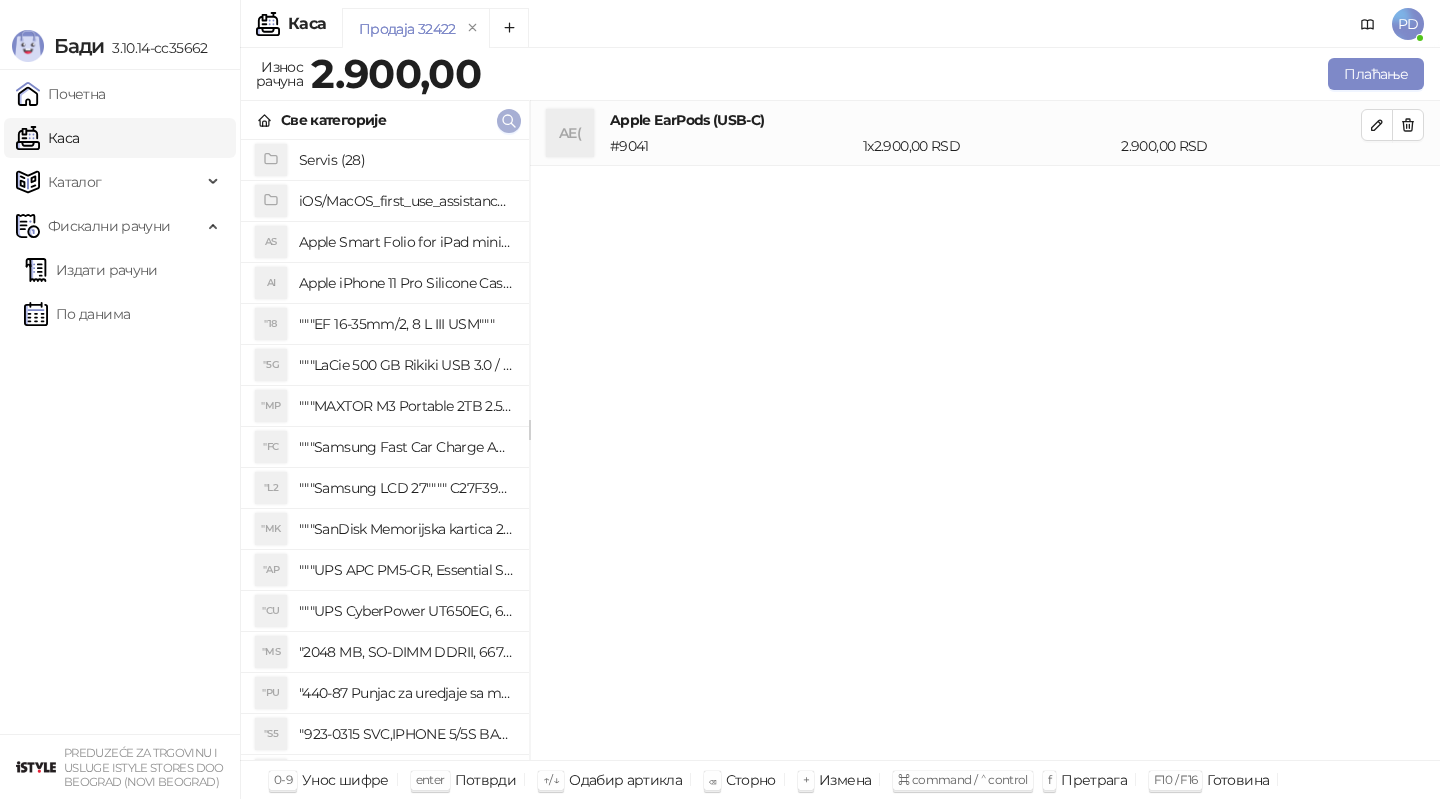 click 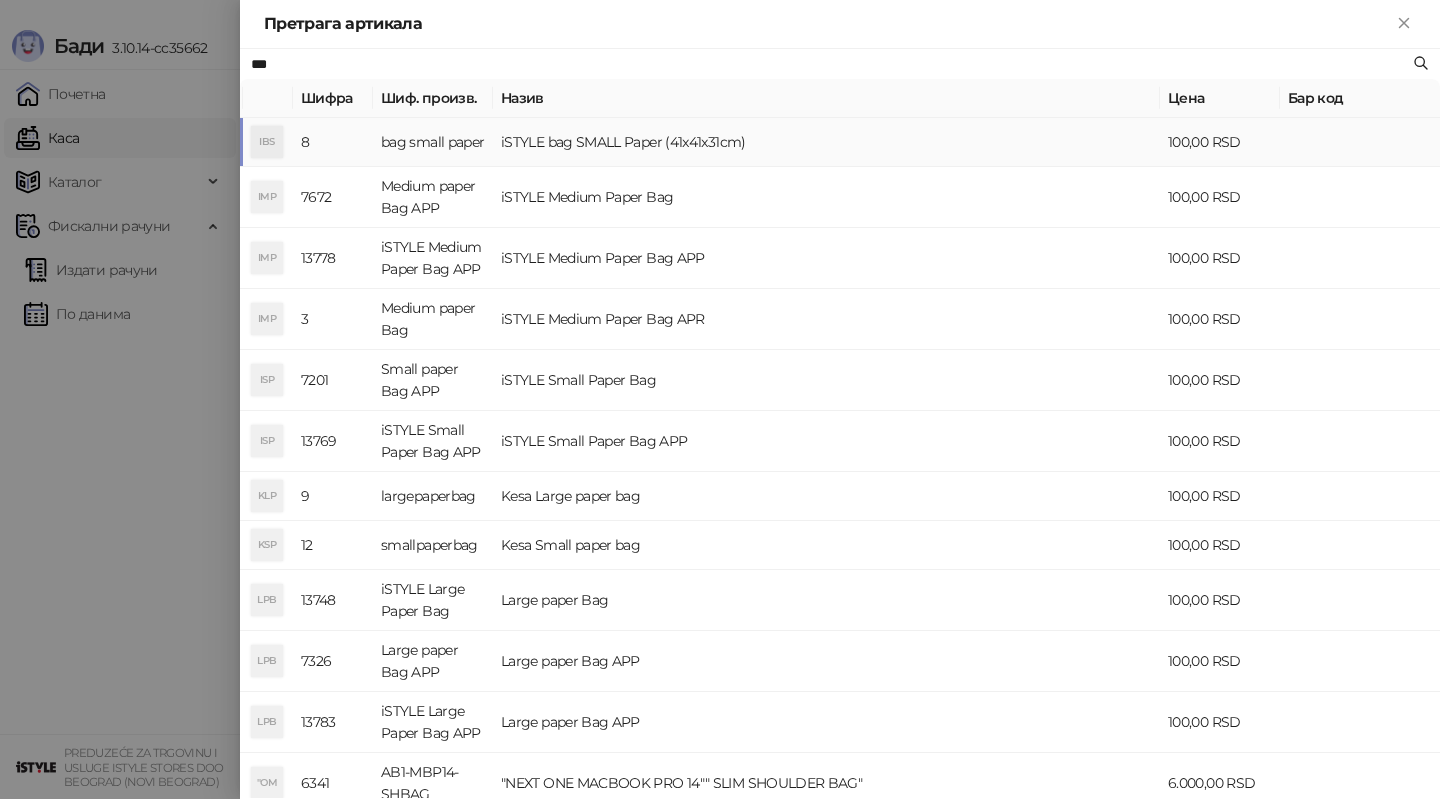 type on "***" 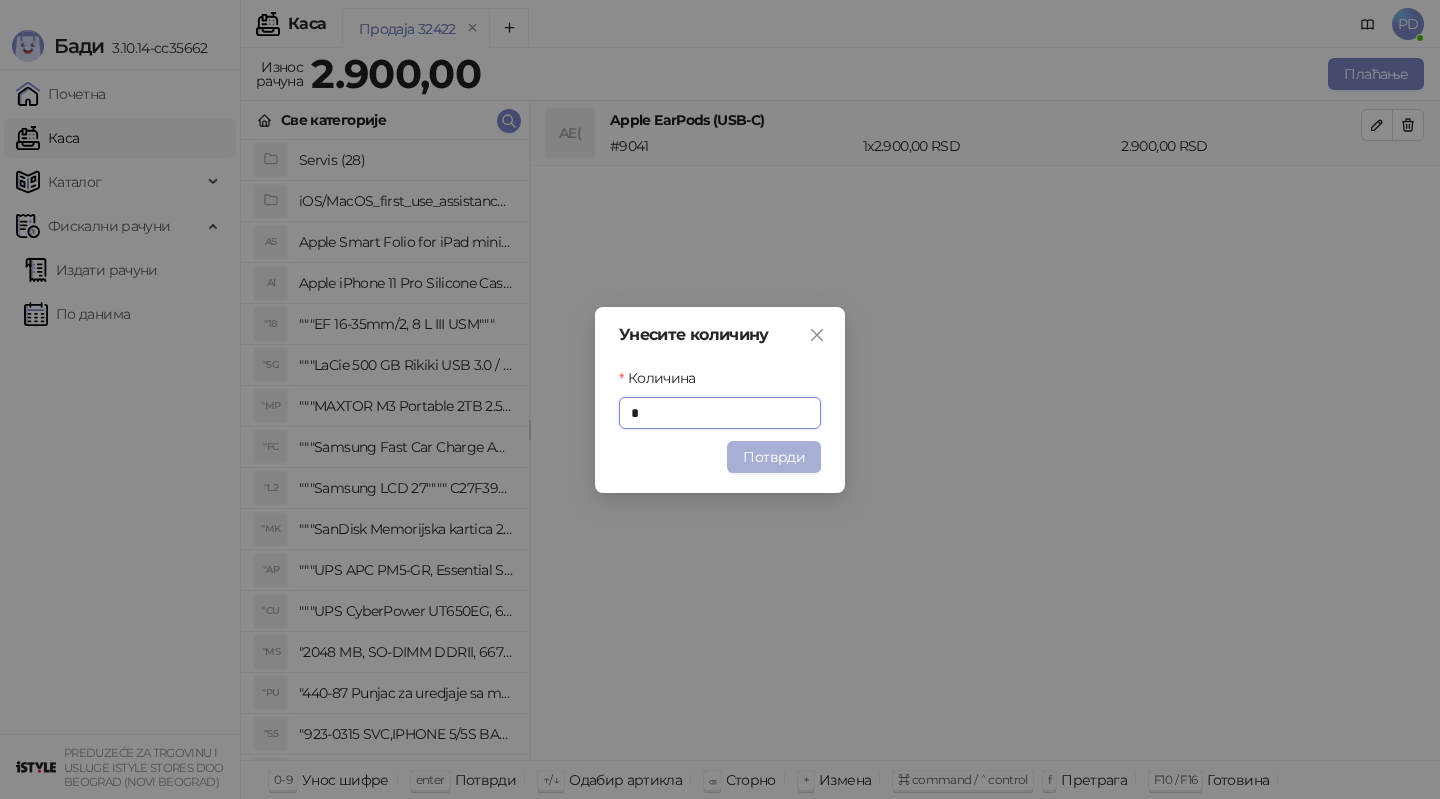 click on "Потврди" at bounding box center [774, 457] 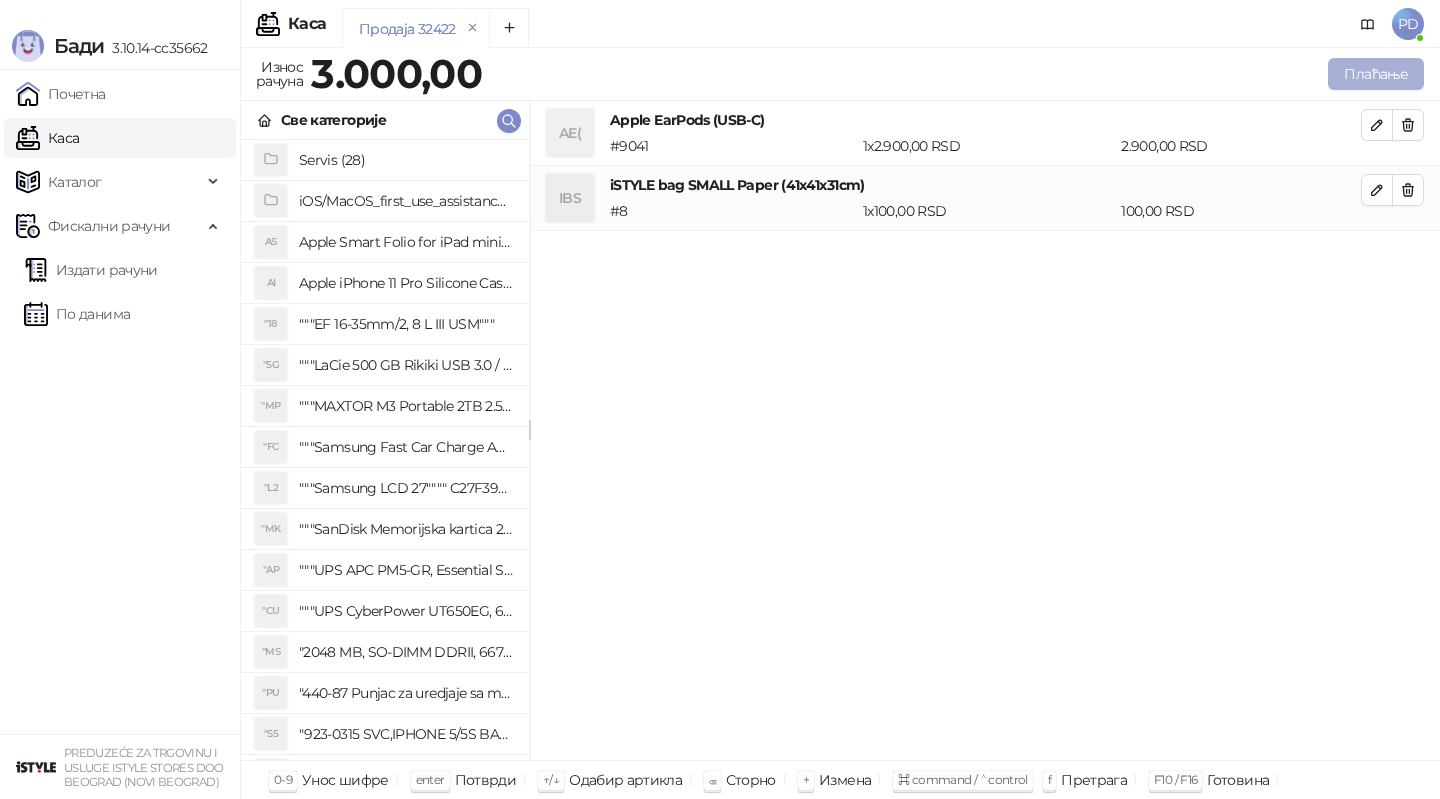 click on "Плаћање" at bounding box center [1376, 74] 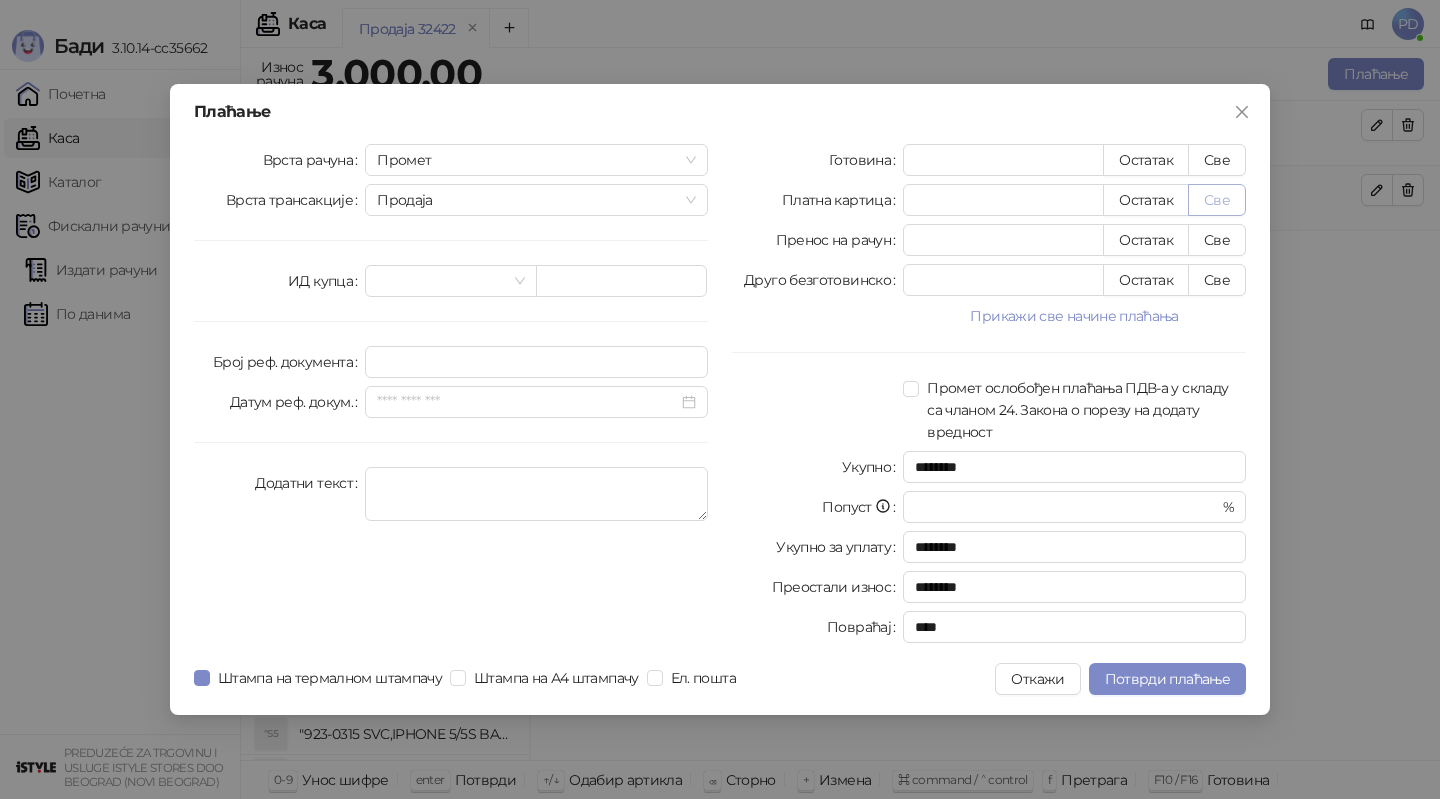 click on "Све" at bounding box center [1217, 200] 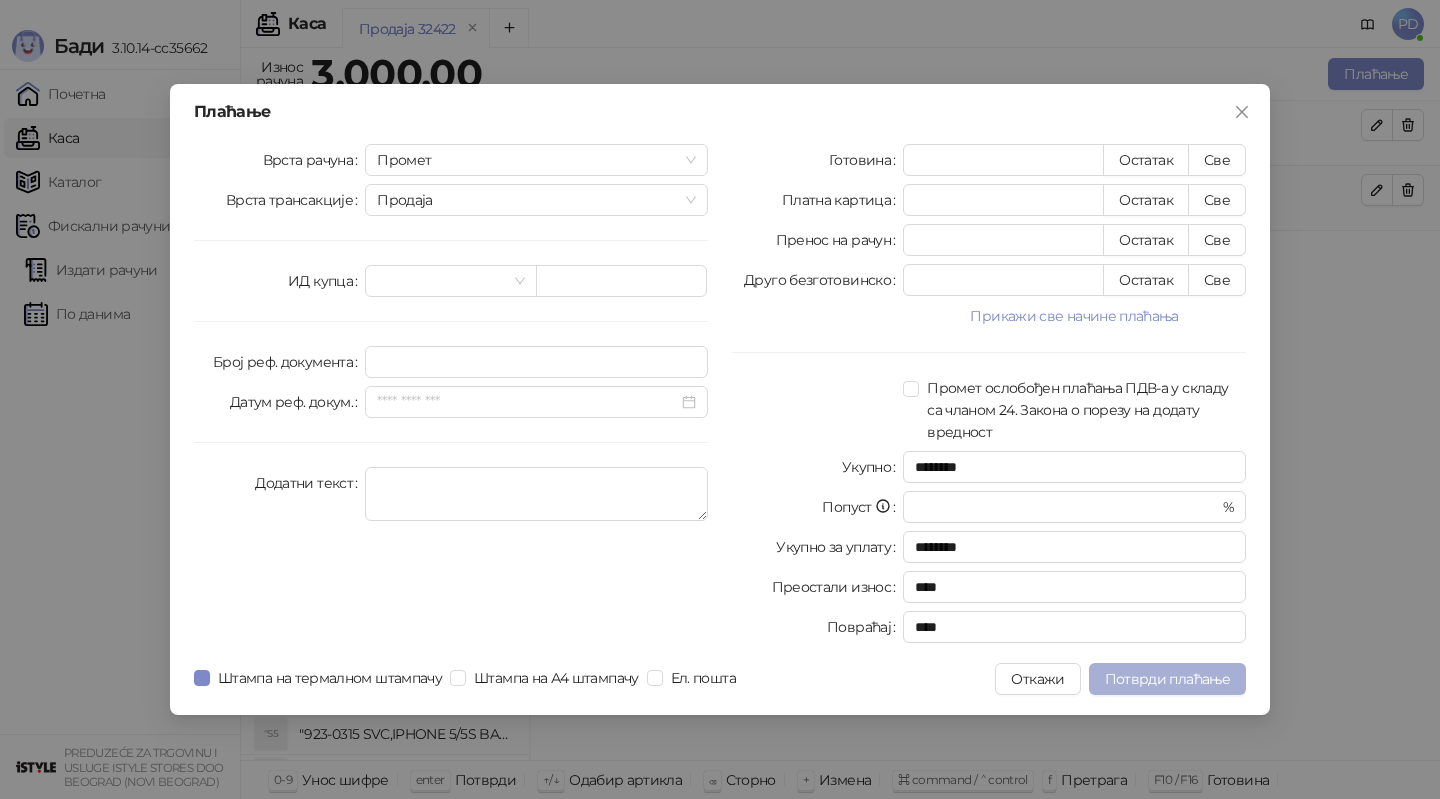 click on "Потврди плаћање" at bounding box center [1167, 679] 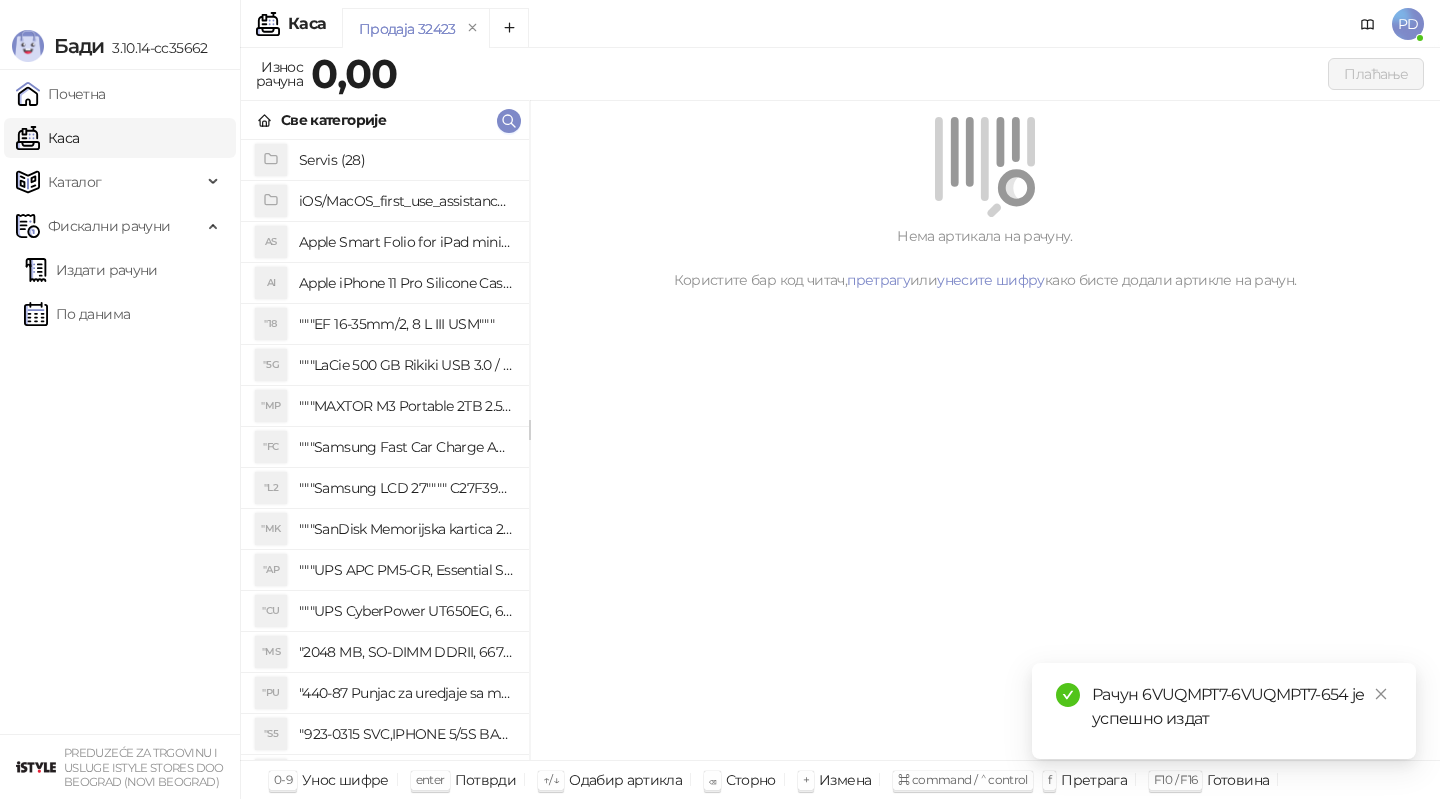 click on "Рачун 6VUQMPT7-6VUQMPT7-654 је успешно издат" at bounding box center [1242, 707] 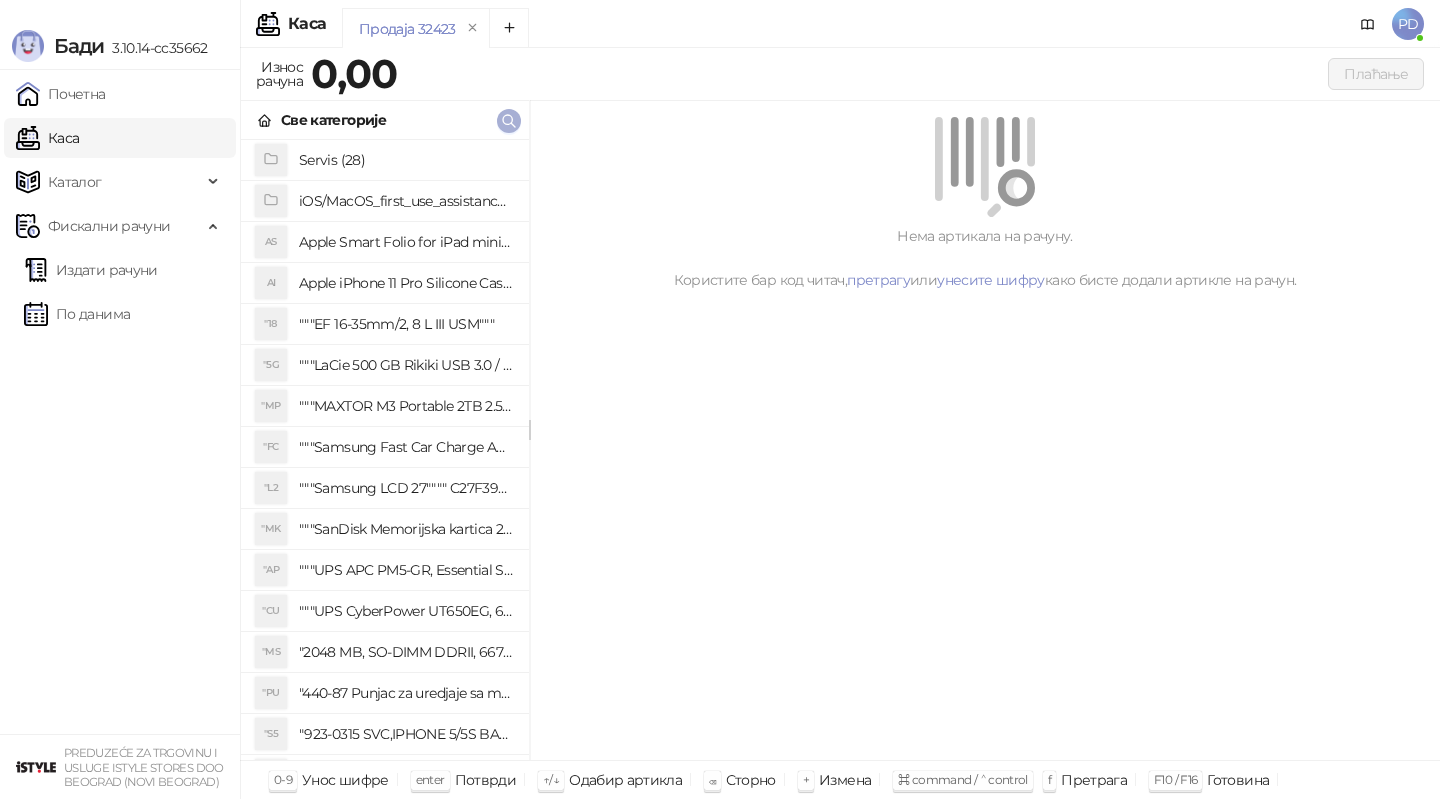 click 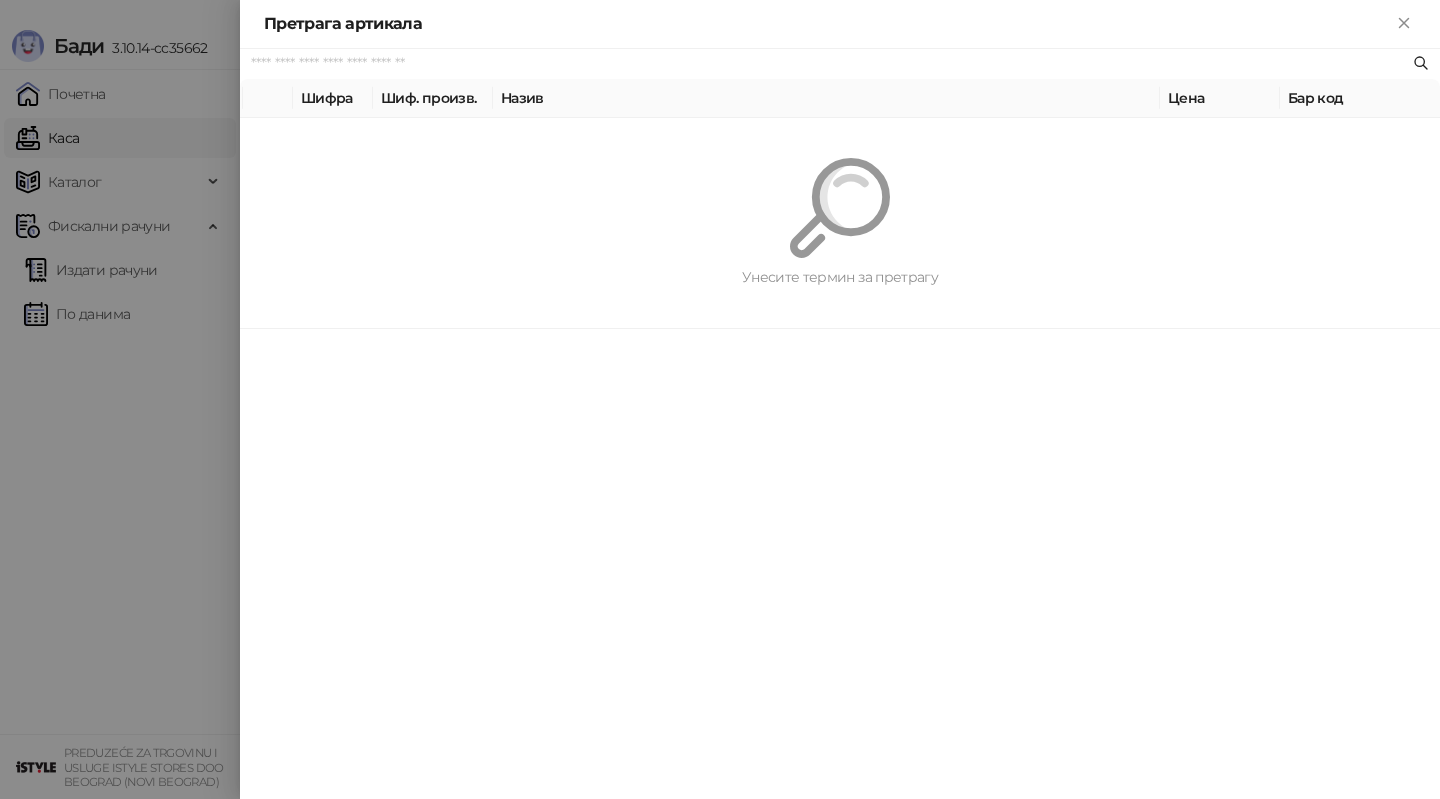 paste on "*********" 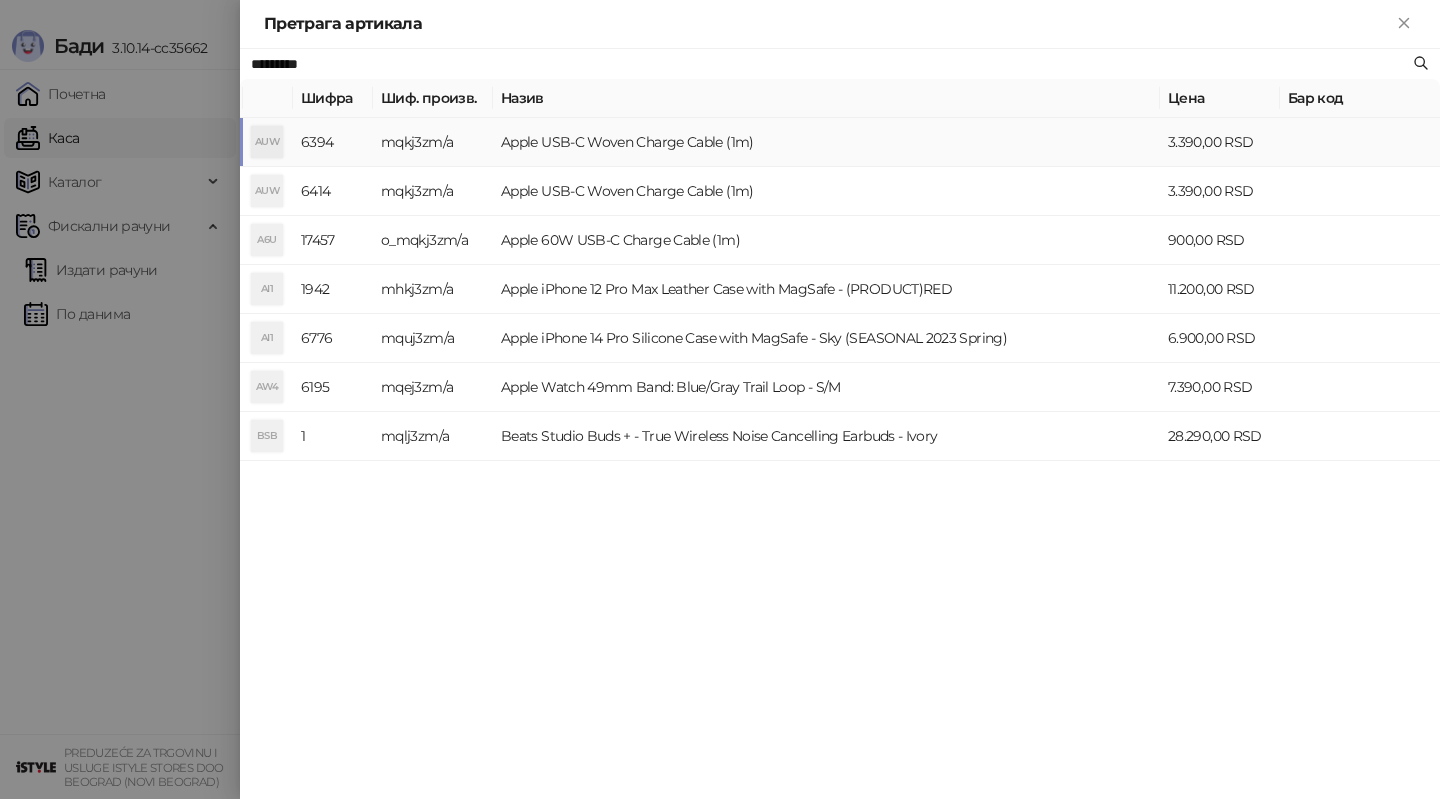 click on "Apple USB-C Woven Charge Cable (1m)" at bounding box center (826, 142) 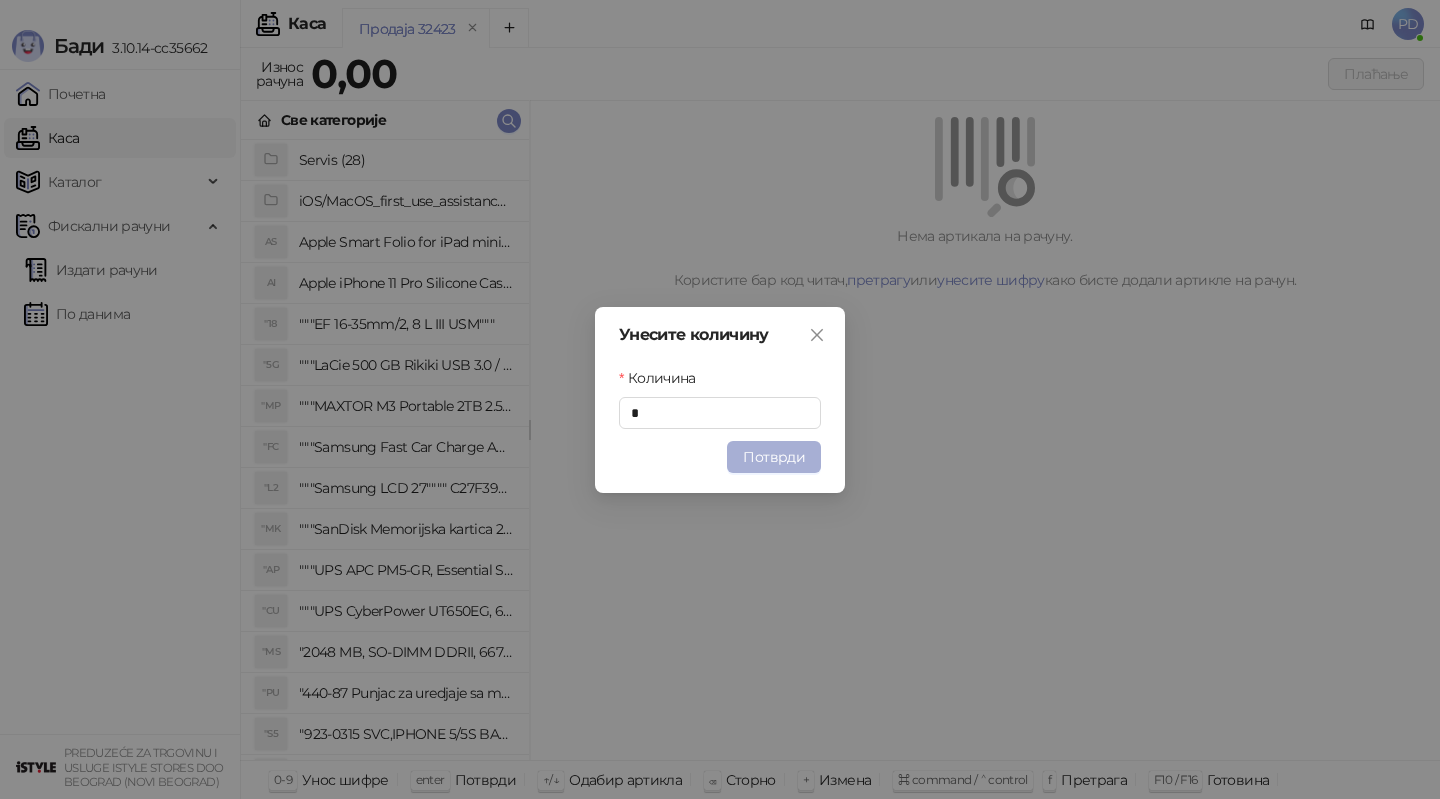 click on "Потврди" at bounding box center (774, 457) 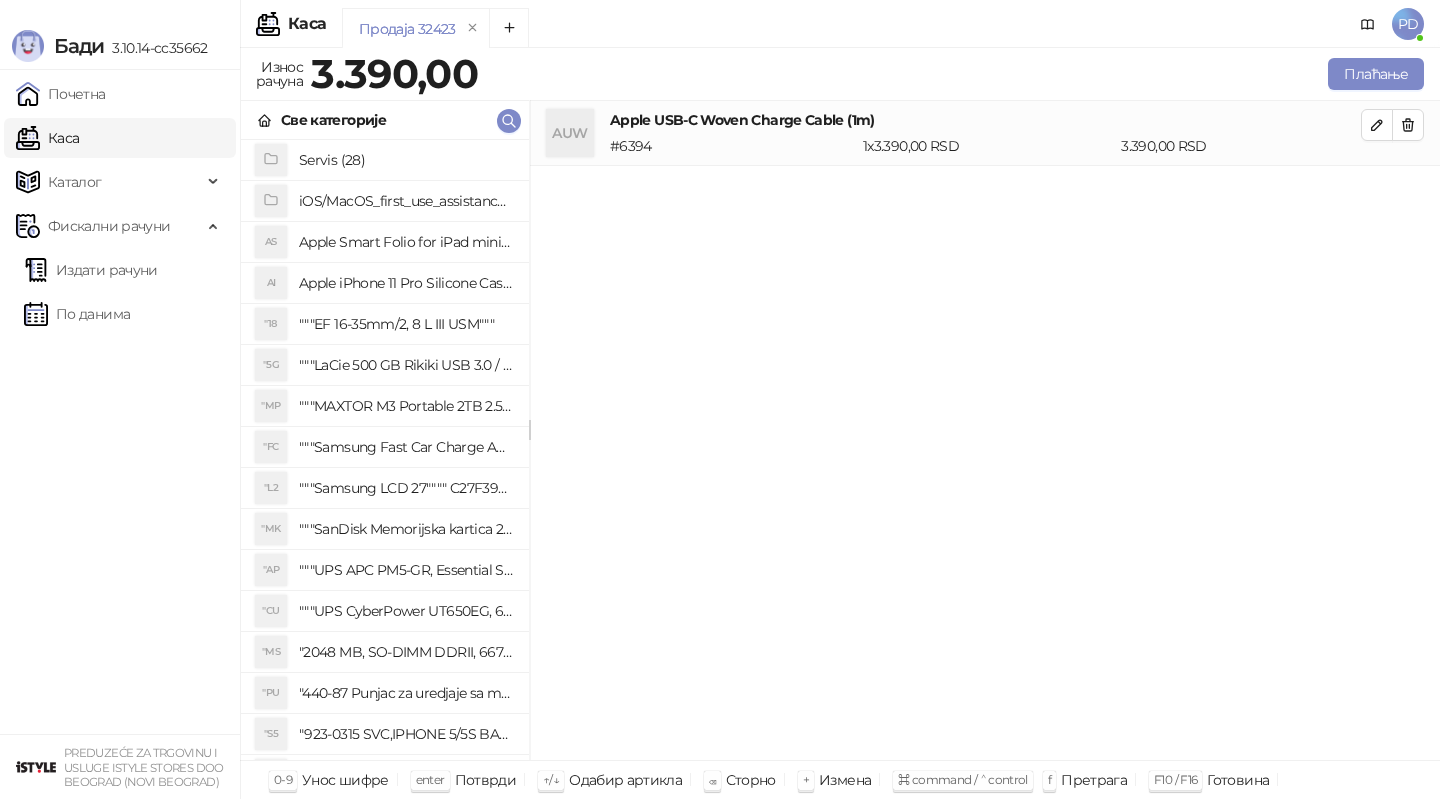 click on "AUW Apple USB-C Woven Charge Cable (1m)    # 6394 1  x  3.390,00 RSD 3.390,00 RSD" at bounding box center (985, 133) 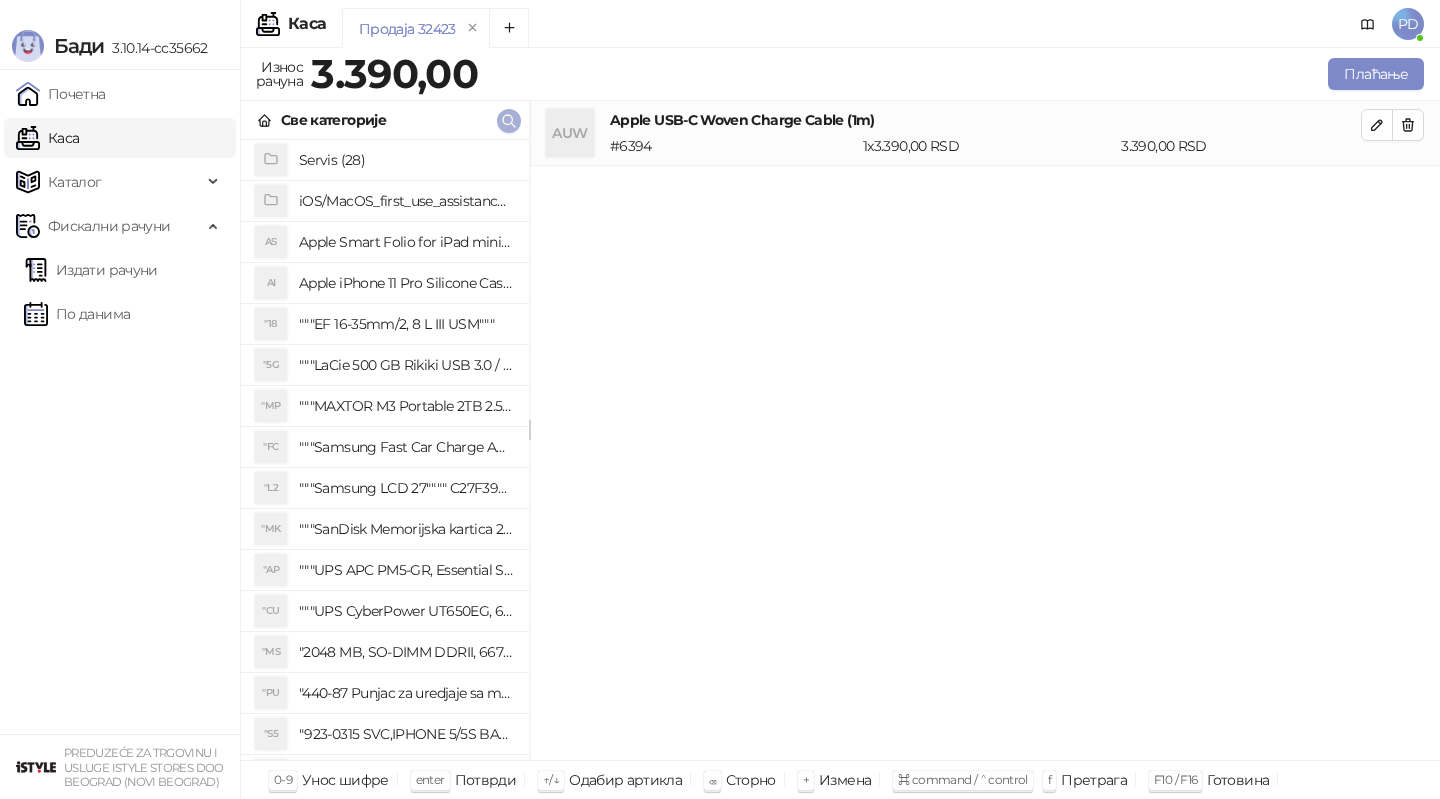 click 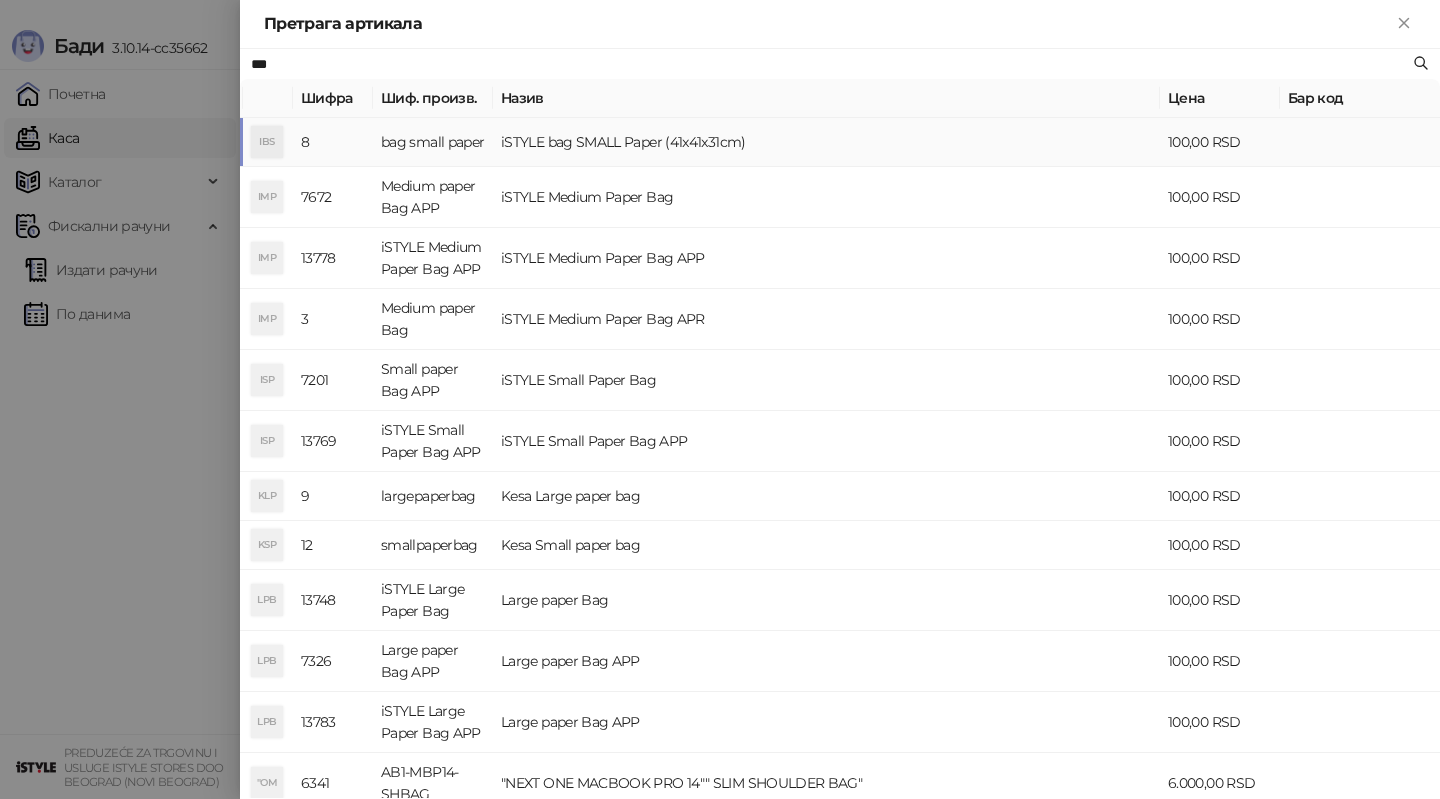 type on "***" 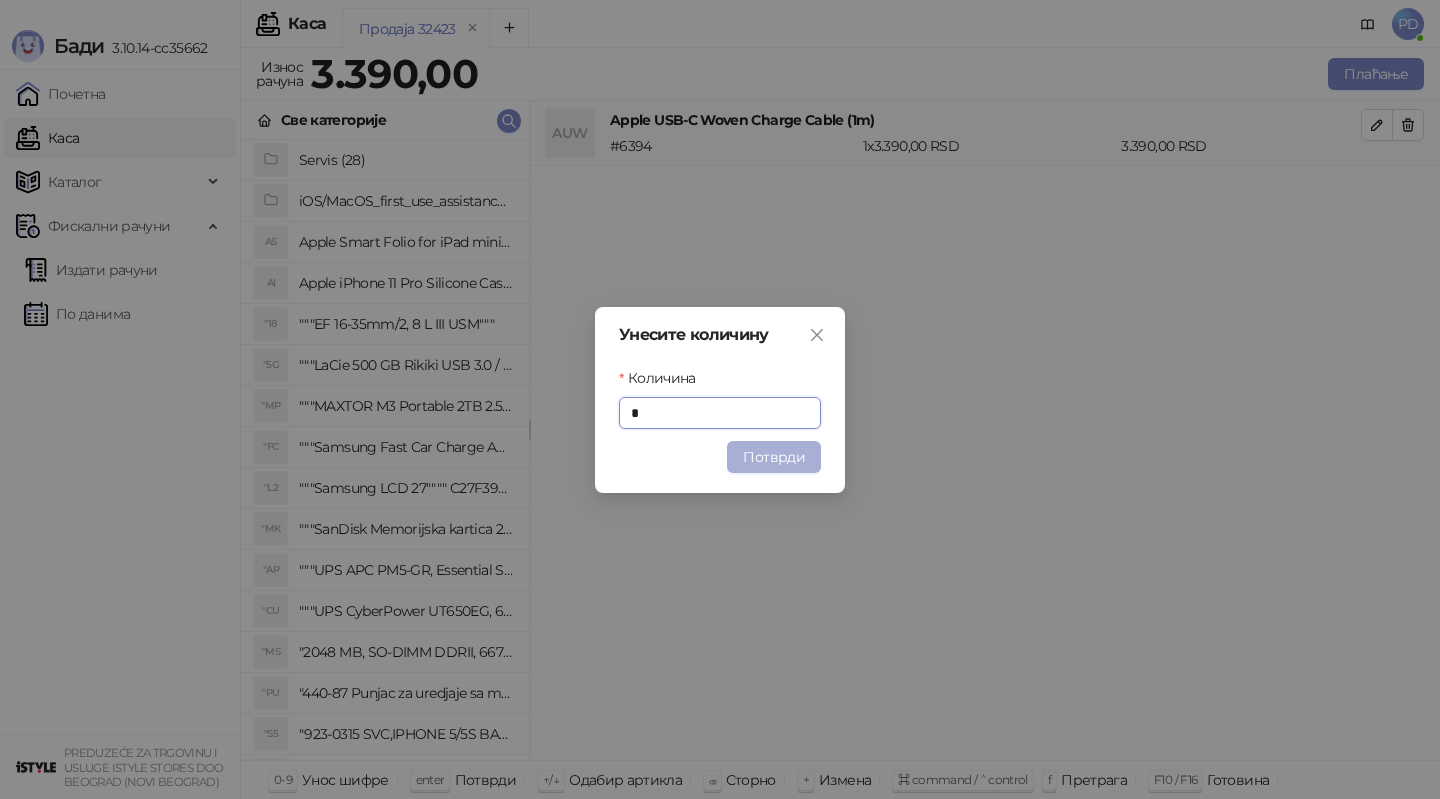 click on "Потврди" at bounding box center (774, 457) 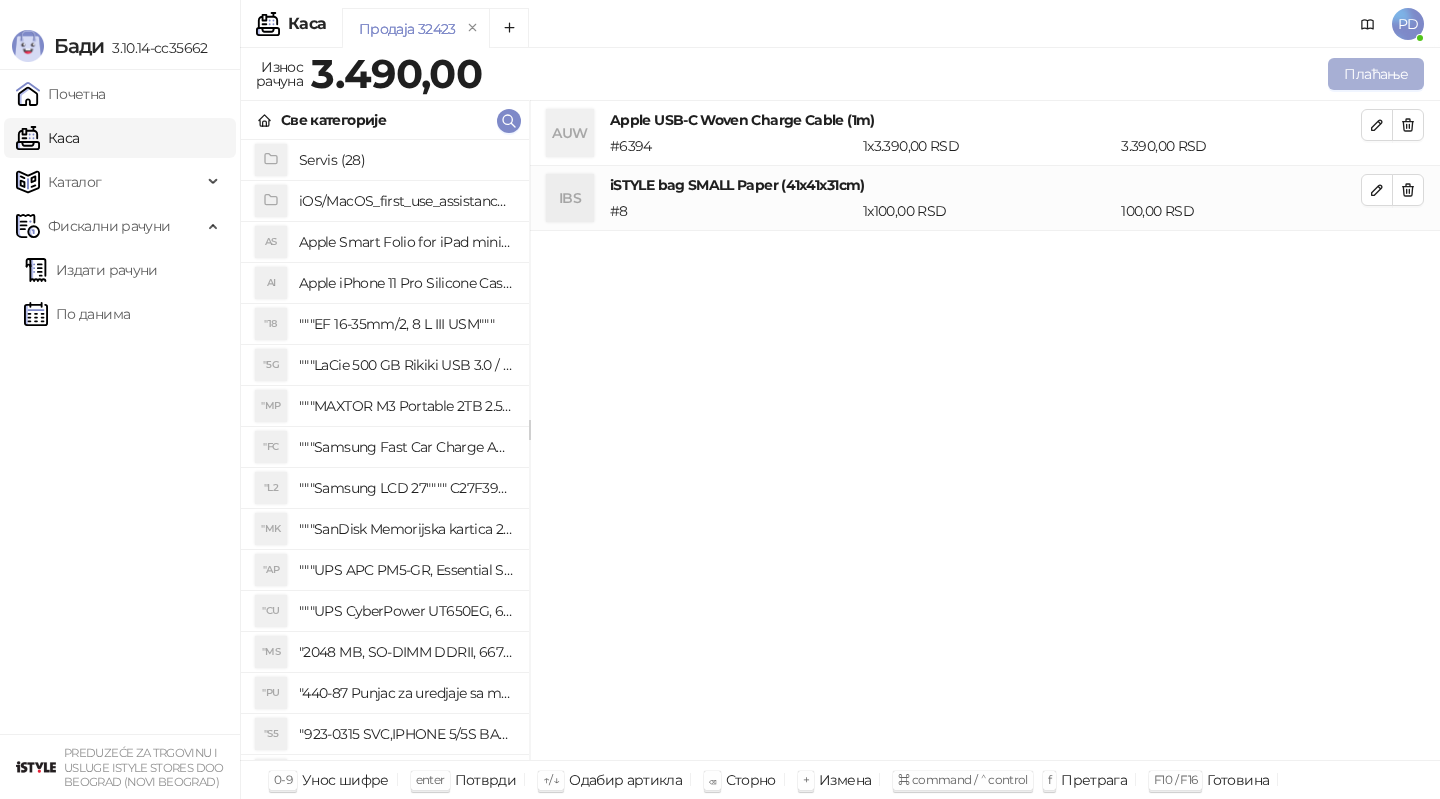 click on "Плаћање" at bounding box center (1376, 74) 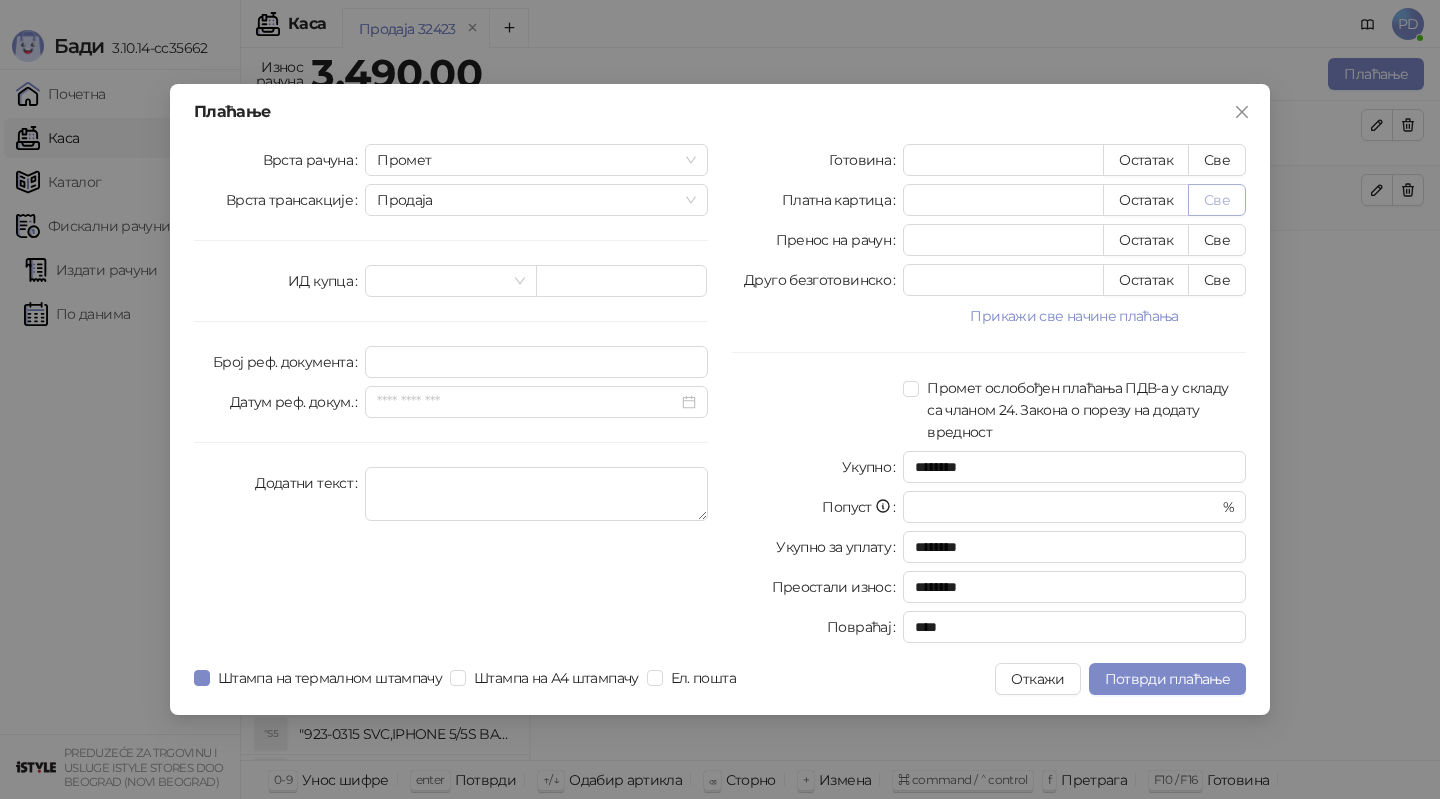 click on "Све" at bounding box center [1217, 200] 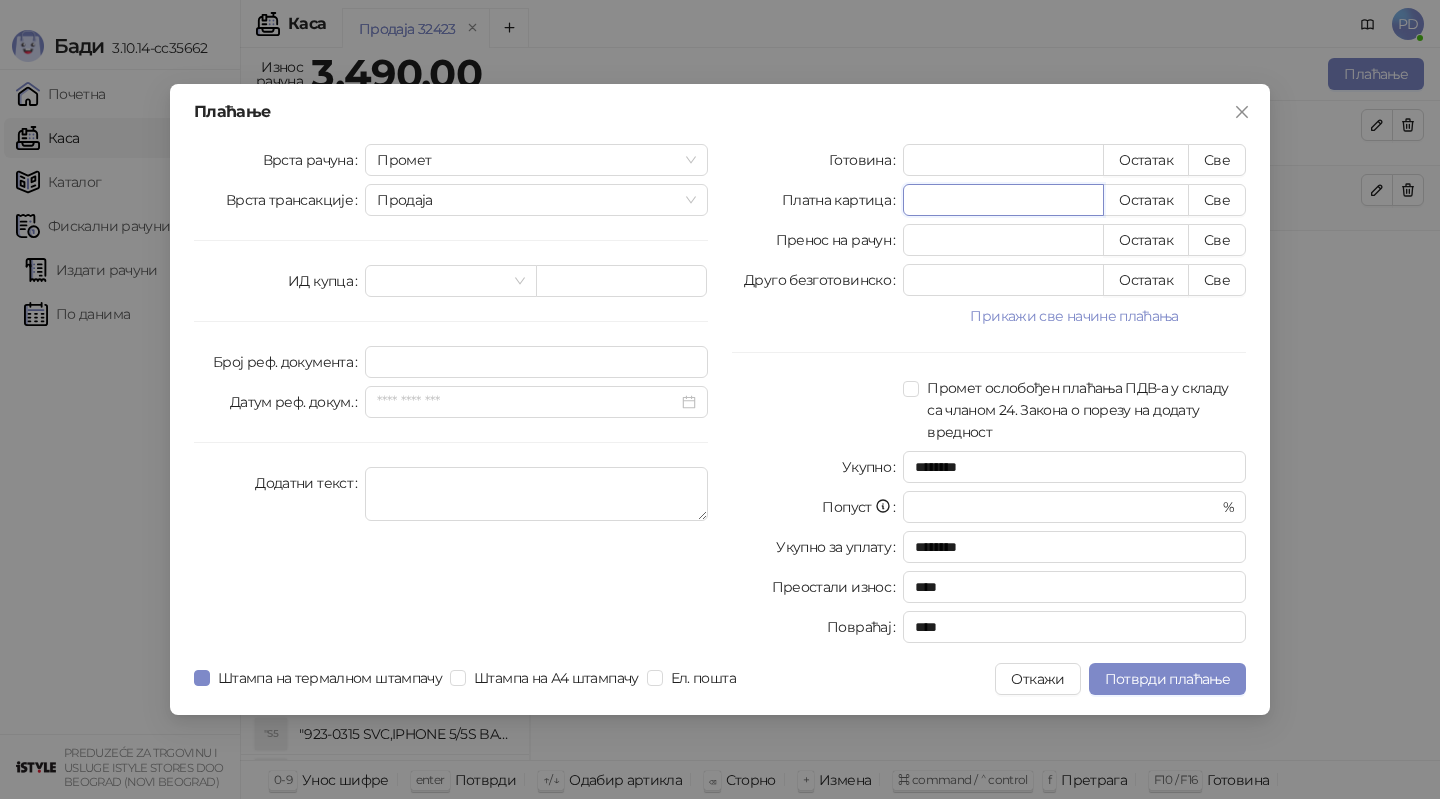 click on "****" at bounding box center (1003, 200) 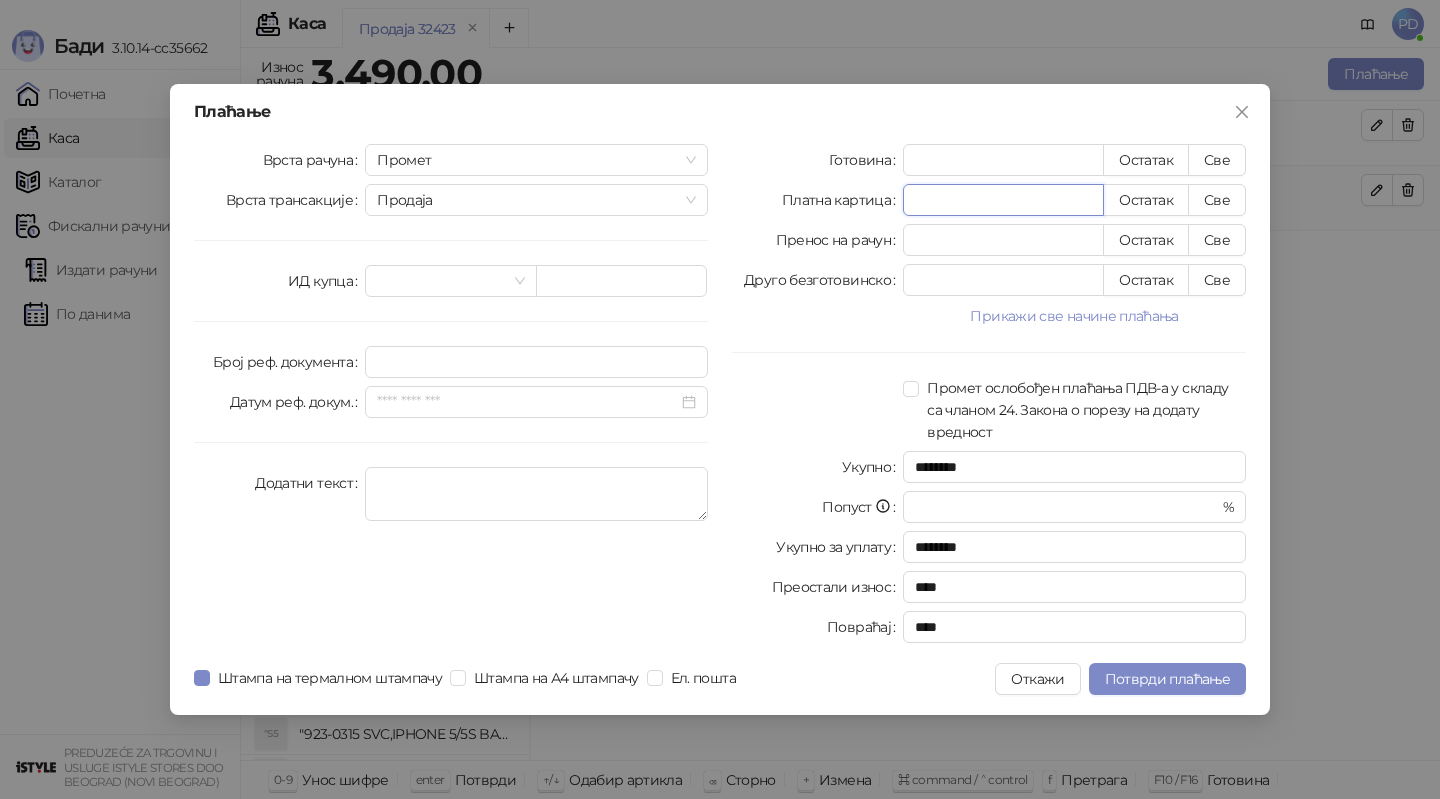 click on "****" at bounding box center (1003, 200) 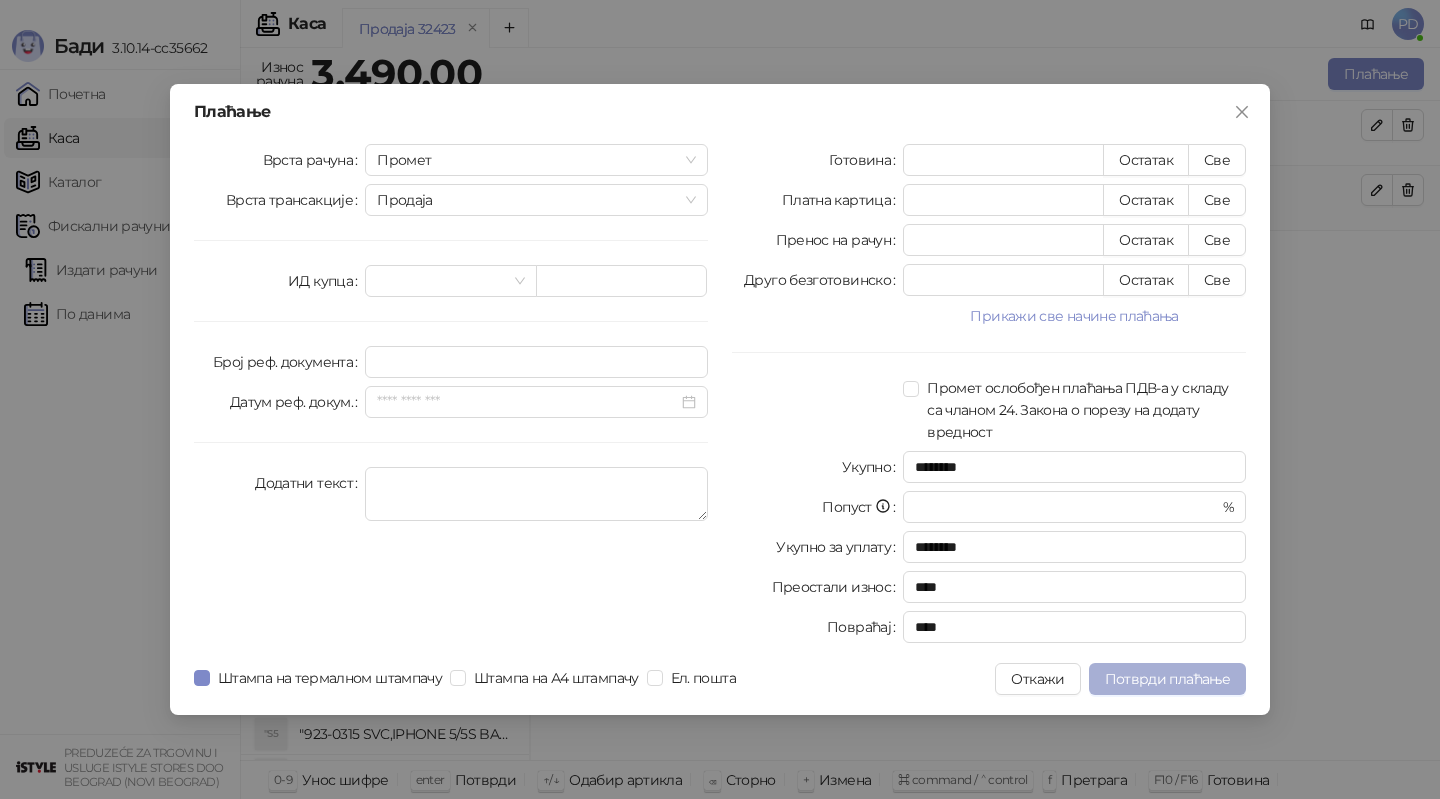 click on "Потврди плаћање" at bounding box center [1167, 679] 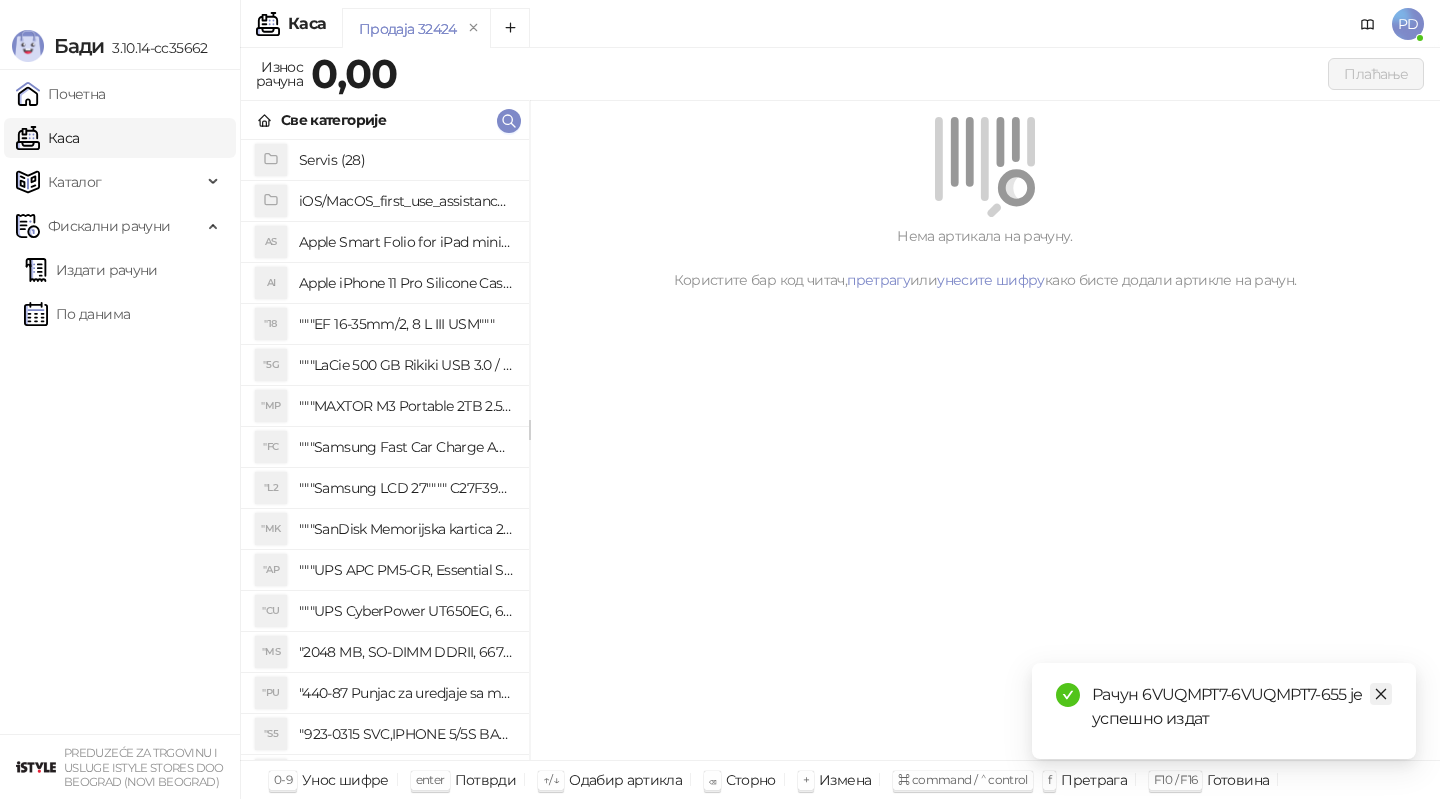 click at bounding box center [1381, 694] 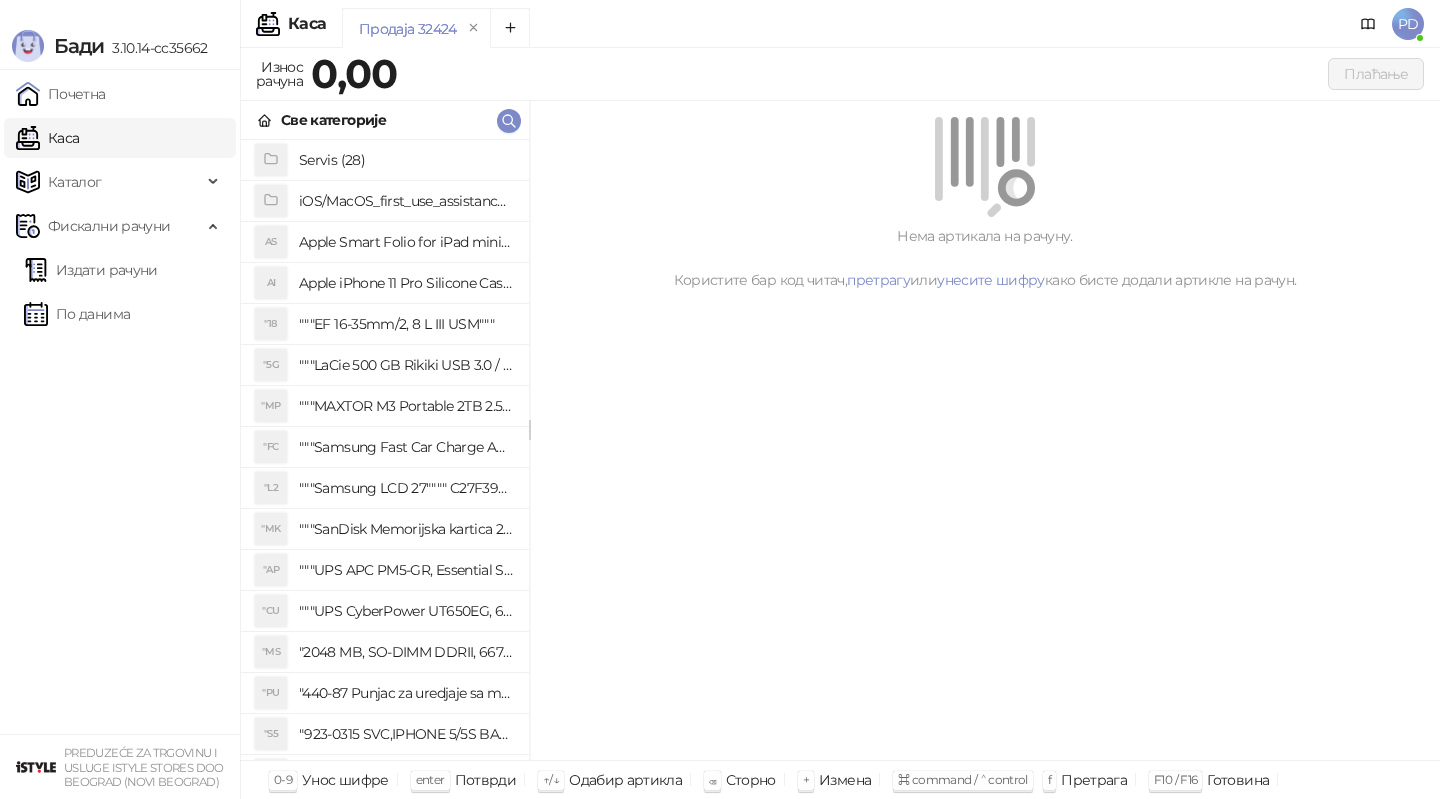 click at bounding box center (985, 167) 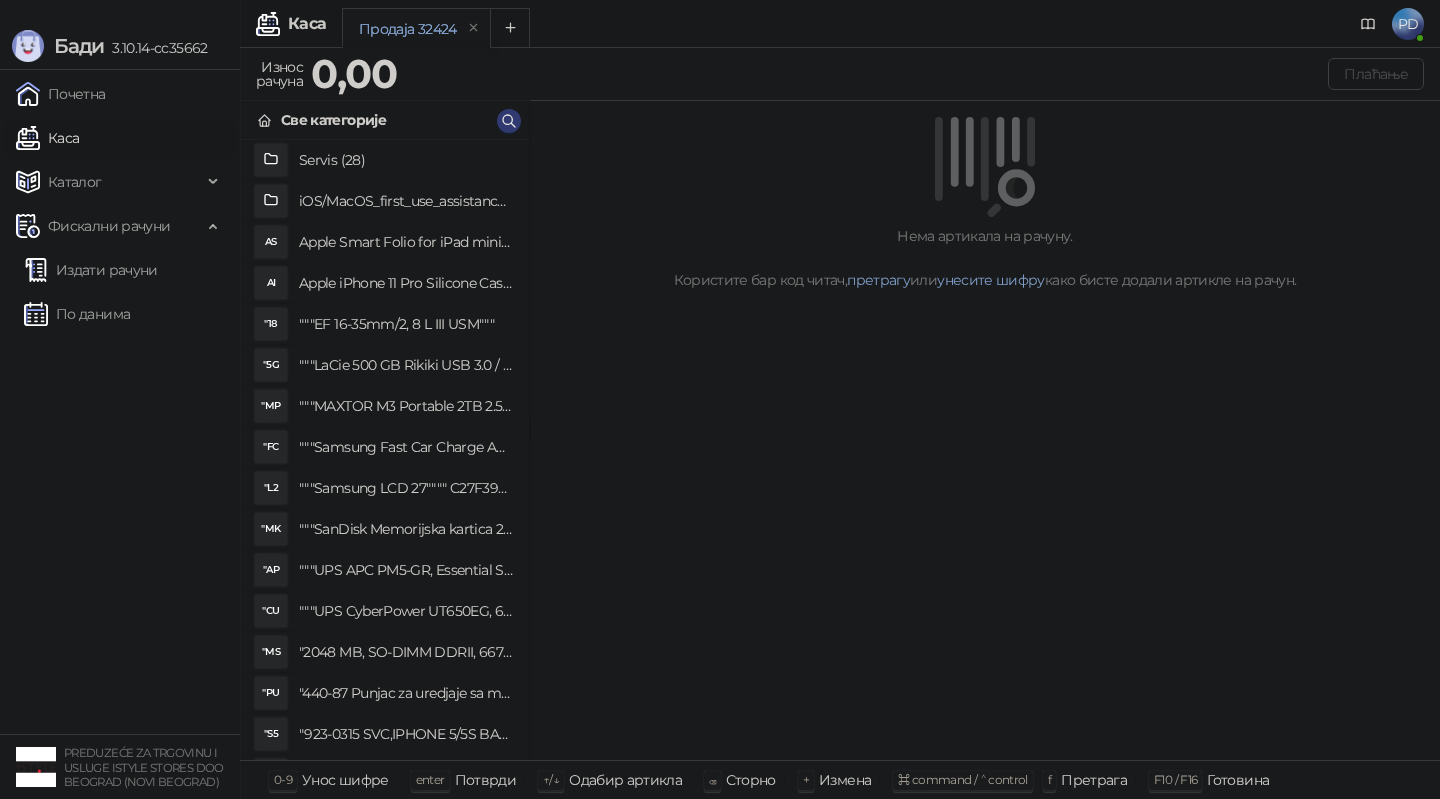click at bounding box center [985, 167] 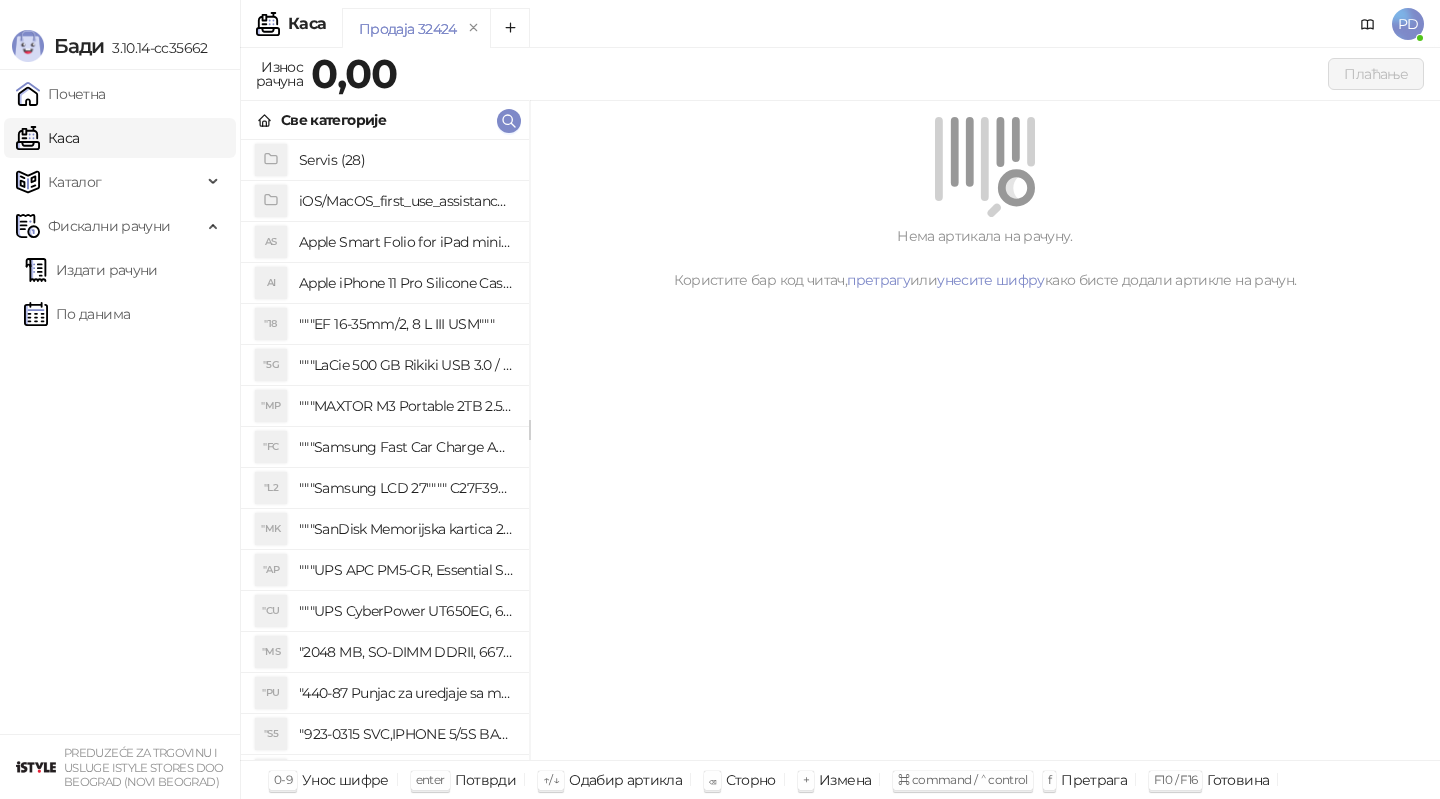 click at bounding box center (985, 167) 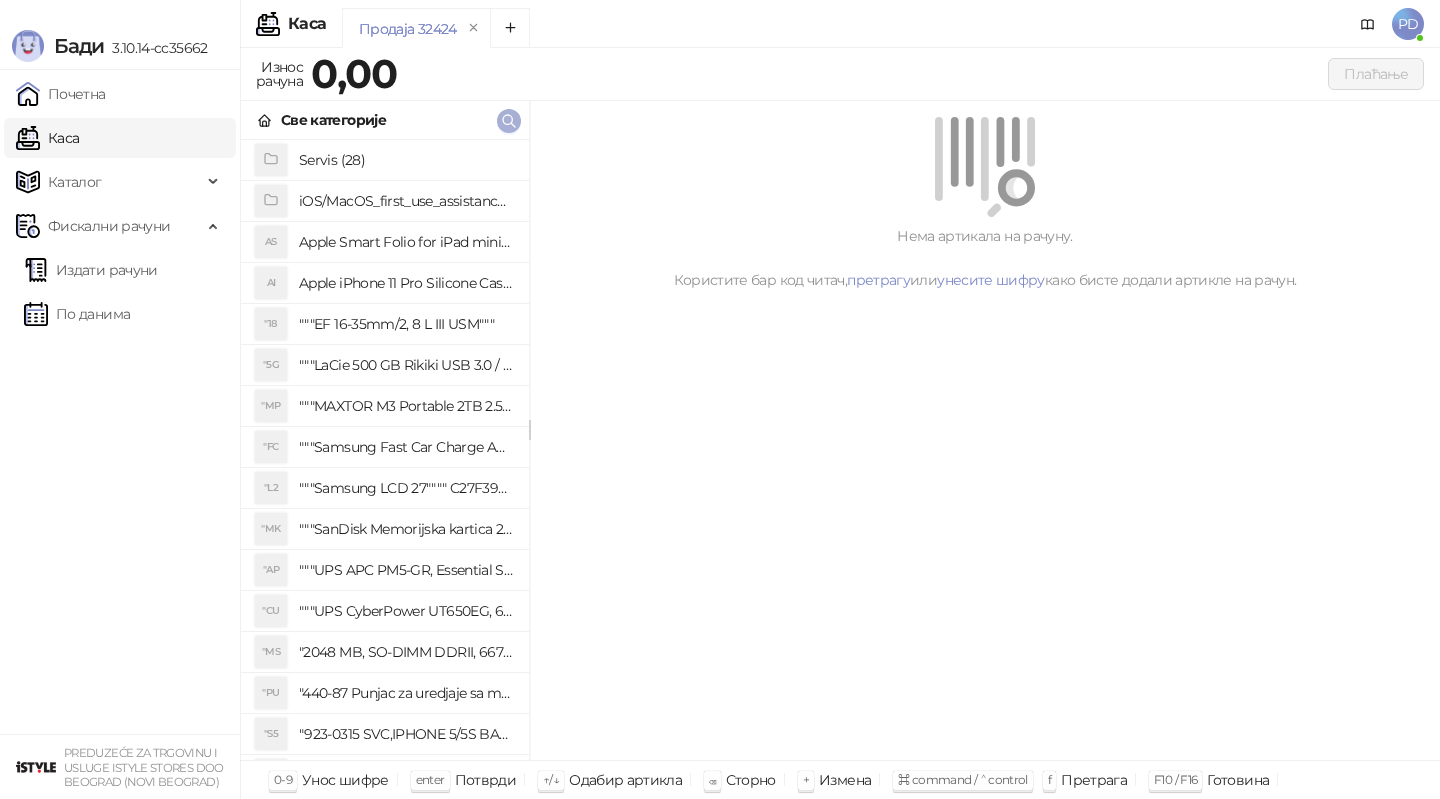 click 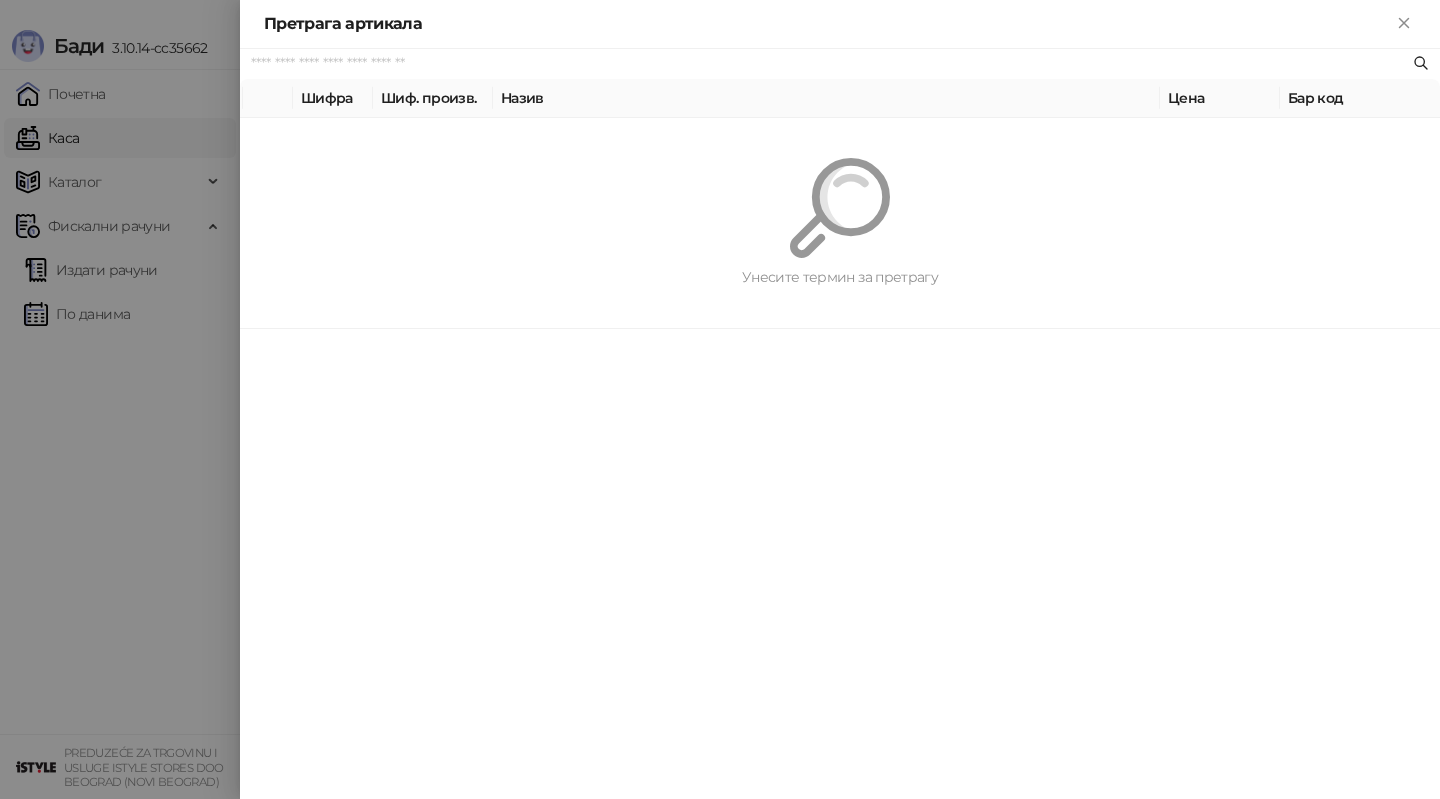 paste on "*********" 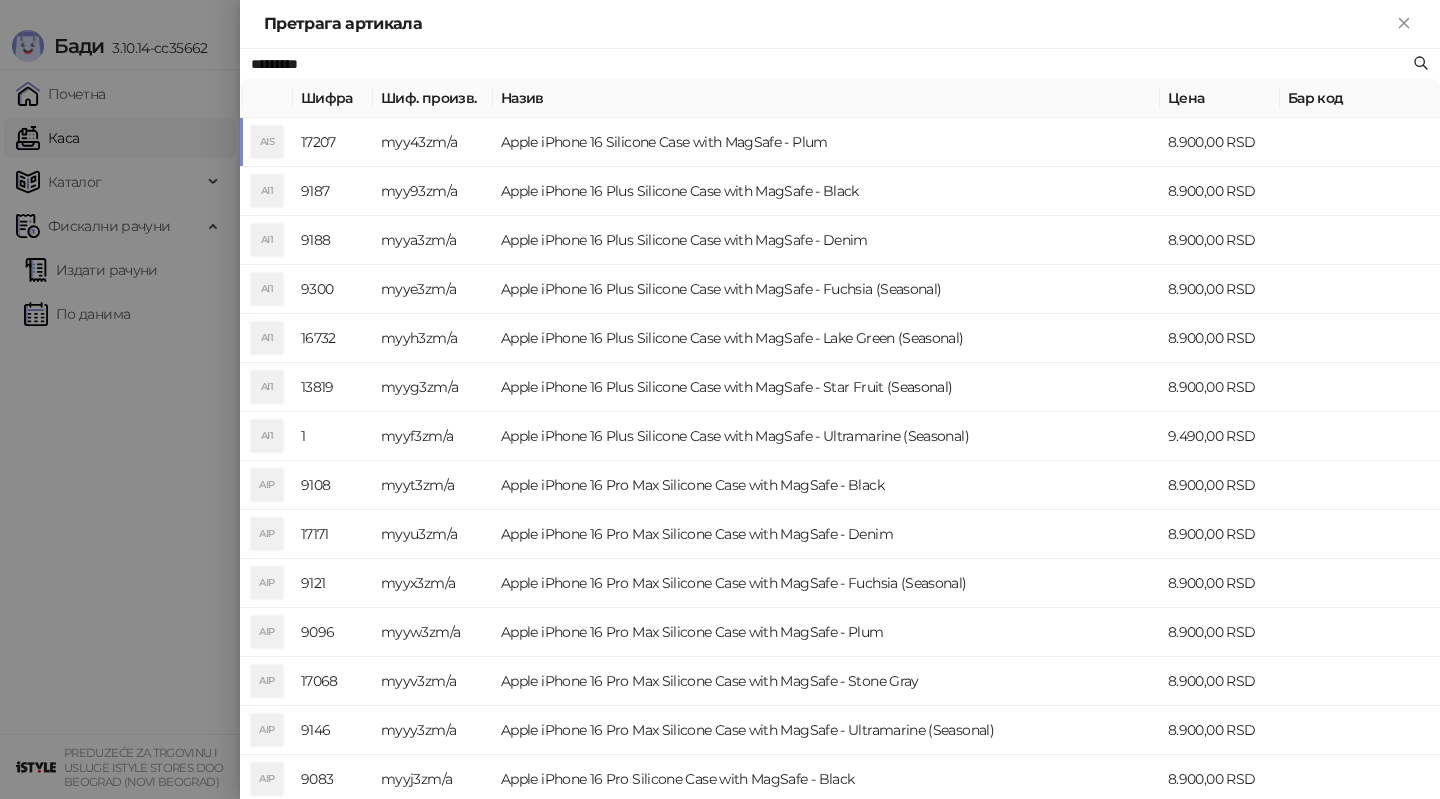 type on "*********" 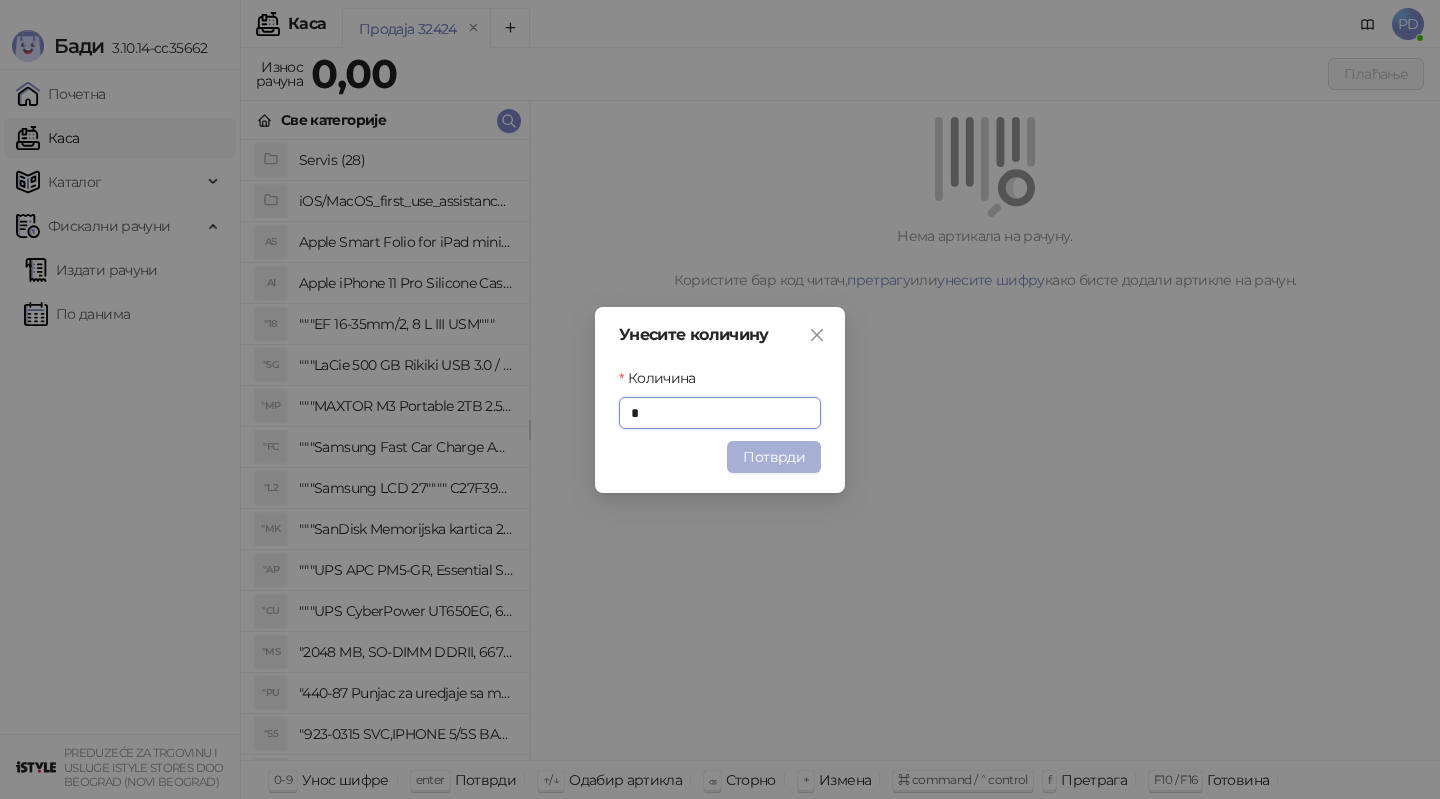 click on "Потврди" at bounding box center [774, 457] 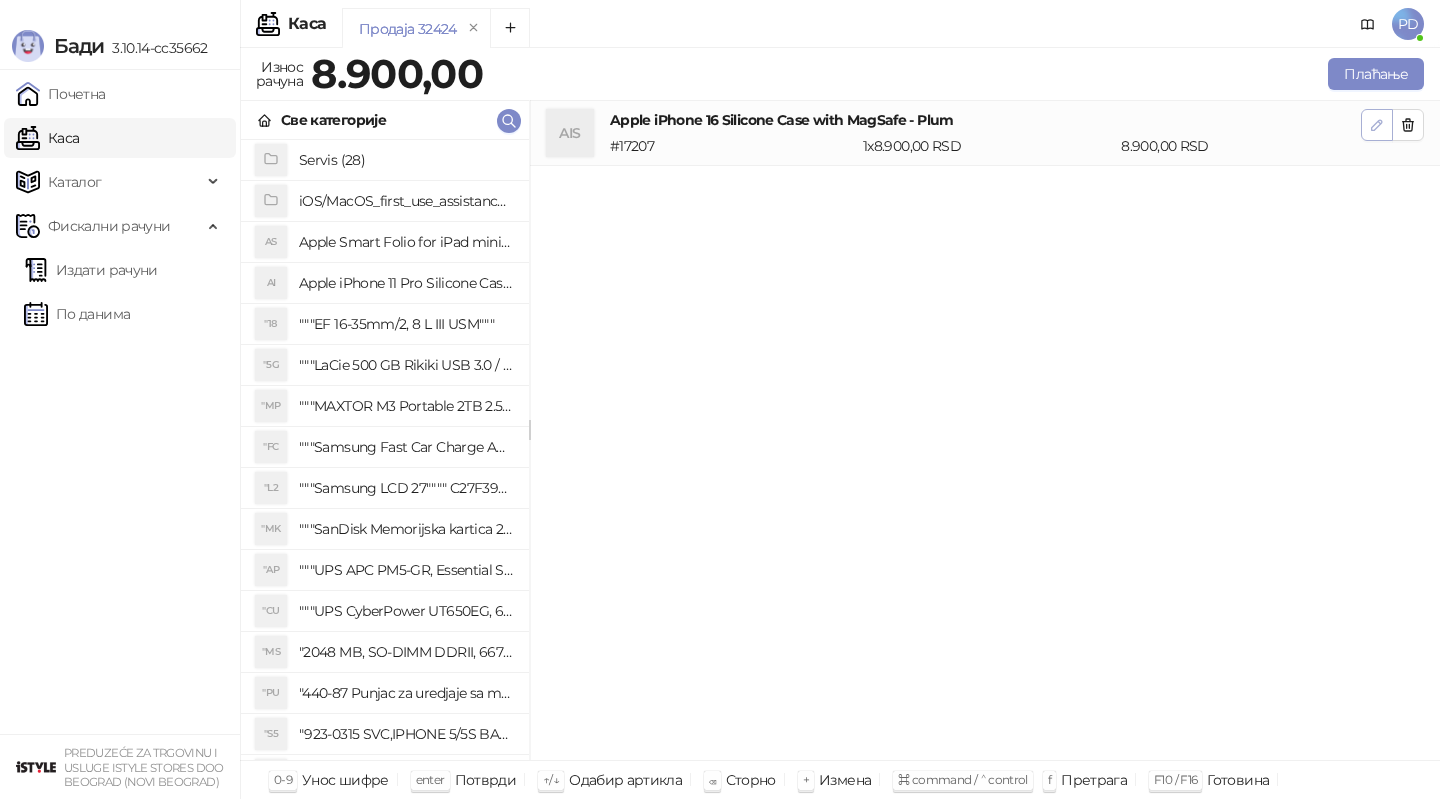 click 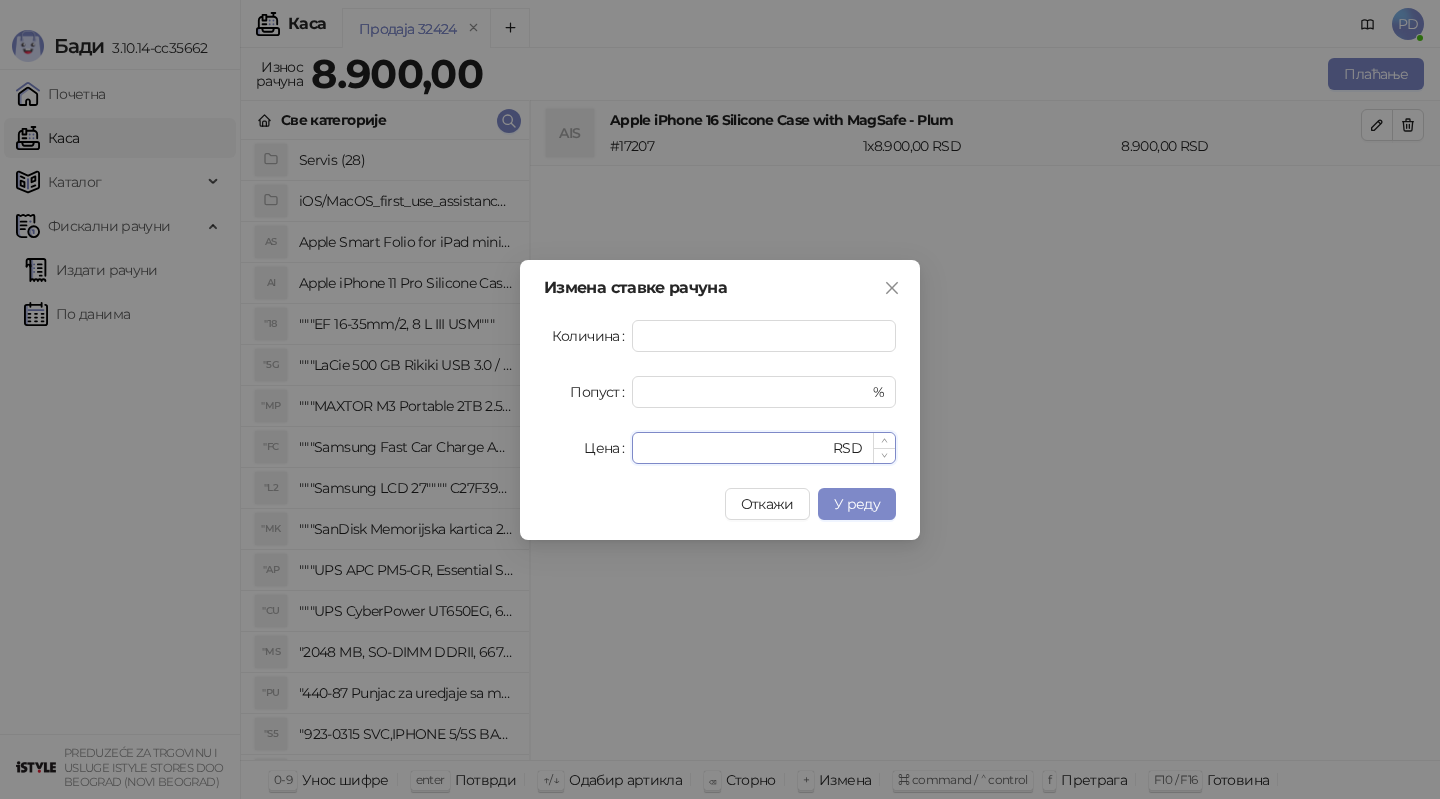 click on "****" at bounding box center [736, 448] 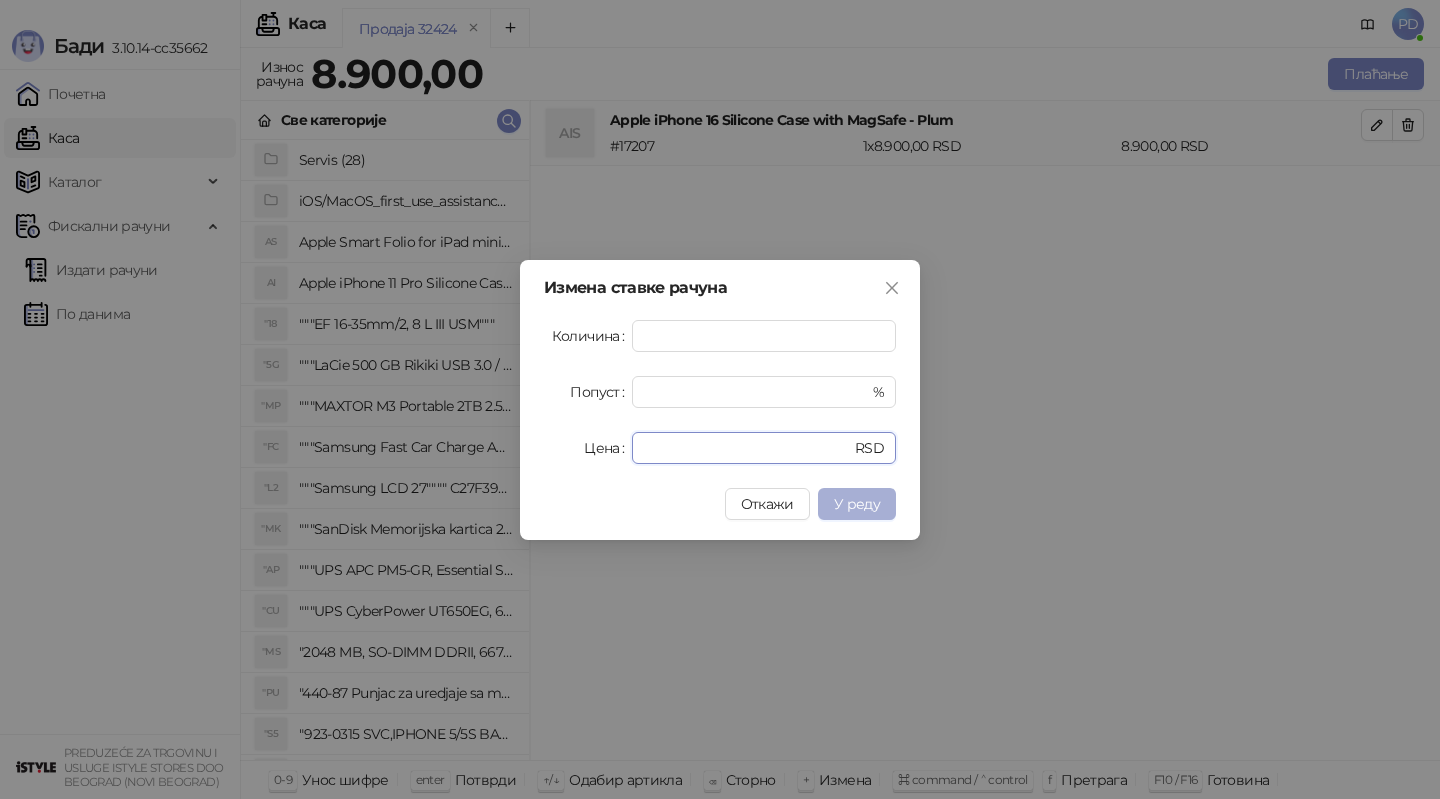 type on "****" 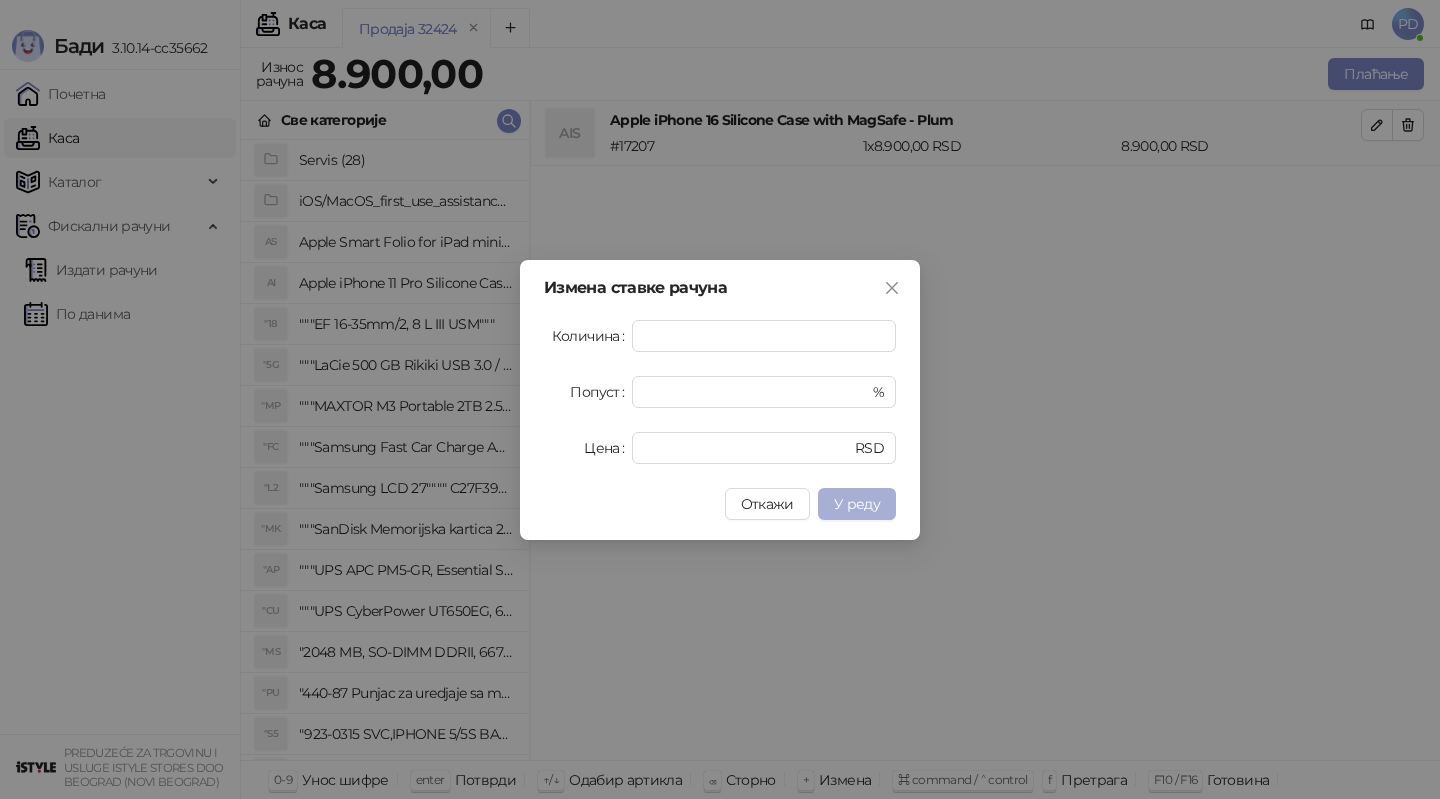 click on "У реду" at bounding box center (857, 504) 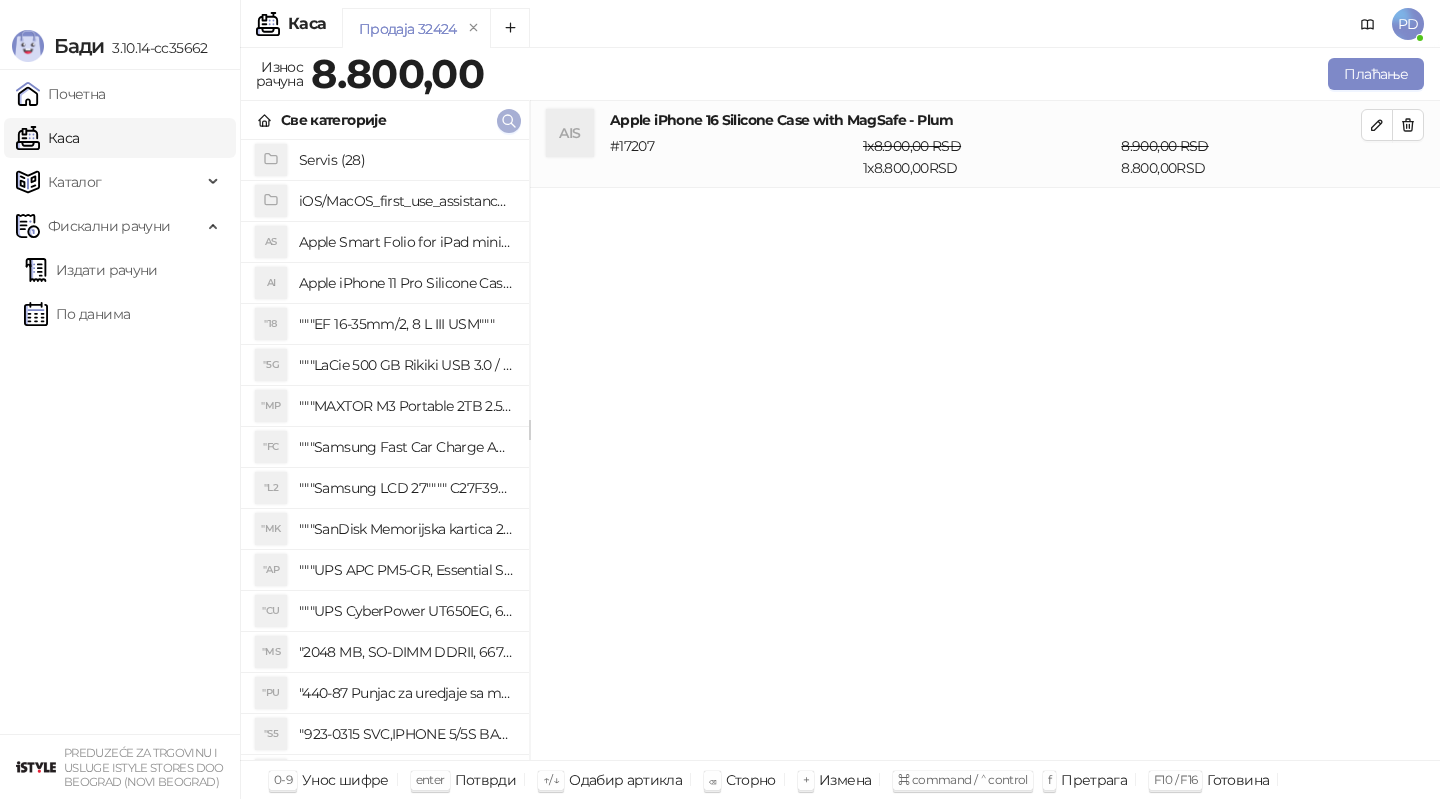click 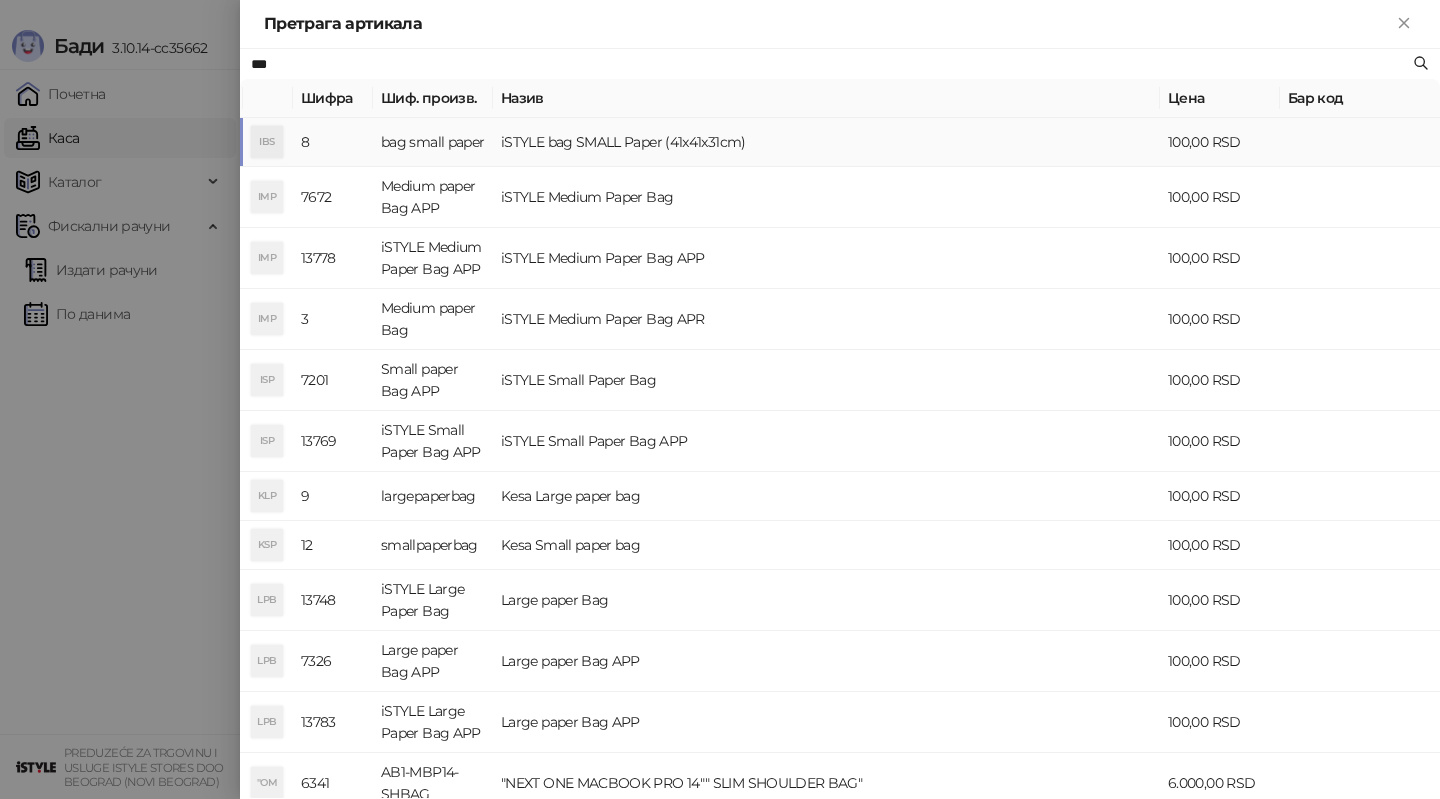 type on "***" 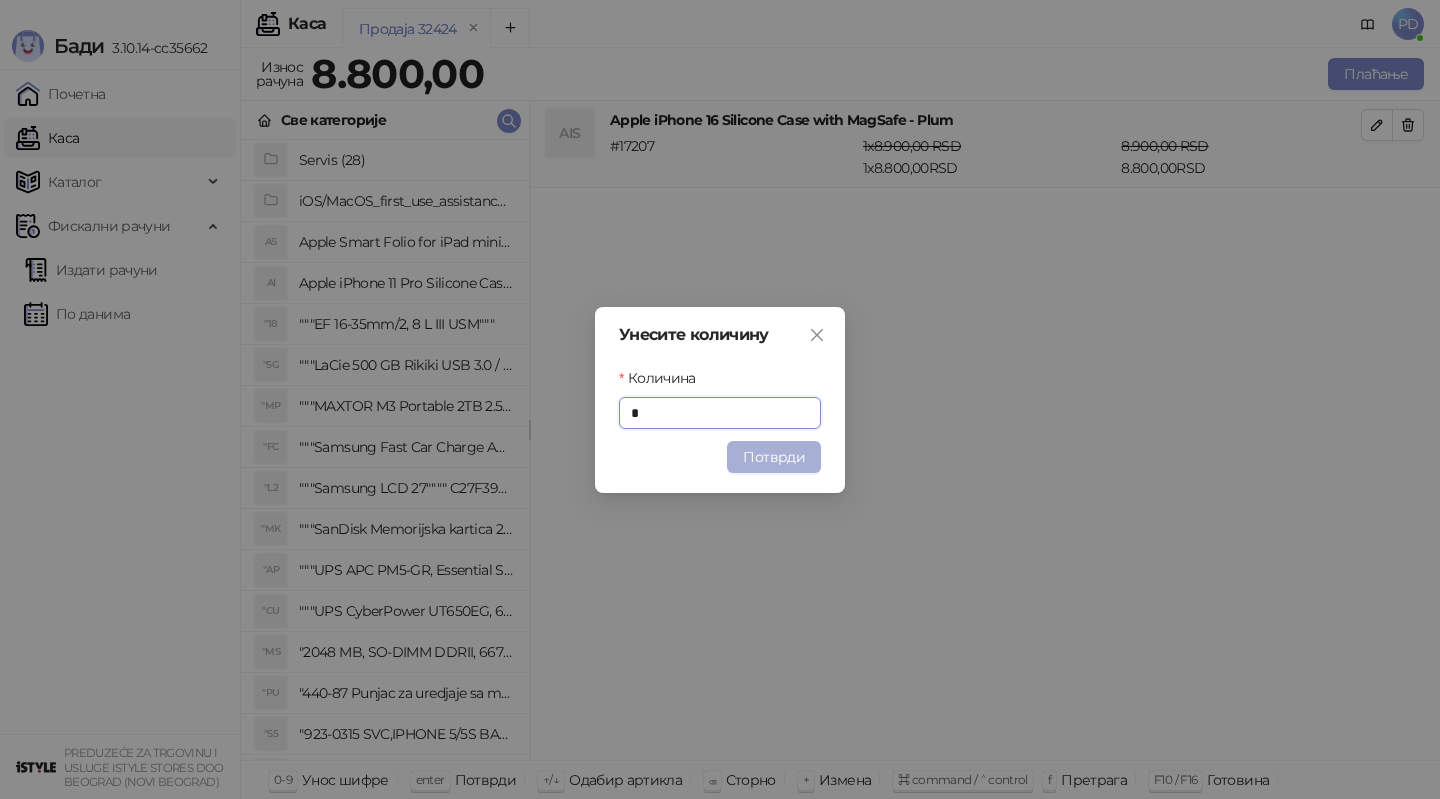 click on "Потврди" at bounding box center (774, 457) 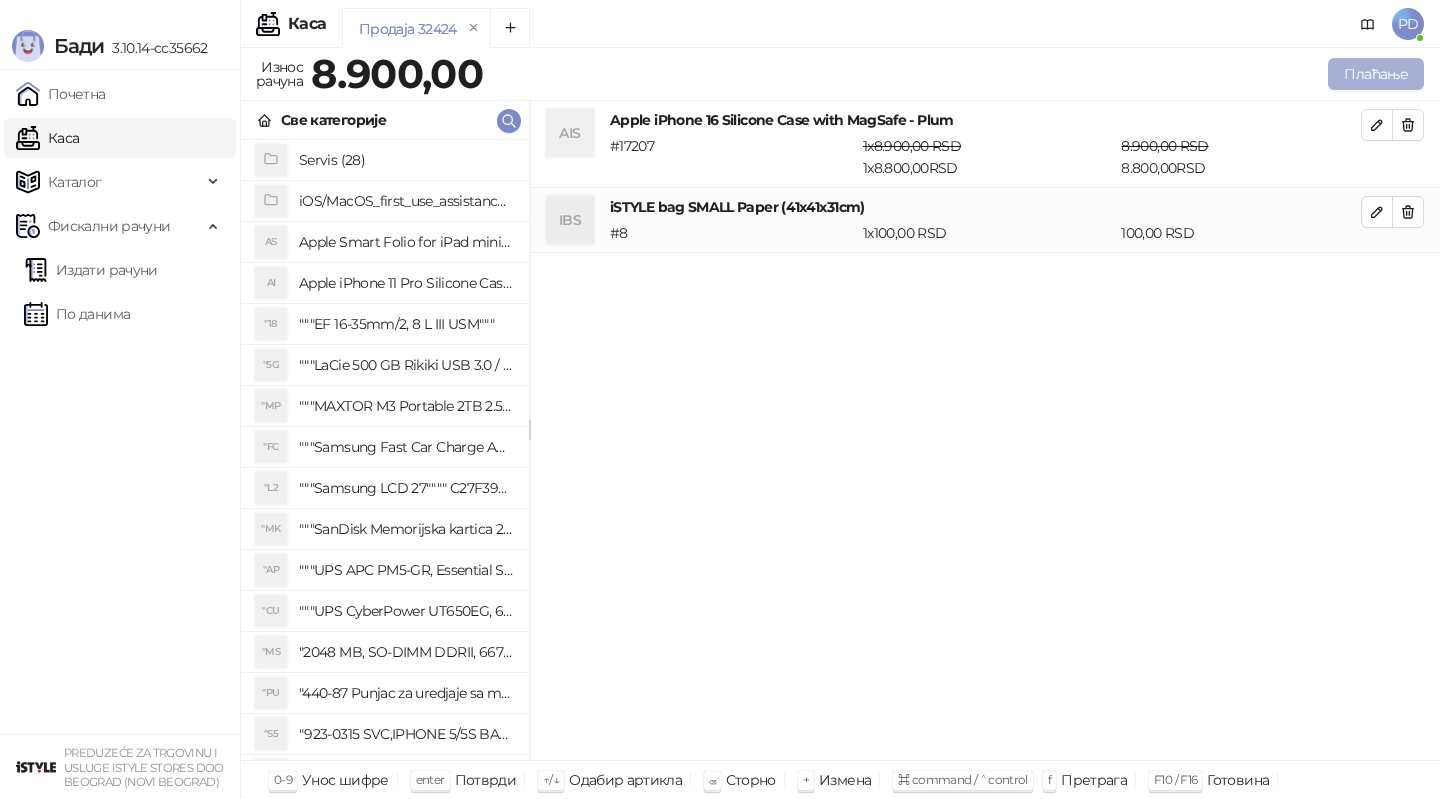 click on "Плаћање" at bounding box center (1376, 74) 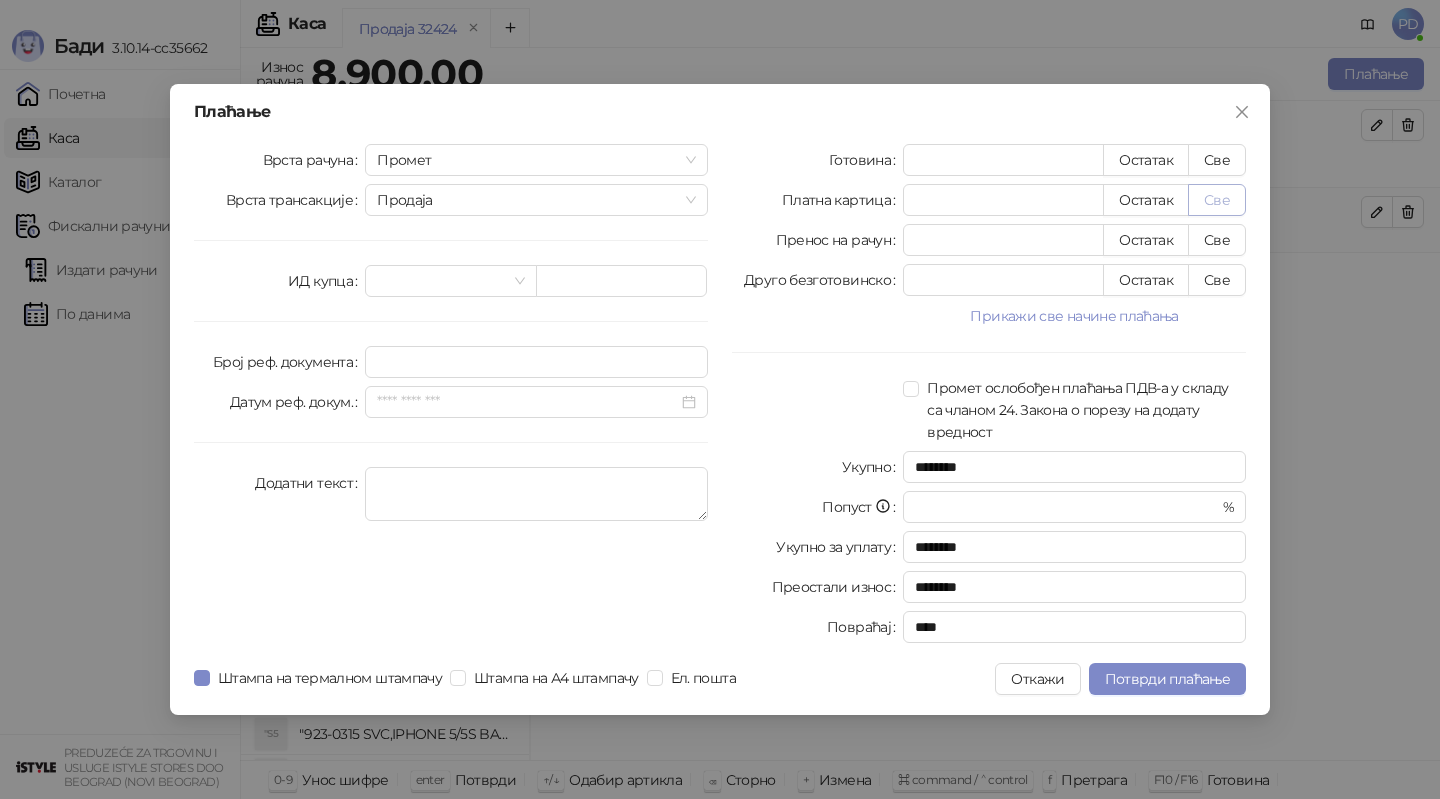 click on "Све" at bounding box center (1217, 200) 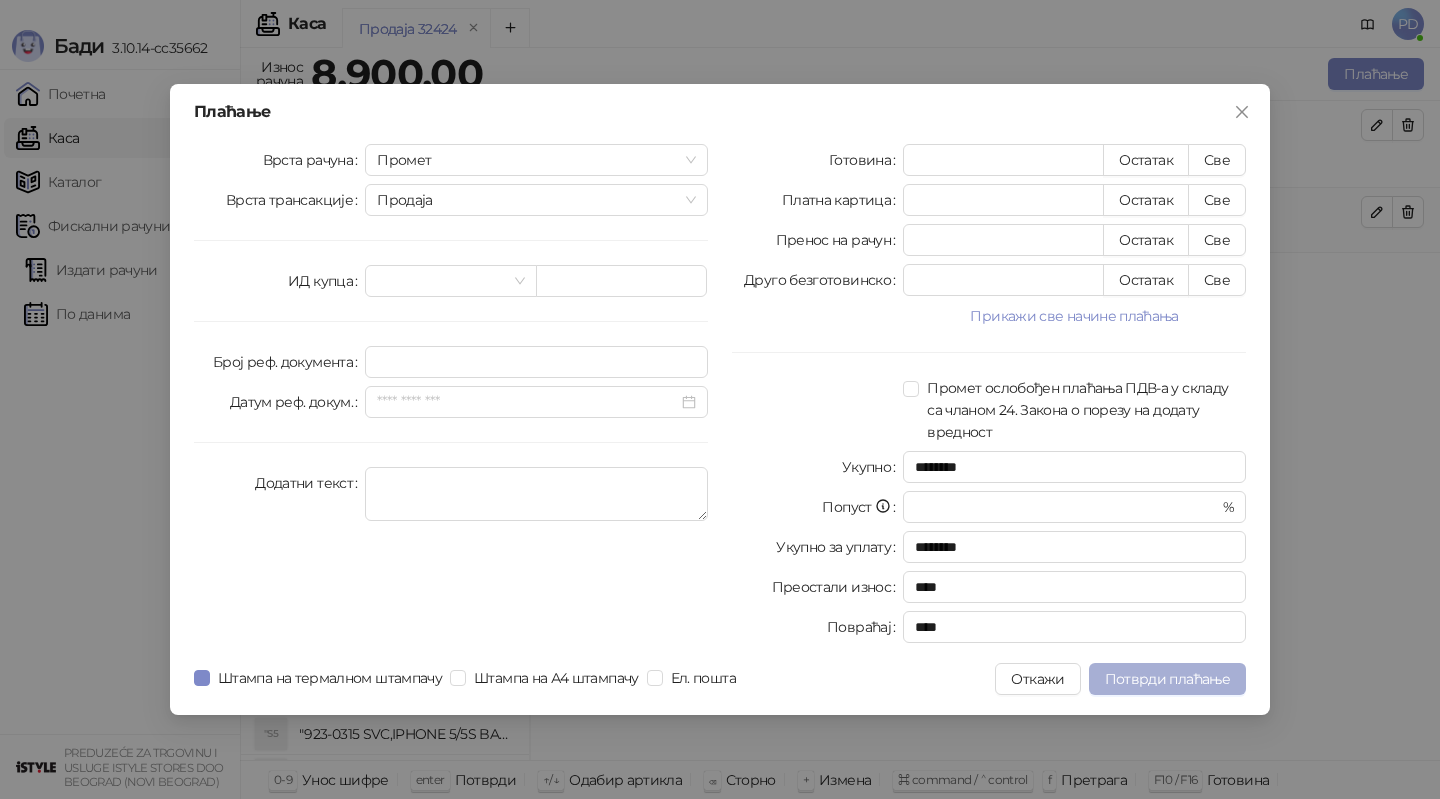 click on "Потврди плаћање" at bounding box center [1167, 679] 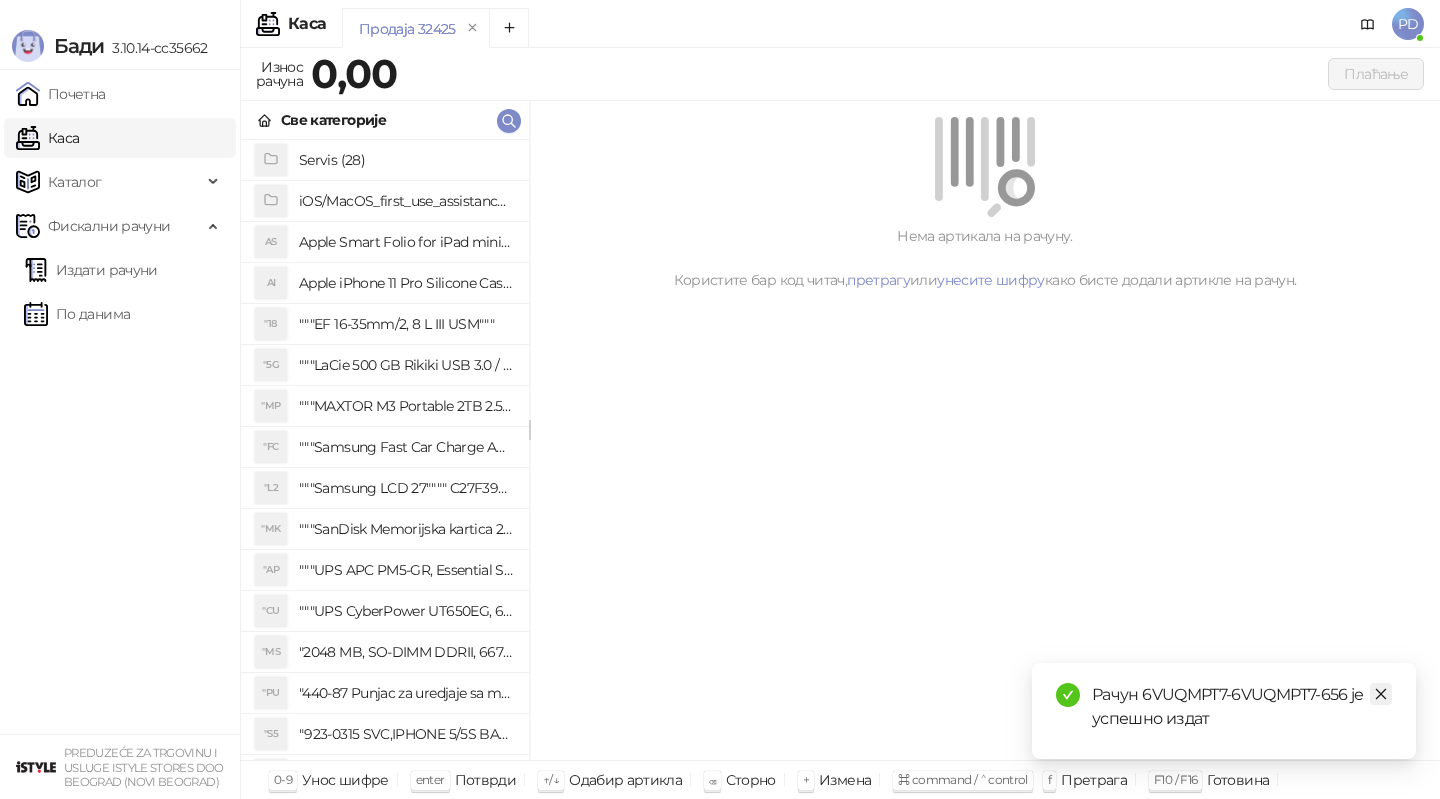 click 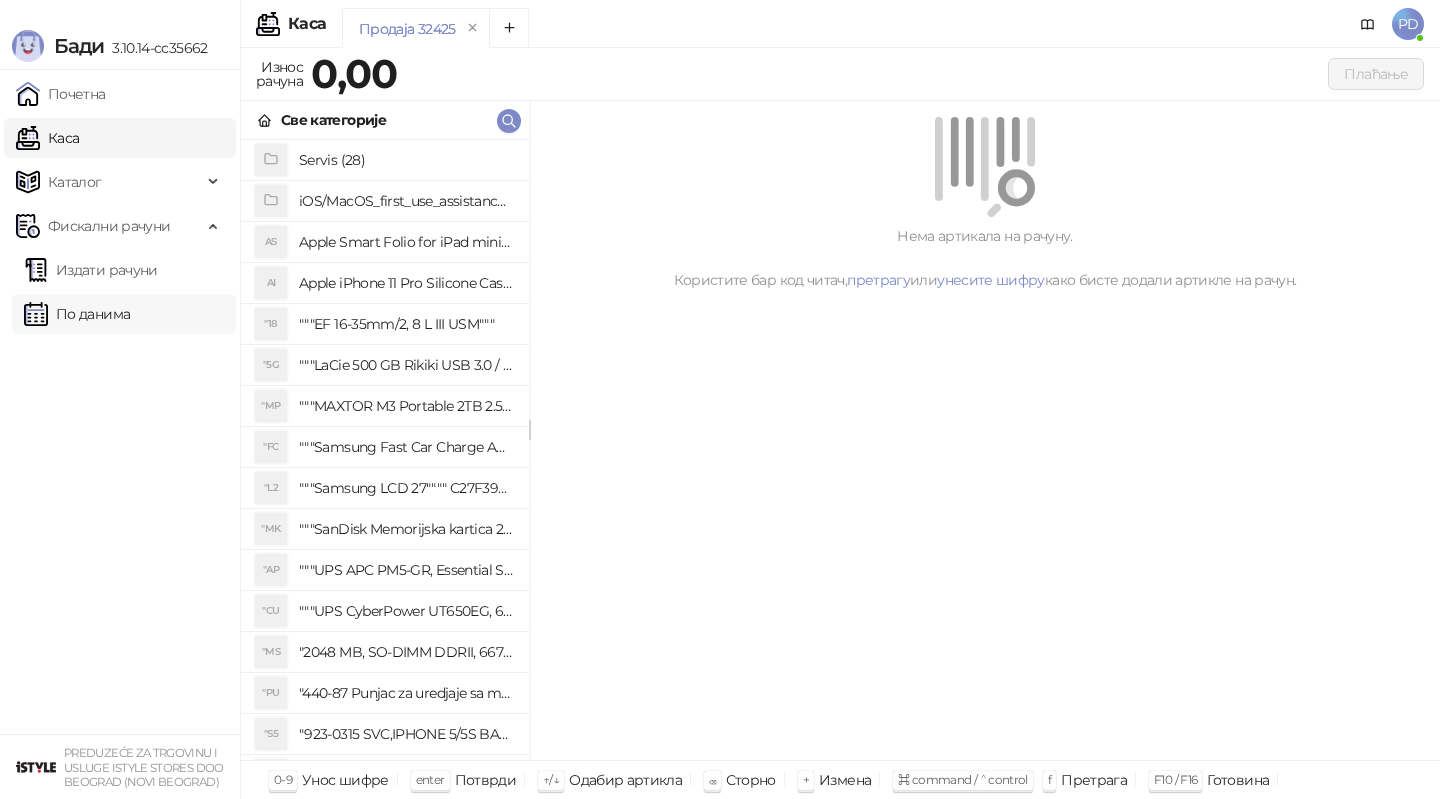 click on "По данима" at bounding box center (77, 314) 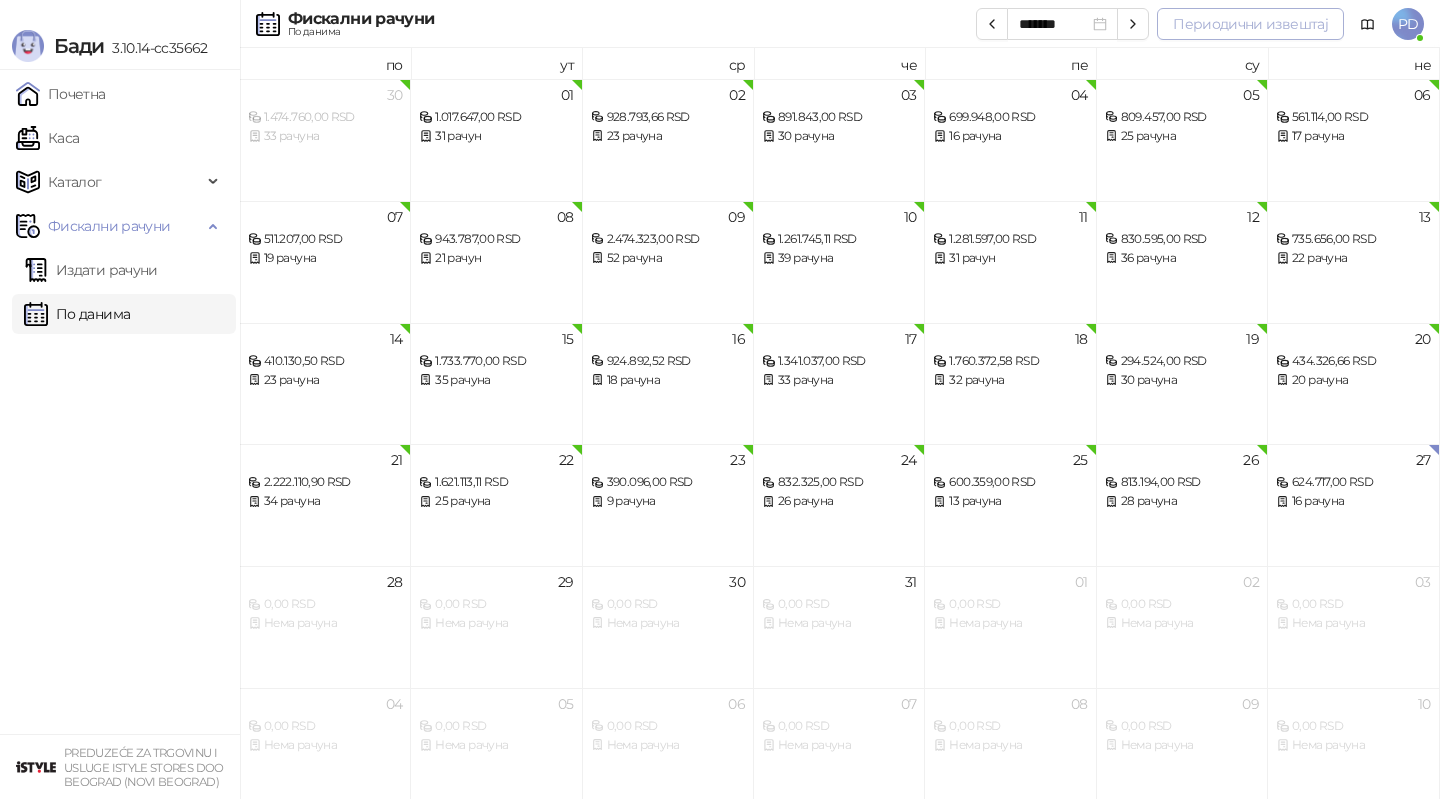 click on "Периодични извештај" at bounding box center (1250, 24) 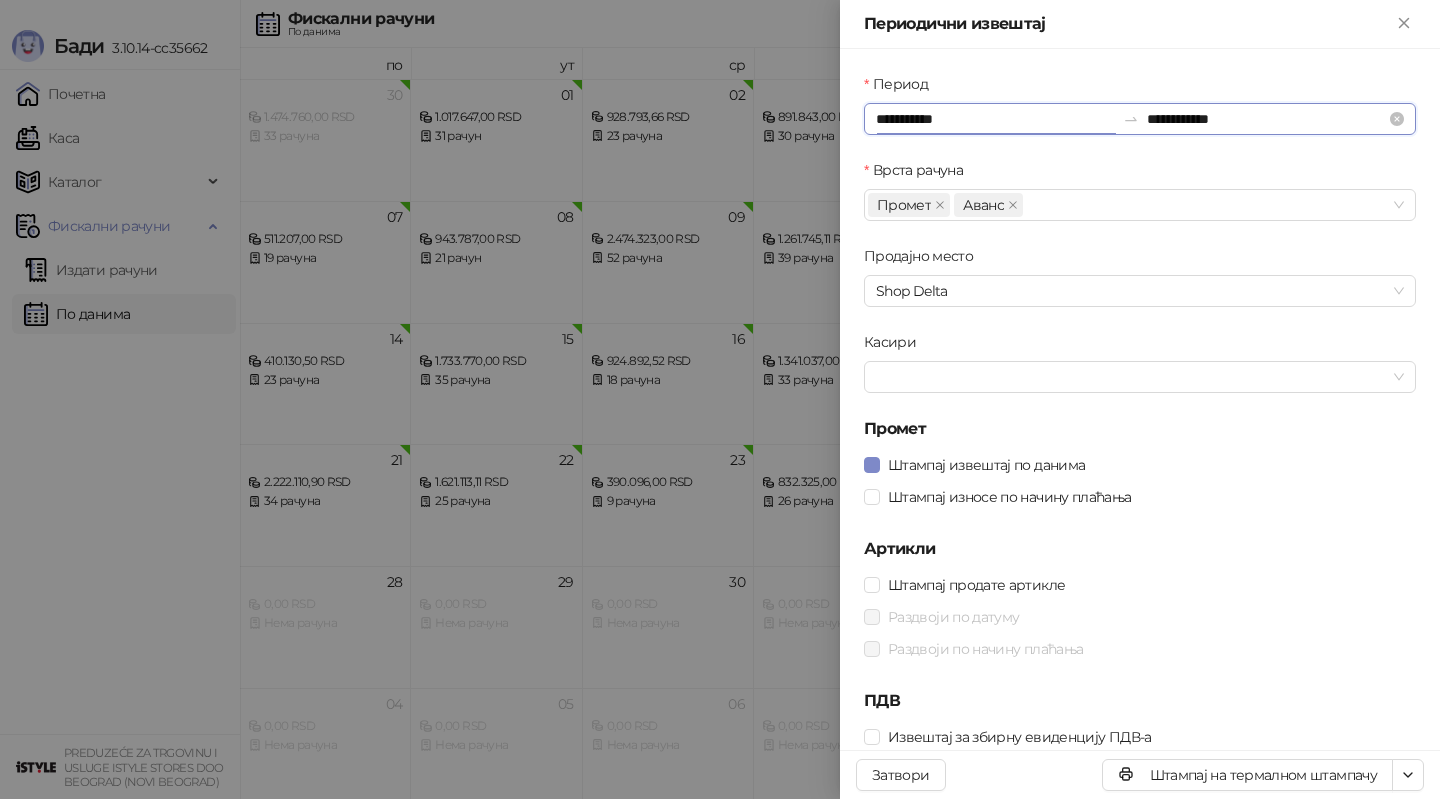 click on "**********" at bounding box center (995, 119) 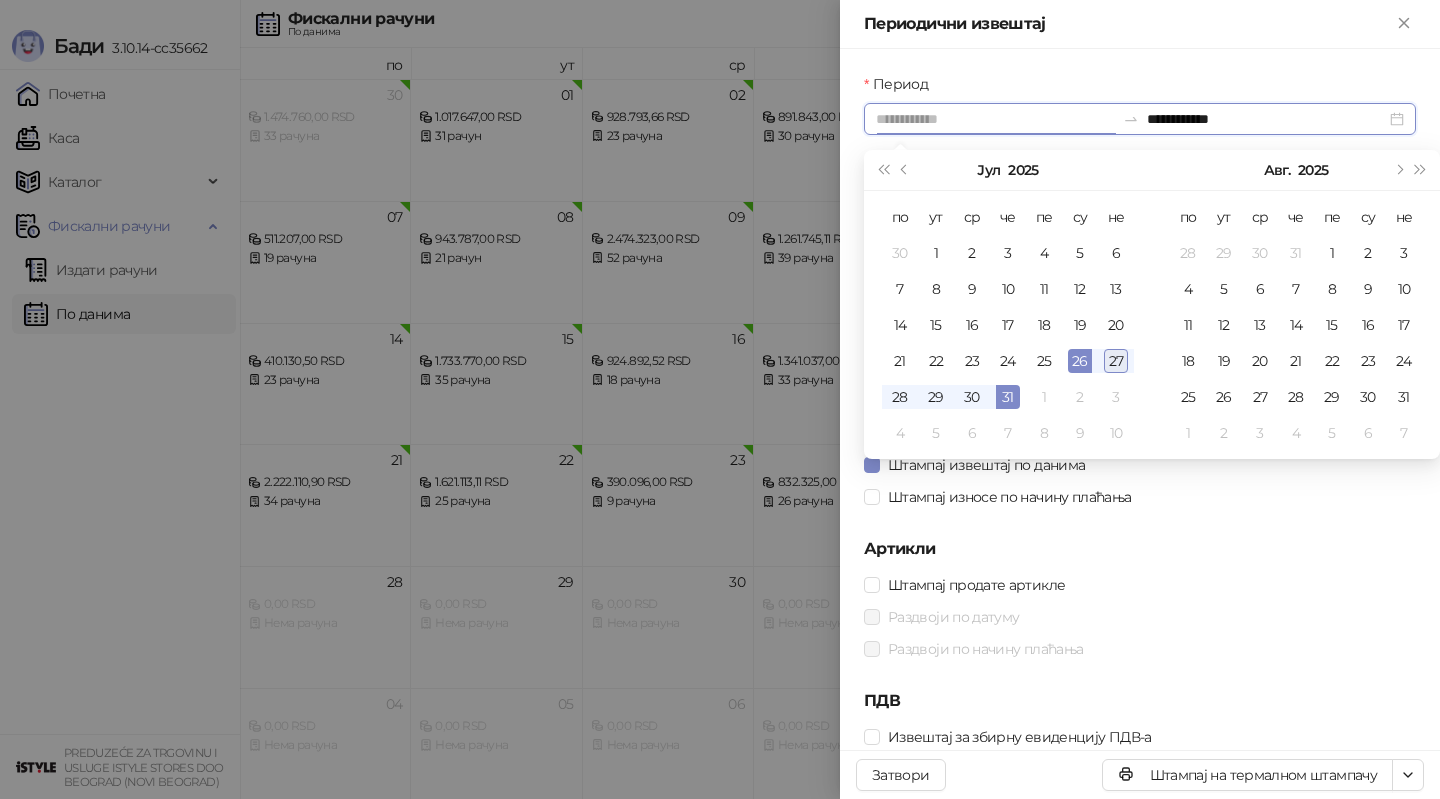 type on "**********" 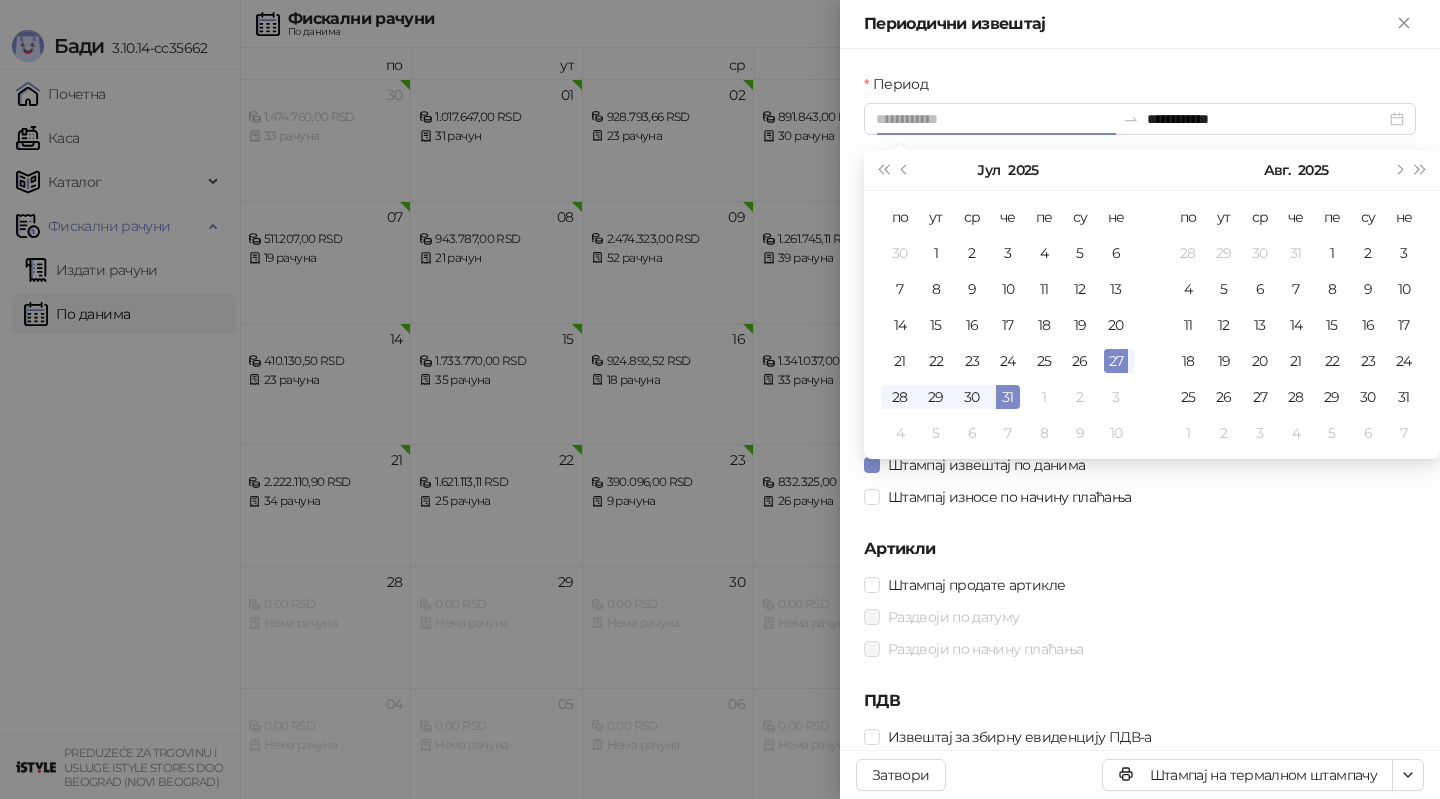 click on "27" at bounding box center [1116, 361] 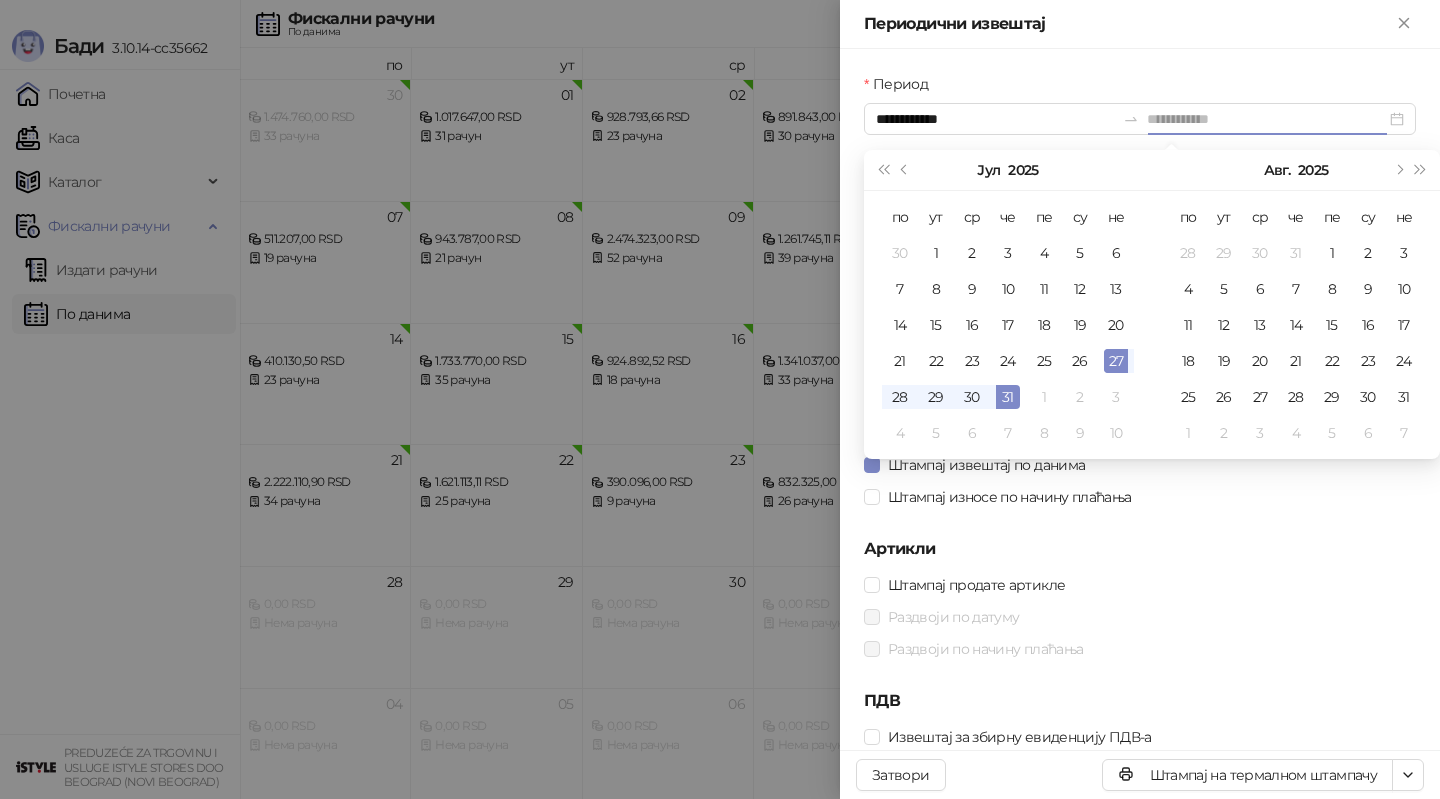 click on "27" at bounding box center [1116, 361] 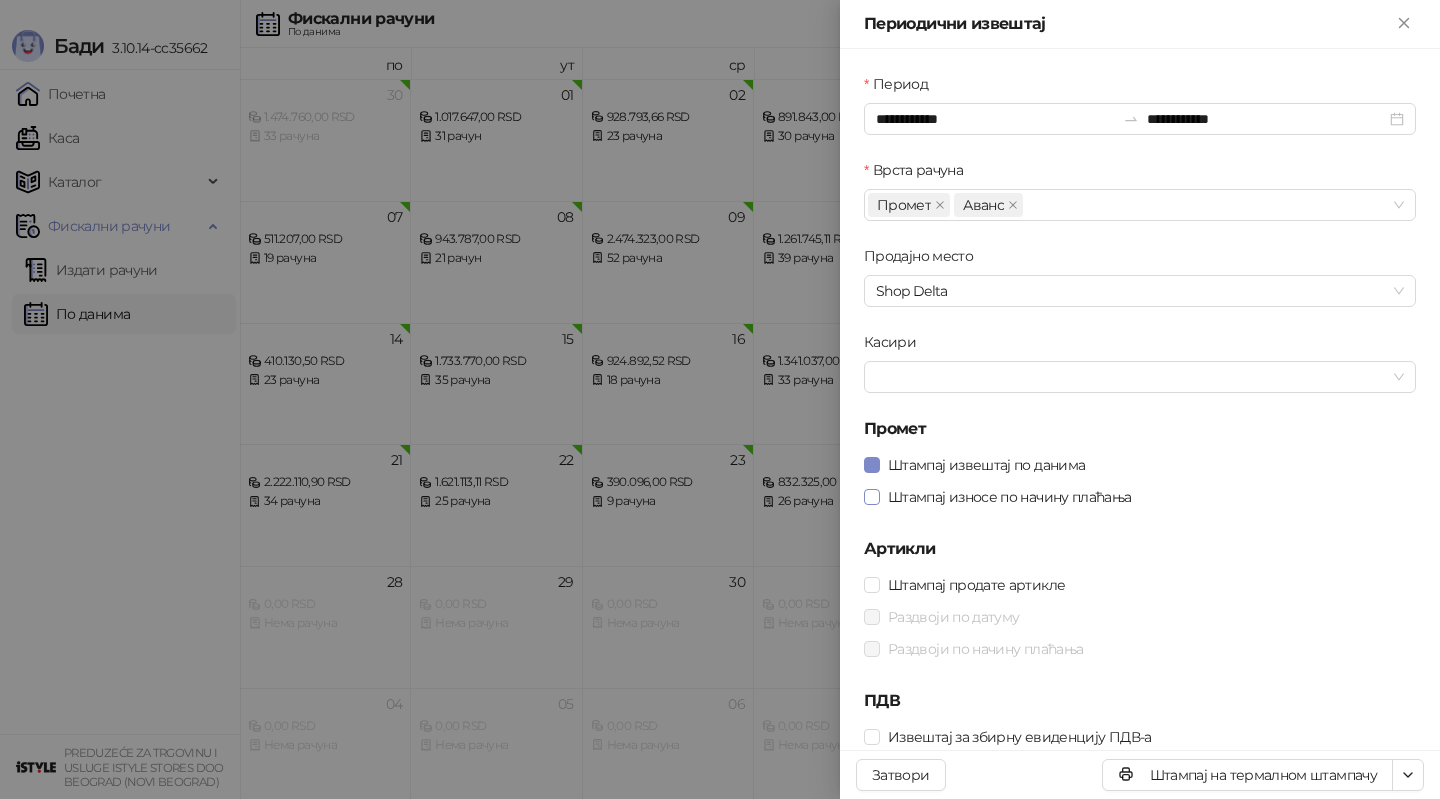 click on "Штампај износе по начину плаћања" at bounding box center (1010, 497) 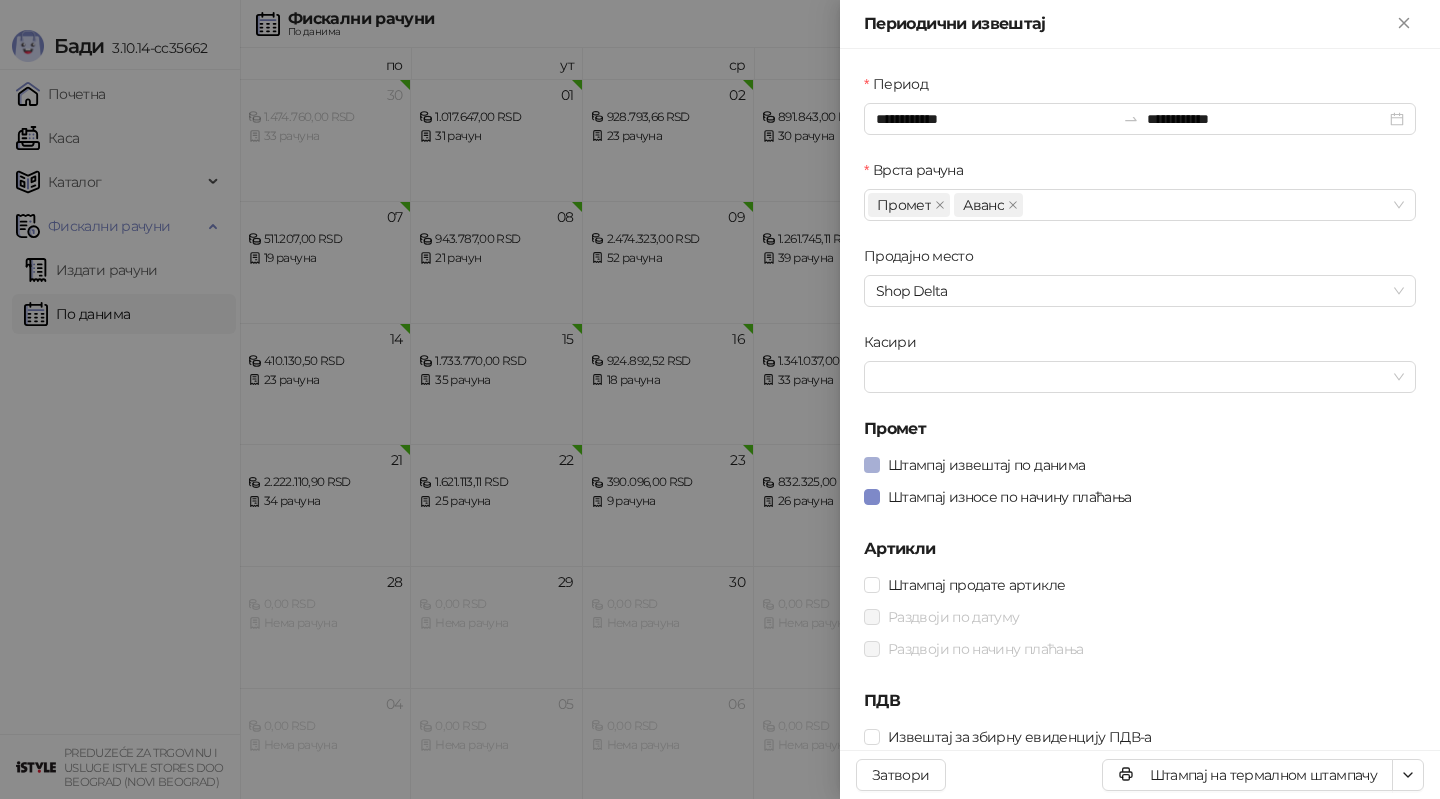 click on "Штампај извештај по данима" at bounding box center [986, 465] 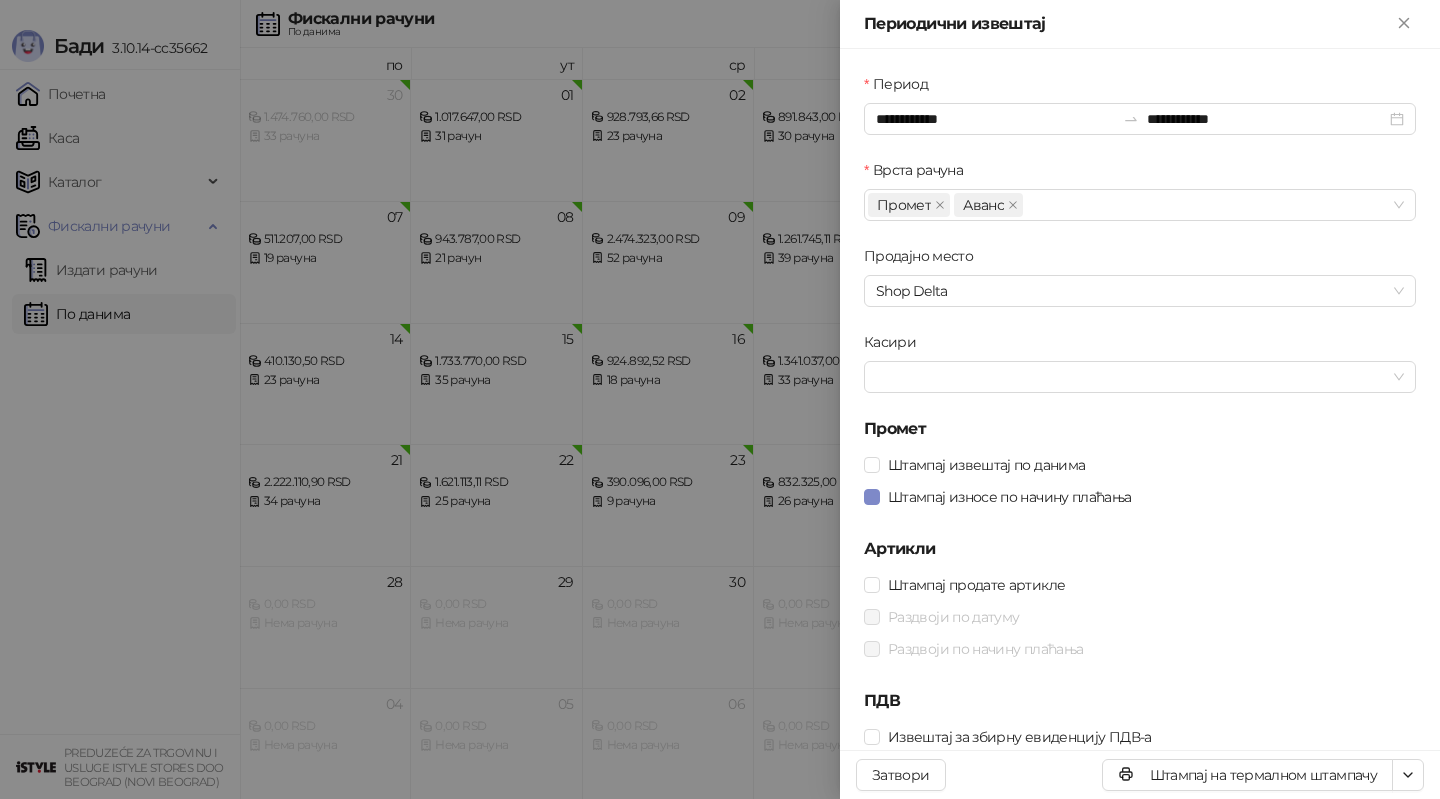 scroll, scrollTop: 3, scrollLeft: 0, axis: vertical 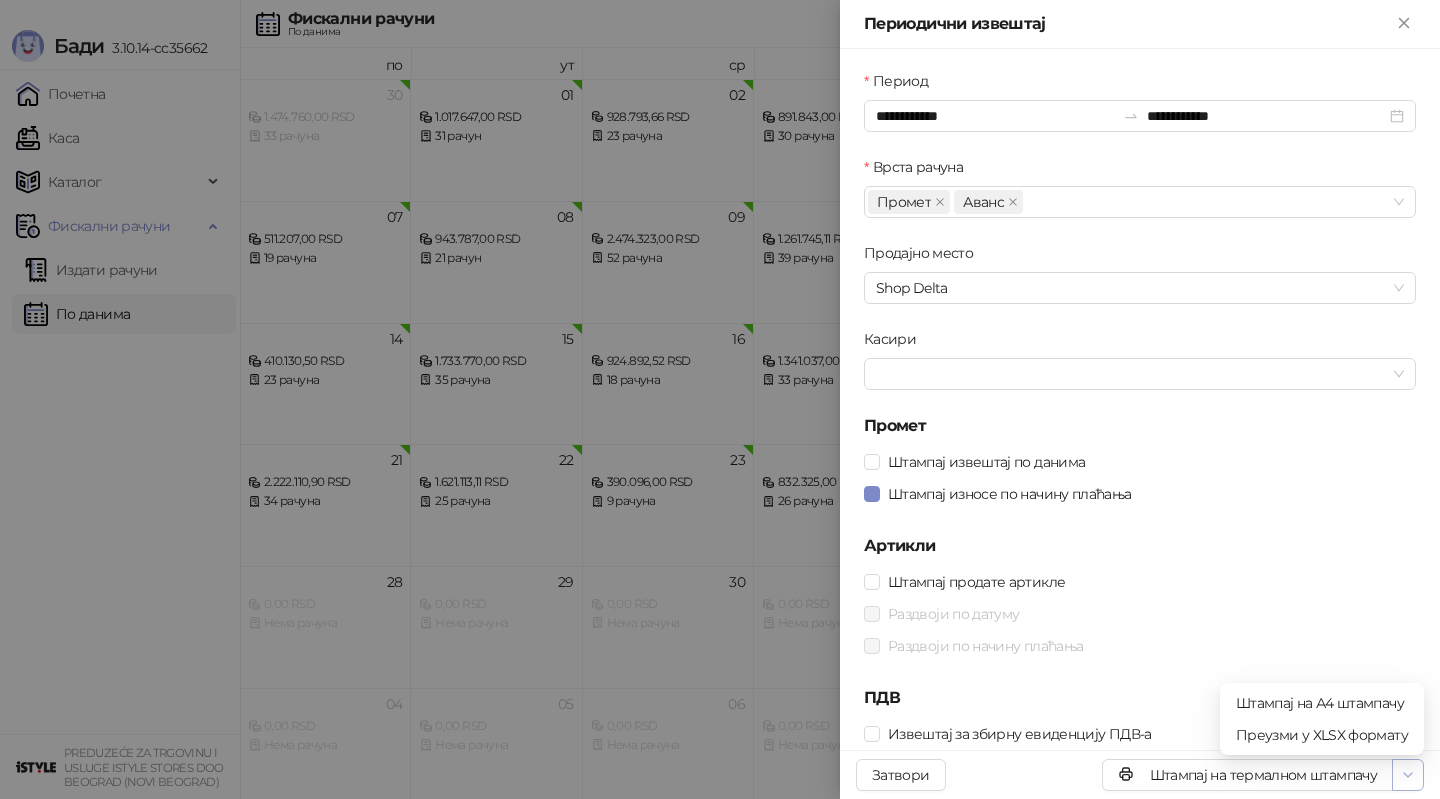 click 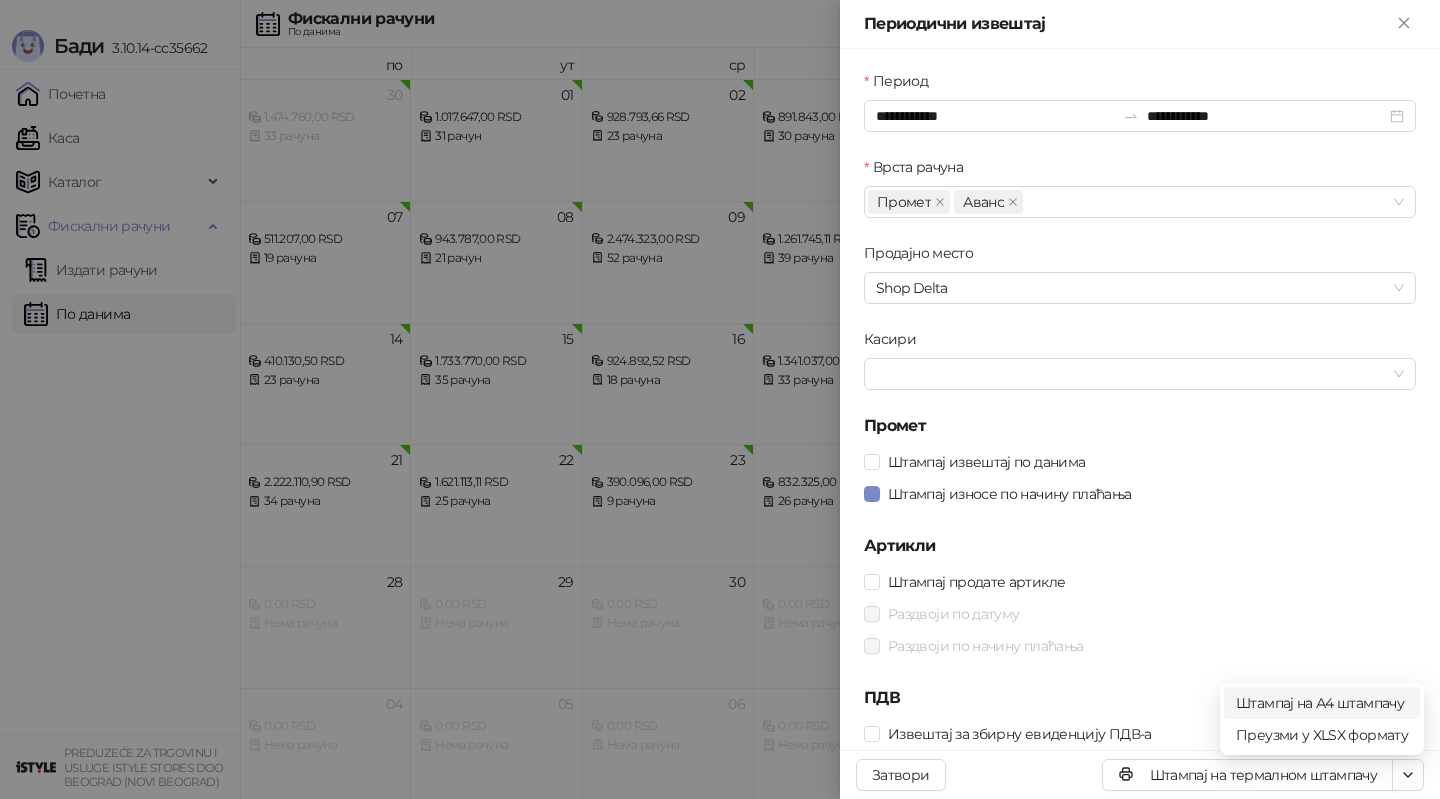 click on "Штампај на А4 штампачу" at bounding box center [1322, 703] 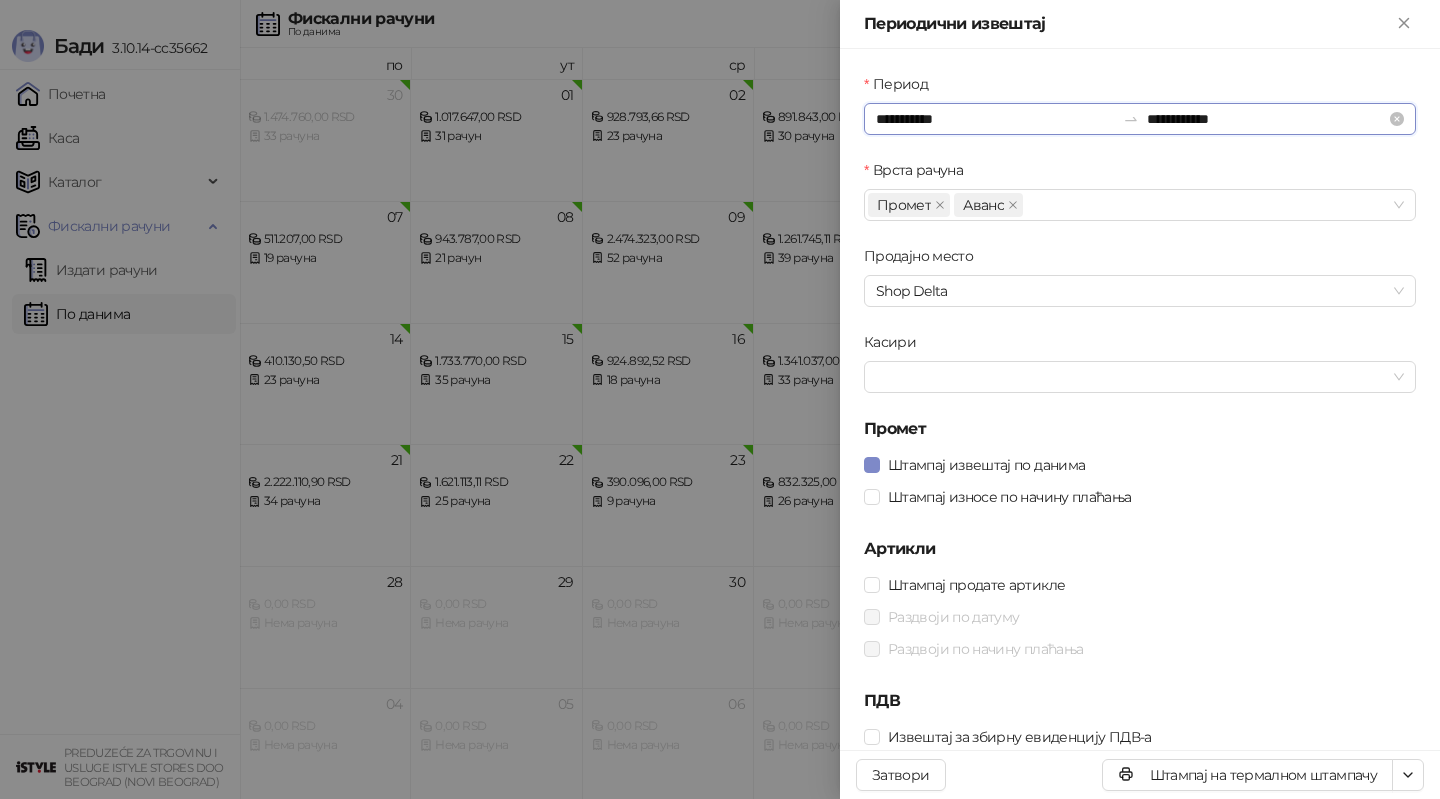 click on "**********" at bounding box center (995, 119) 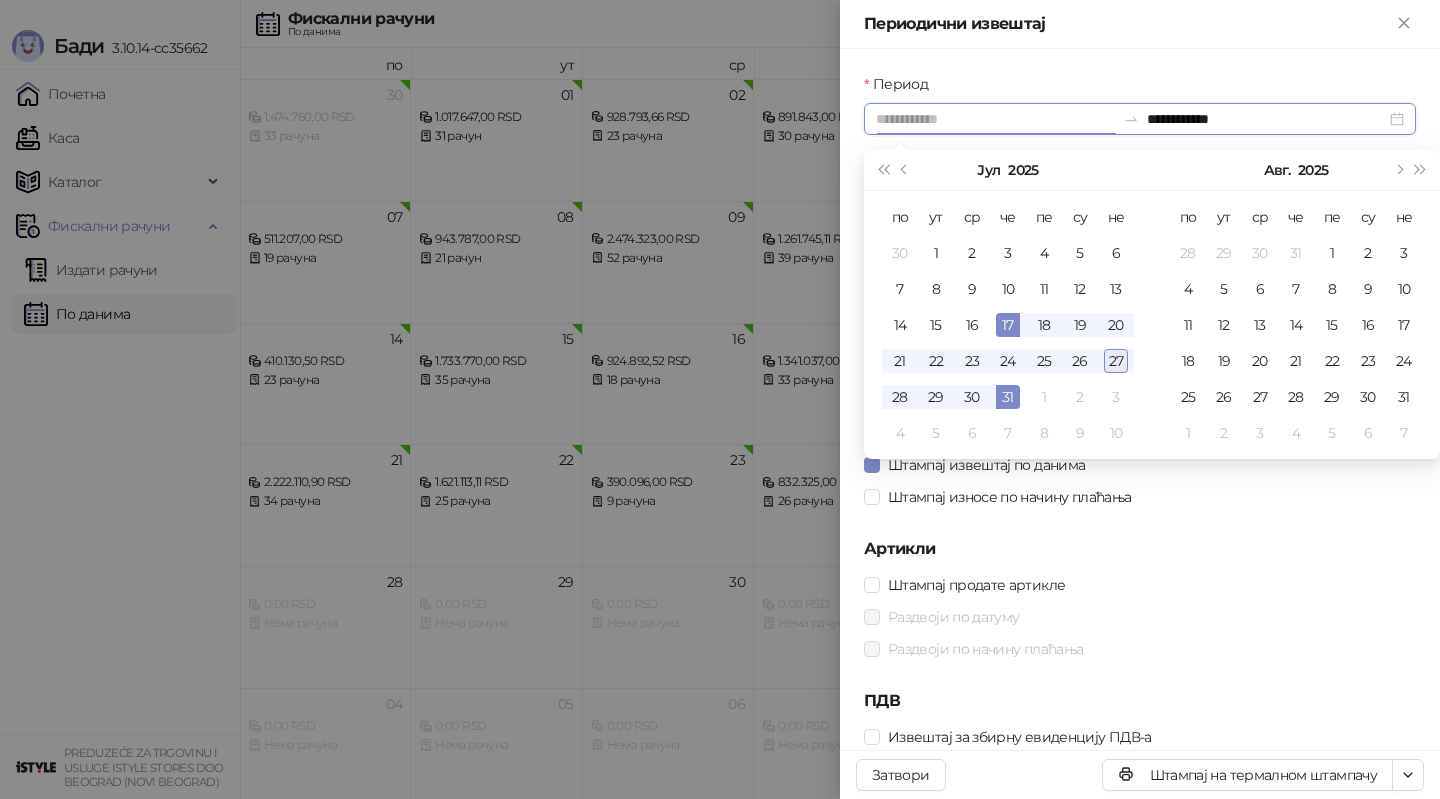 type on "**********" 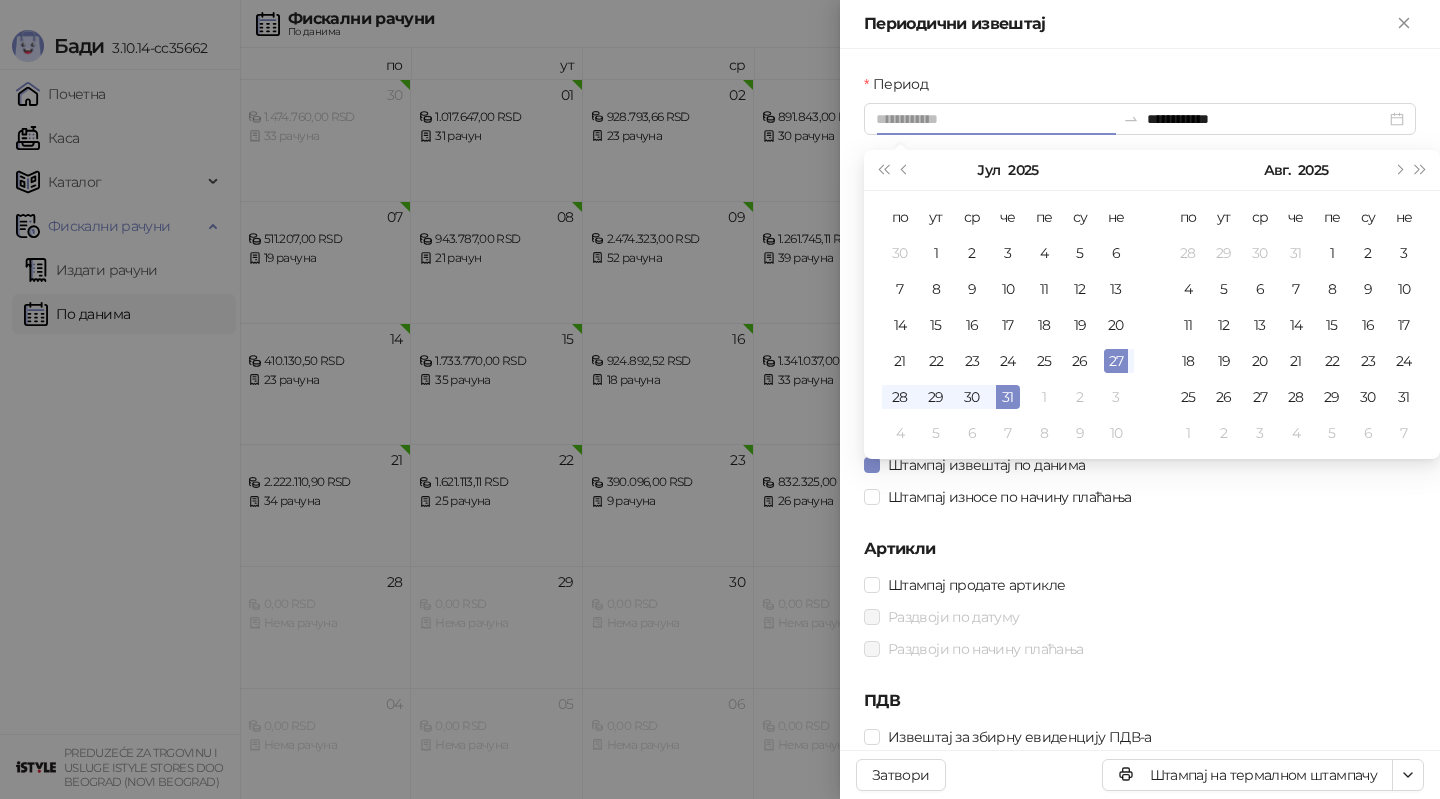 click on "27" at bounding box center (1116, 361) 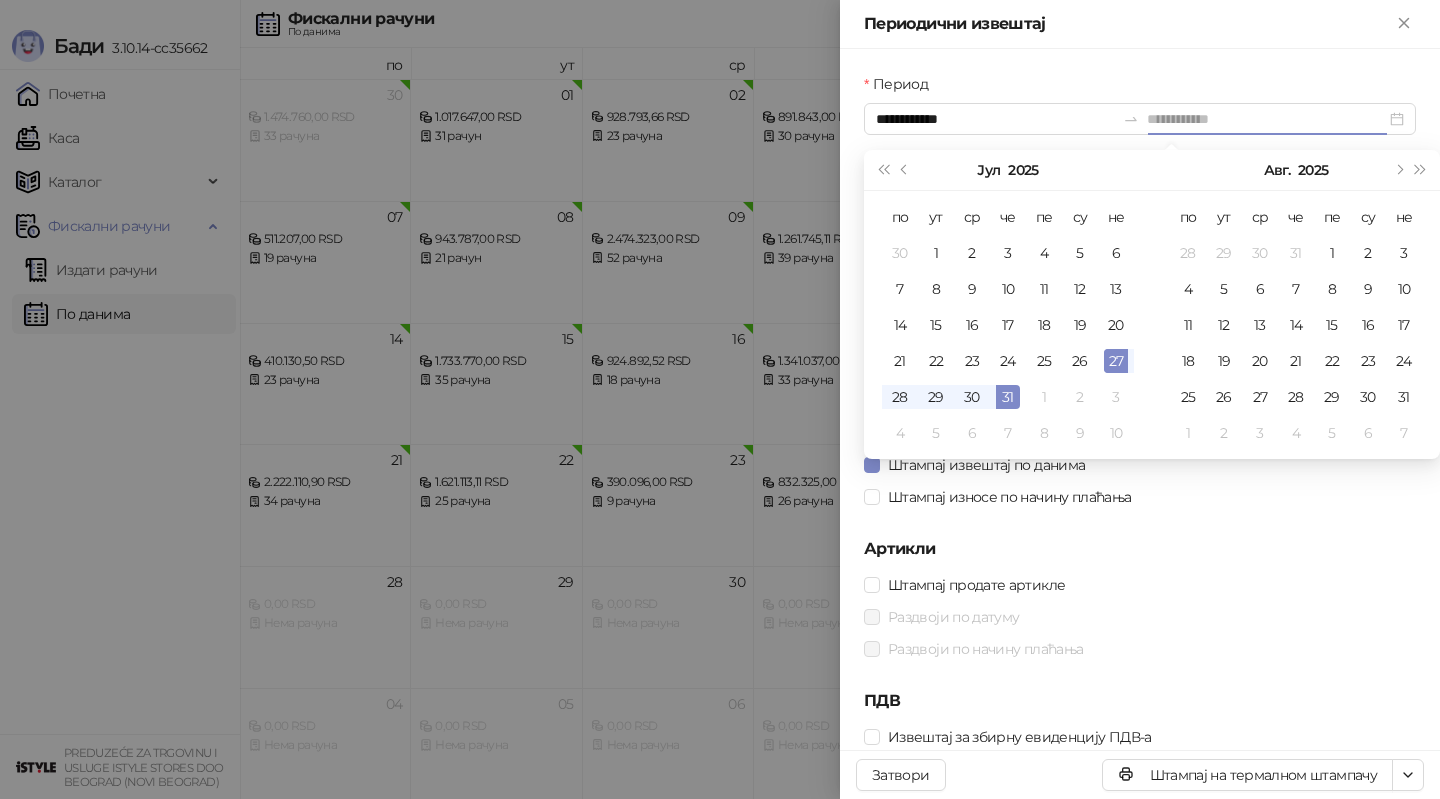 click on "27" at bounding box center (1116, 361) 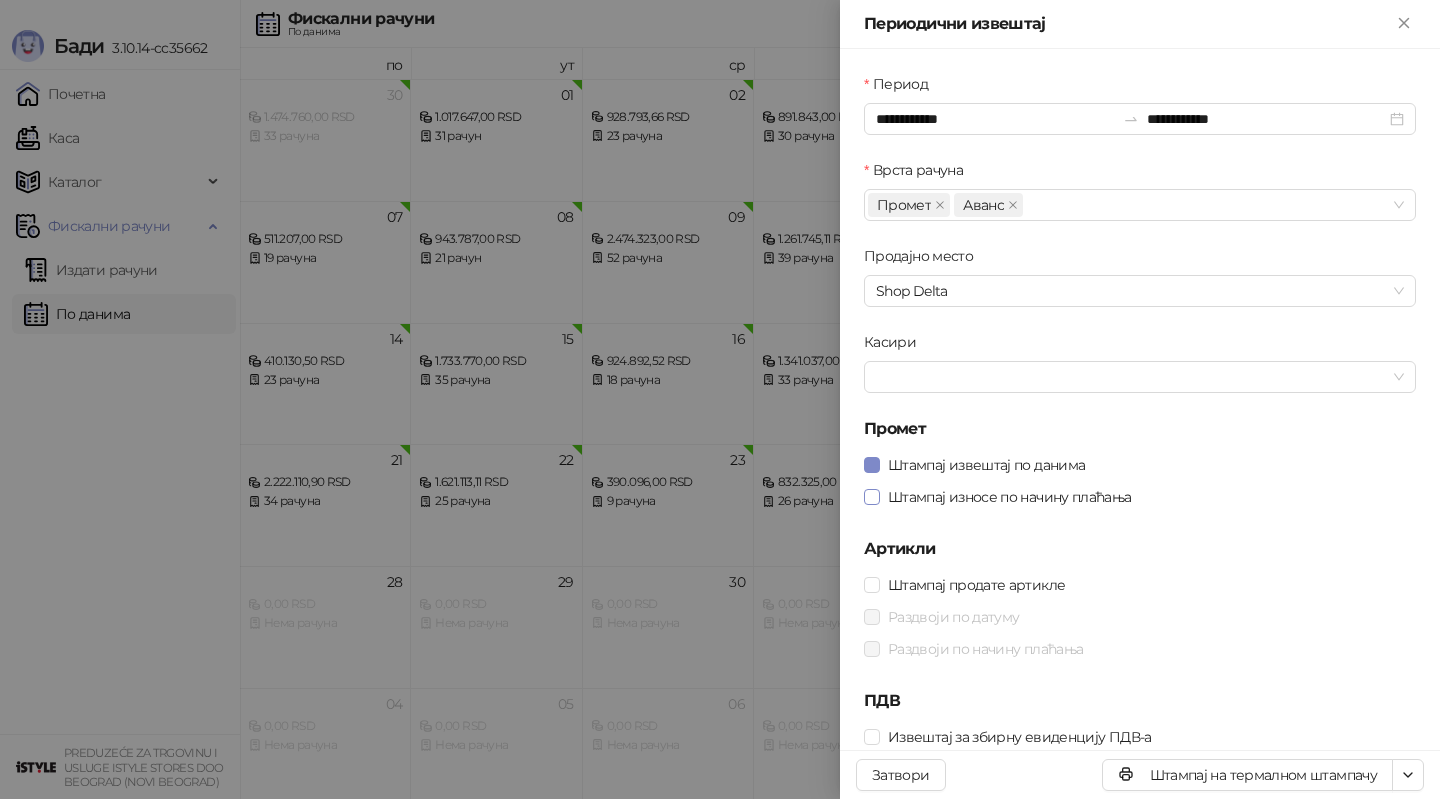 click on "Штампај износе по начину плаћања" at bounding box center (1010, 497) 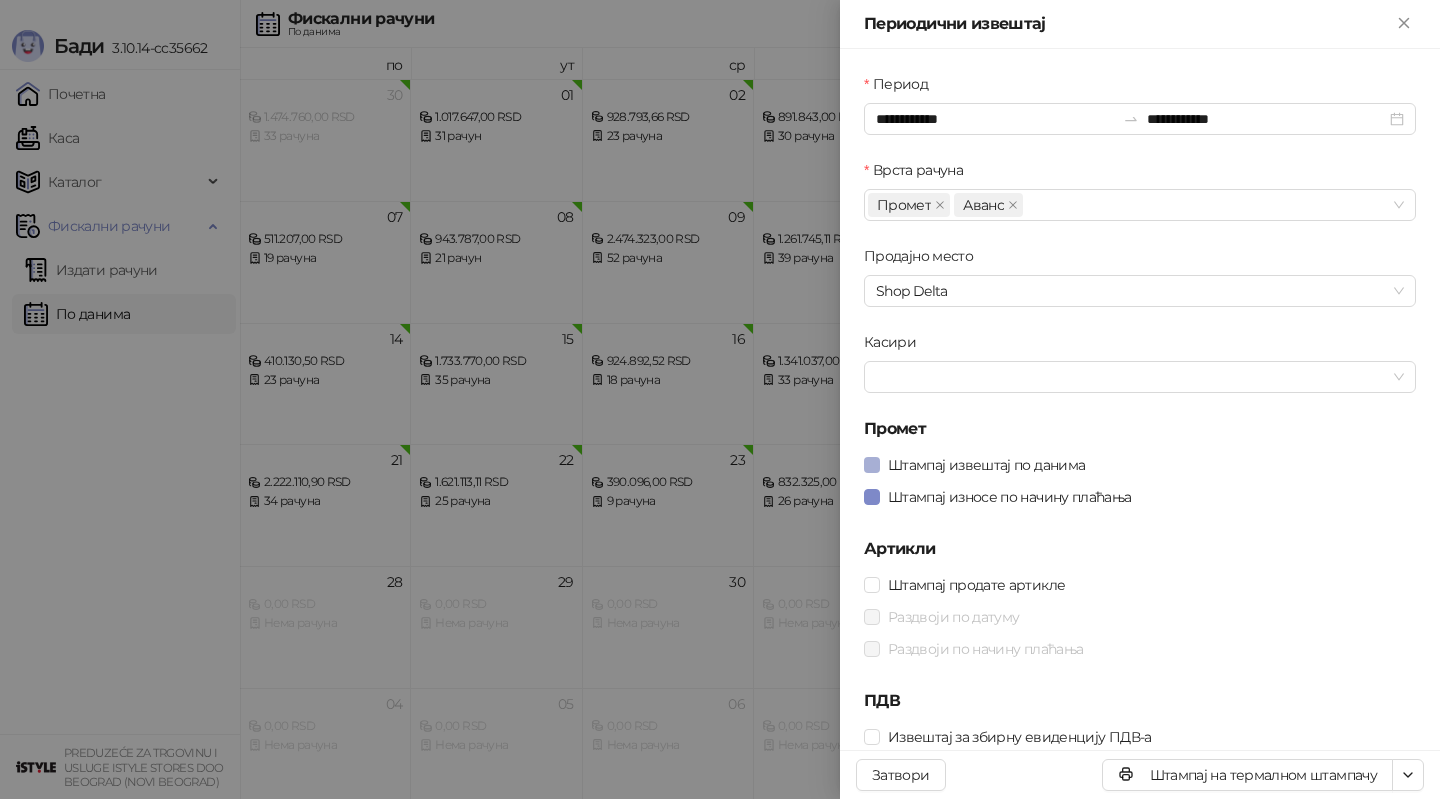 click on "Штампај извештај по данима" at bounding box center [986, 465] 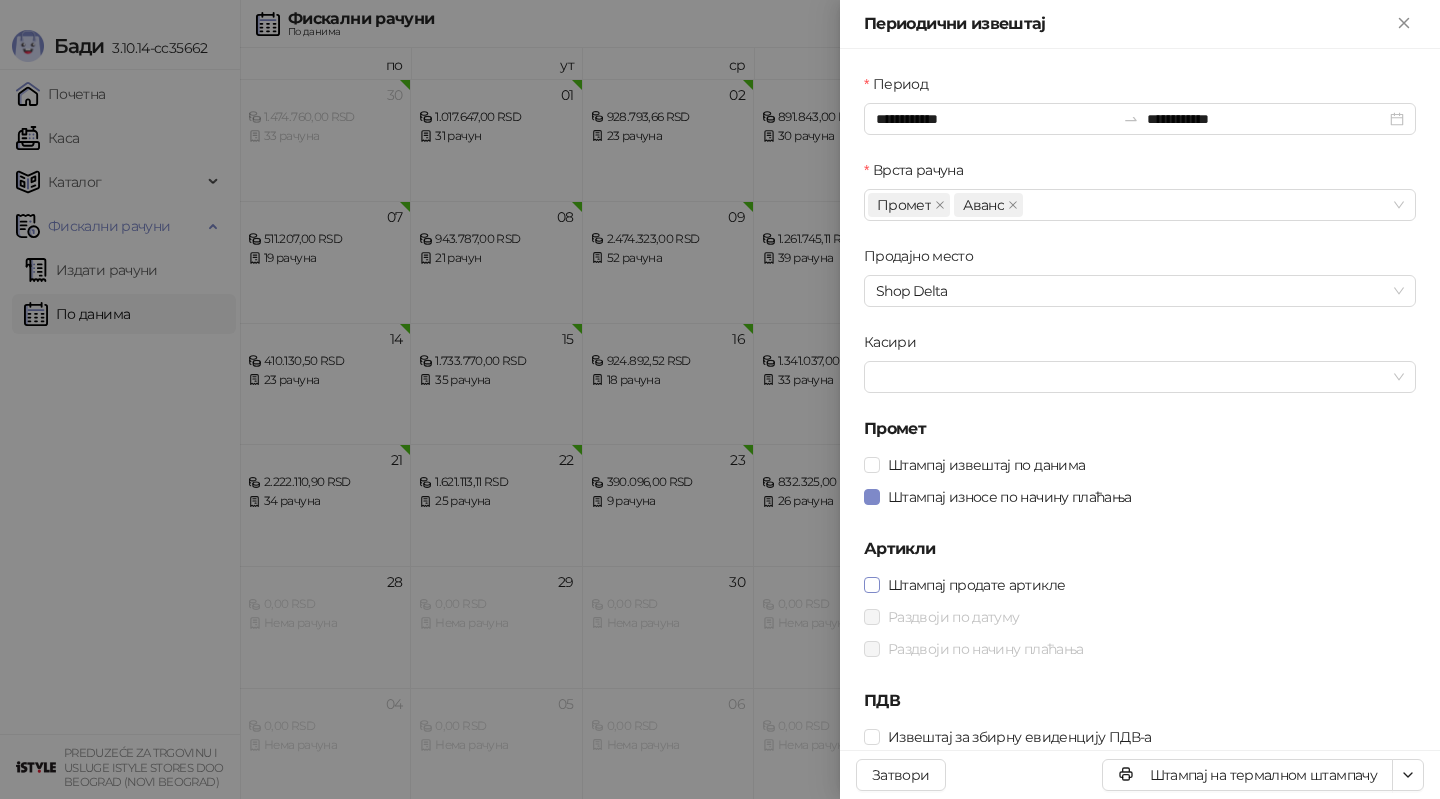 scroll, scrollTop: 3, scrollLeft: 0, axis: vertical 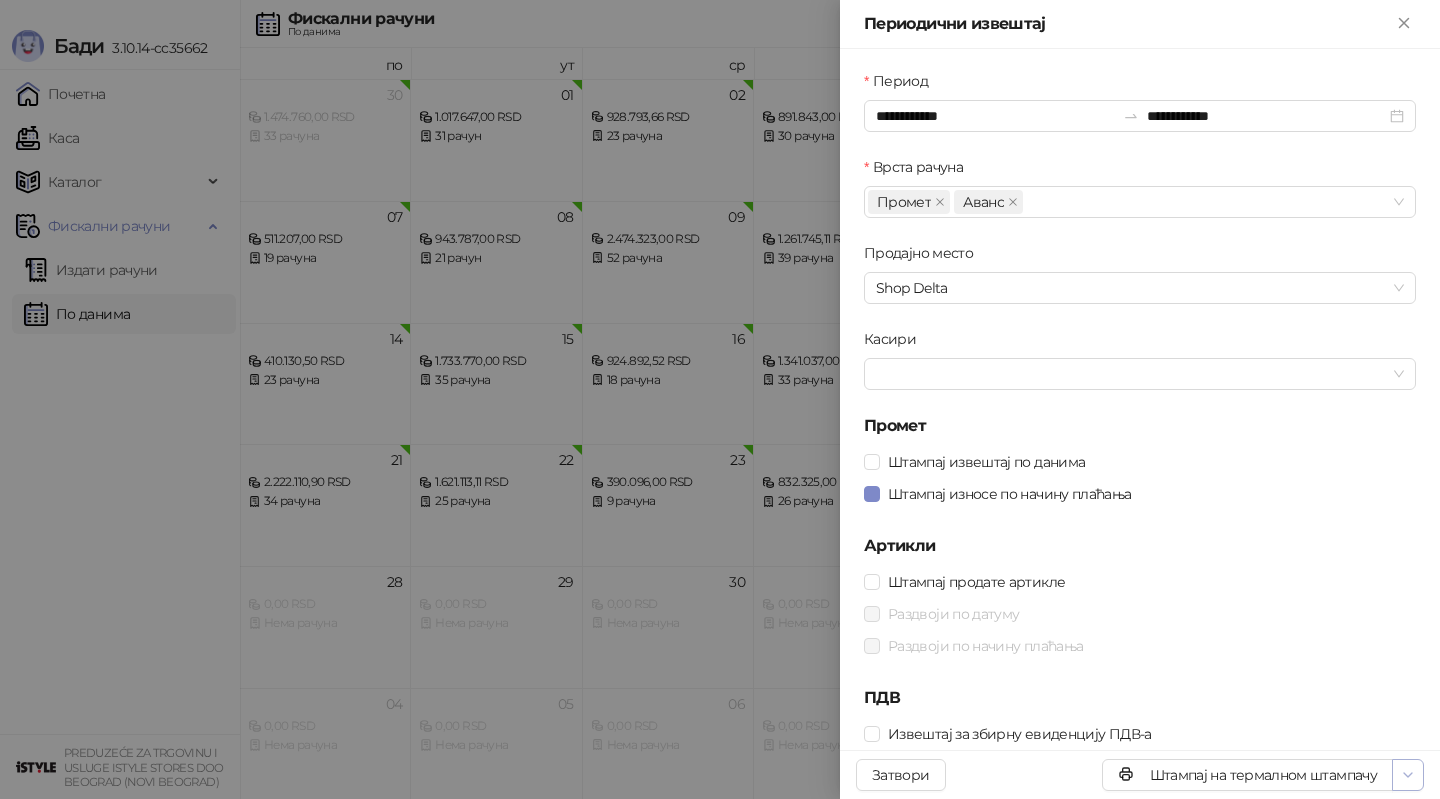 click 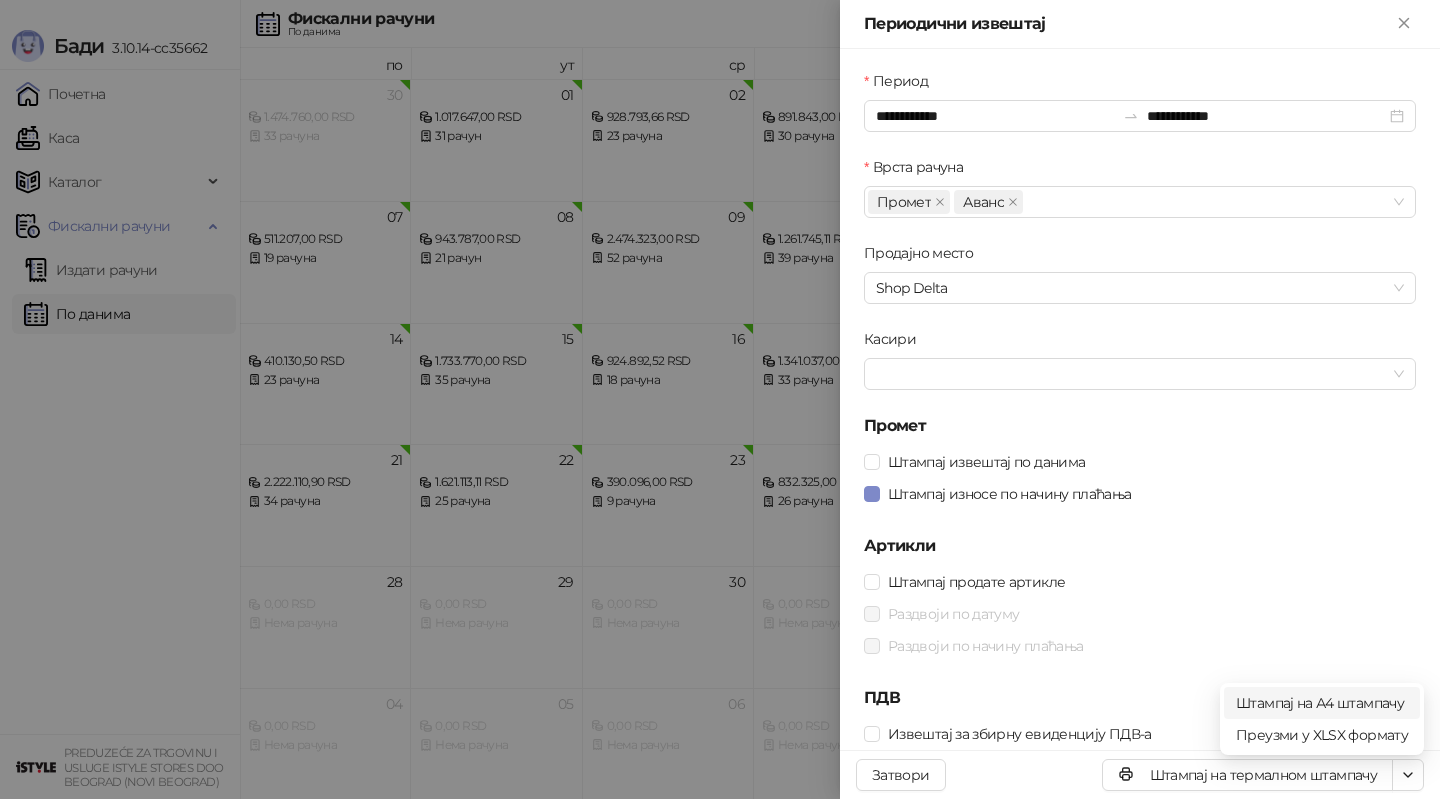 click on "Штампај на А4 штампачу" at bounding box center (1322, 703) 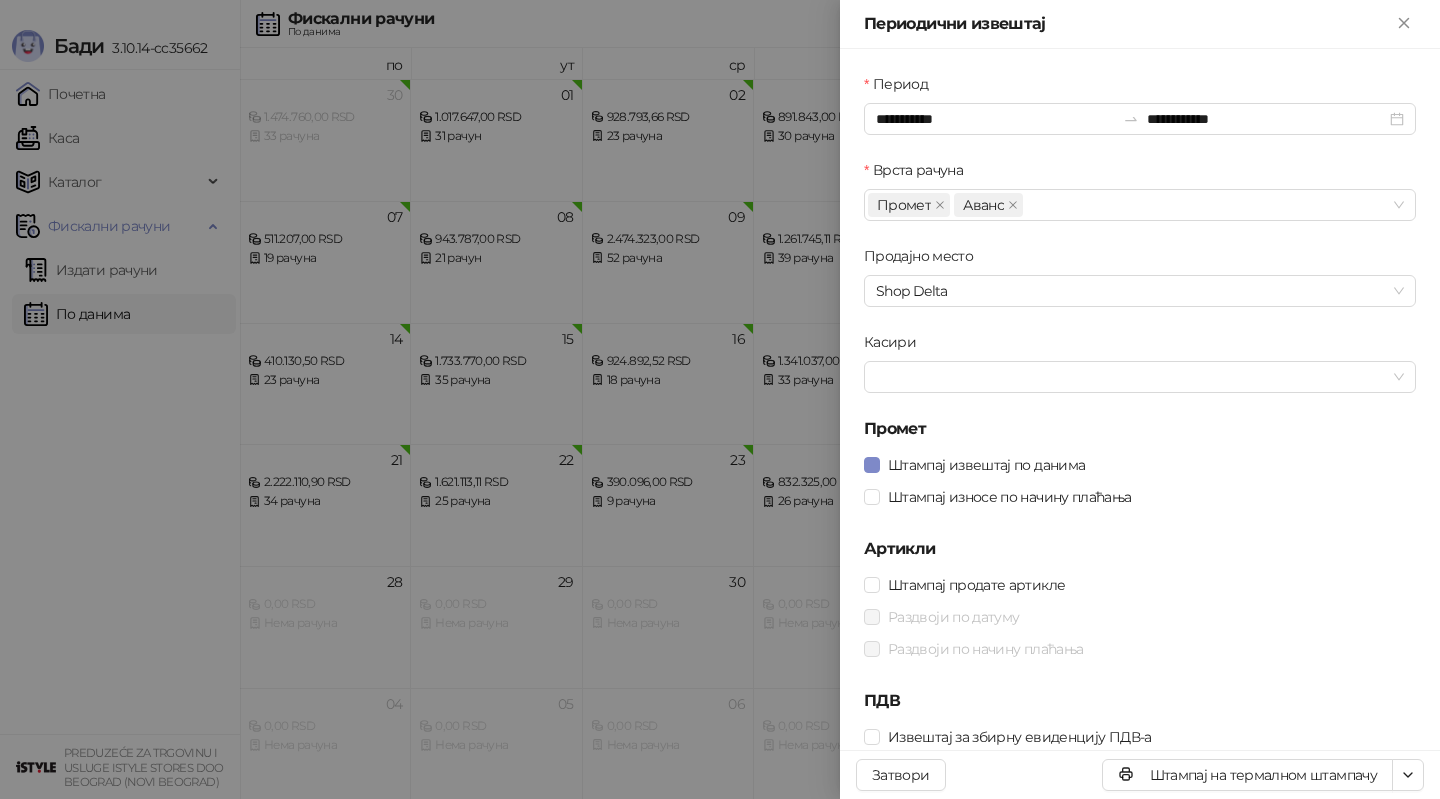 click at bounding box center [720, 399] 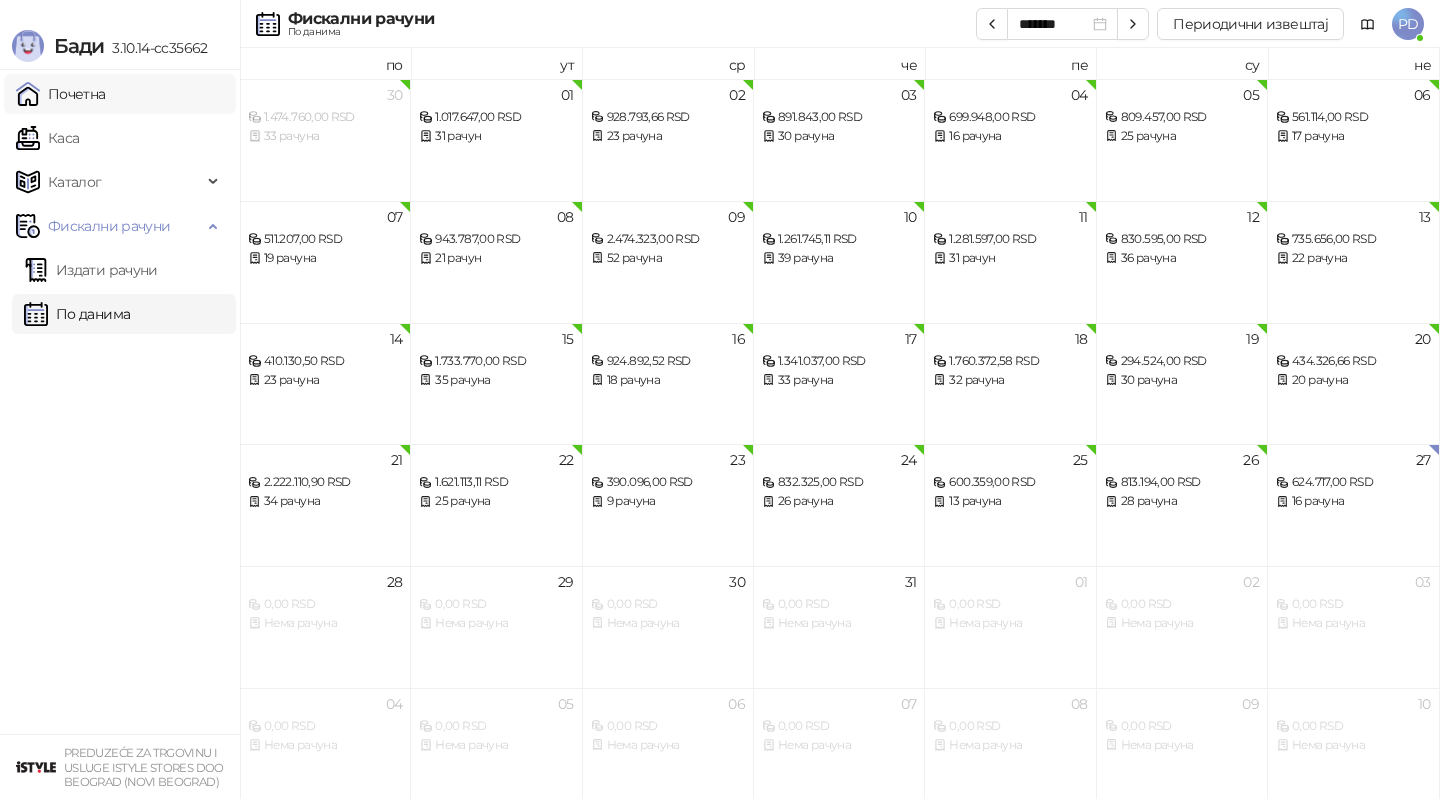 click on "Почетна" at bounding box center (61, 94) 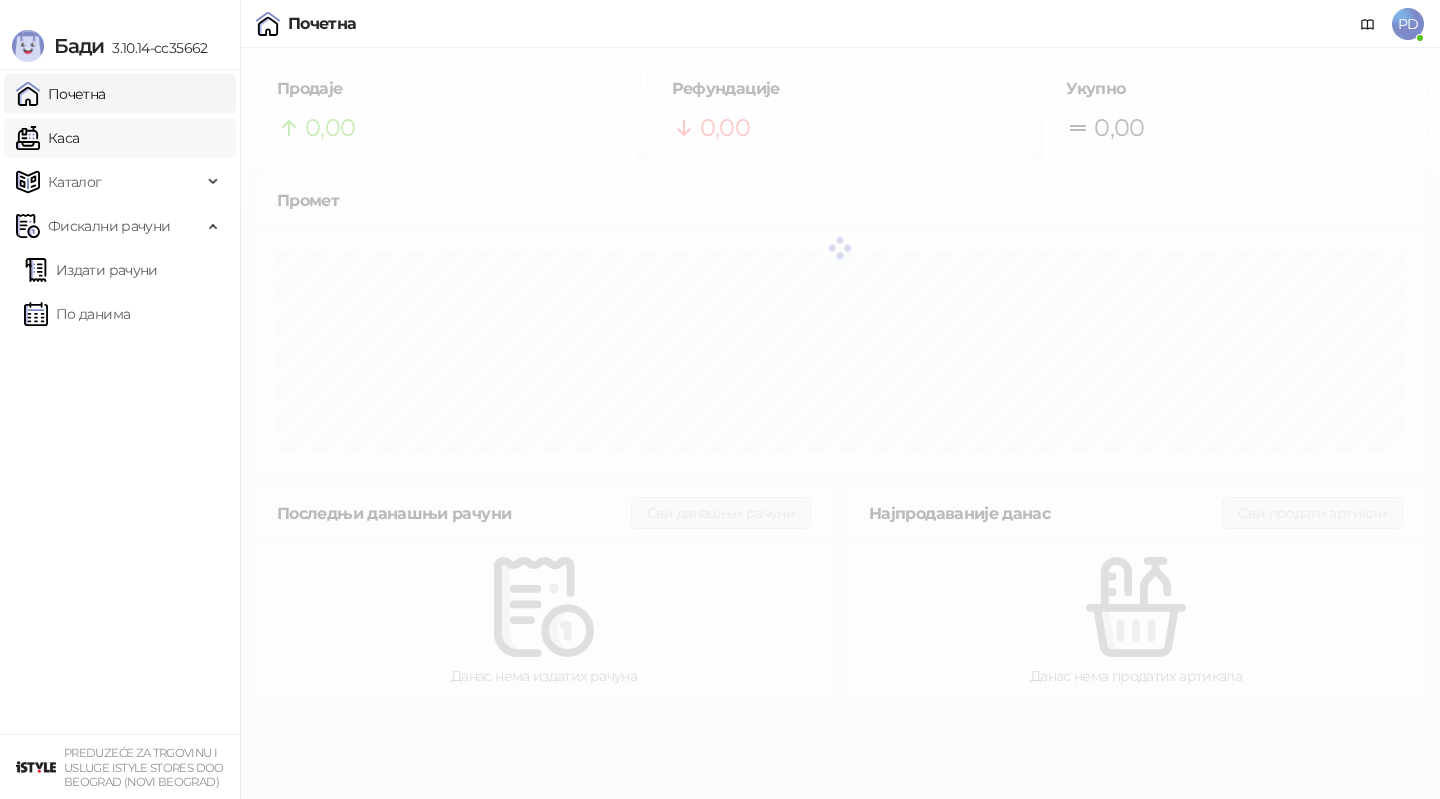click on "Каса" at bounding box center (47, 138) 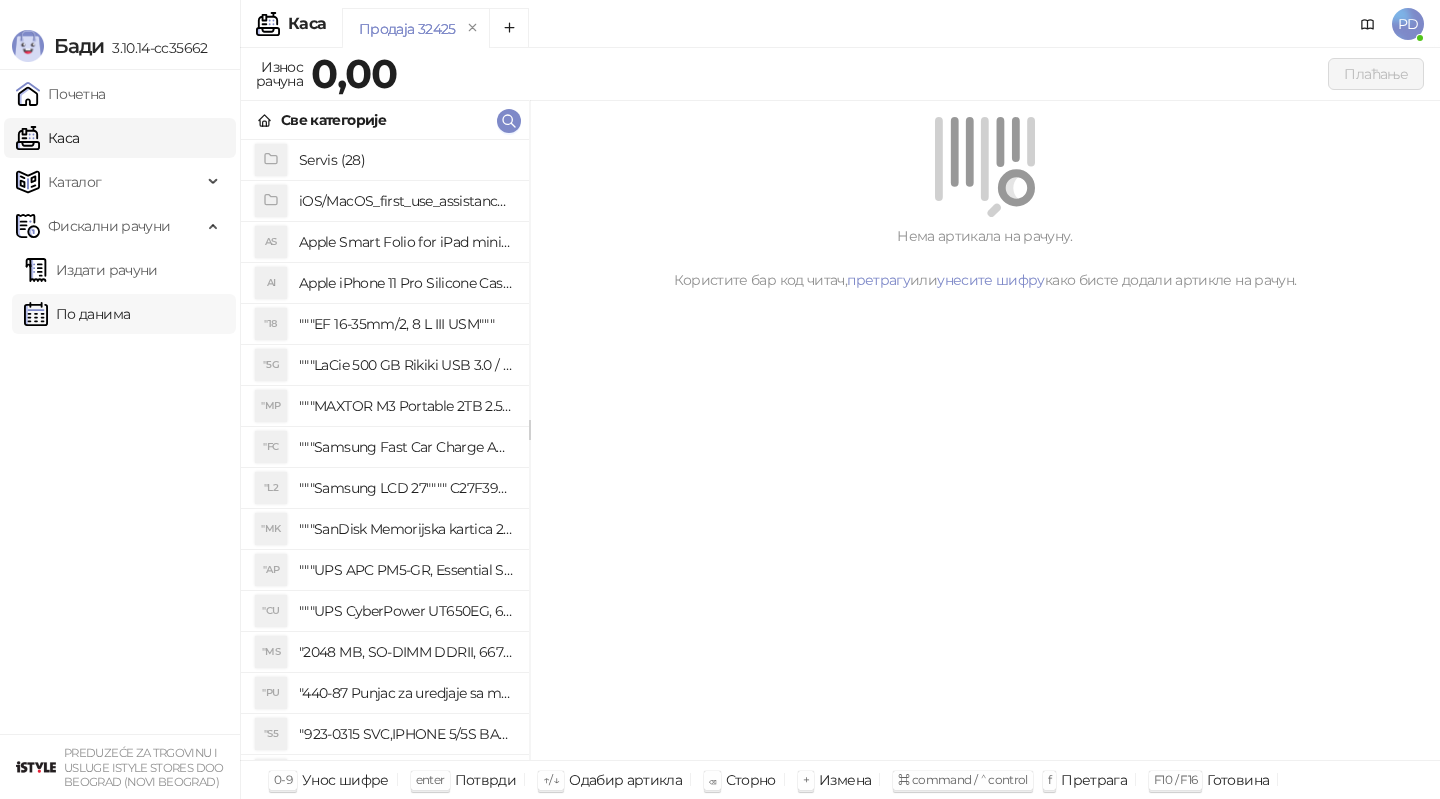 click on "По данима" at bounding box center [77, 314] 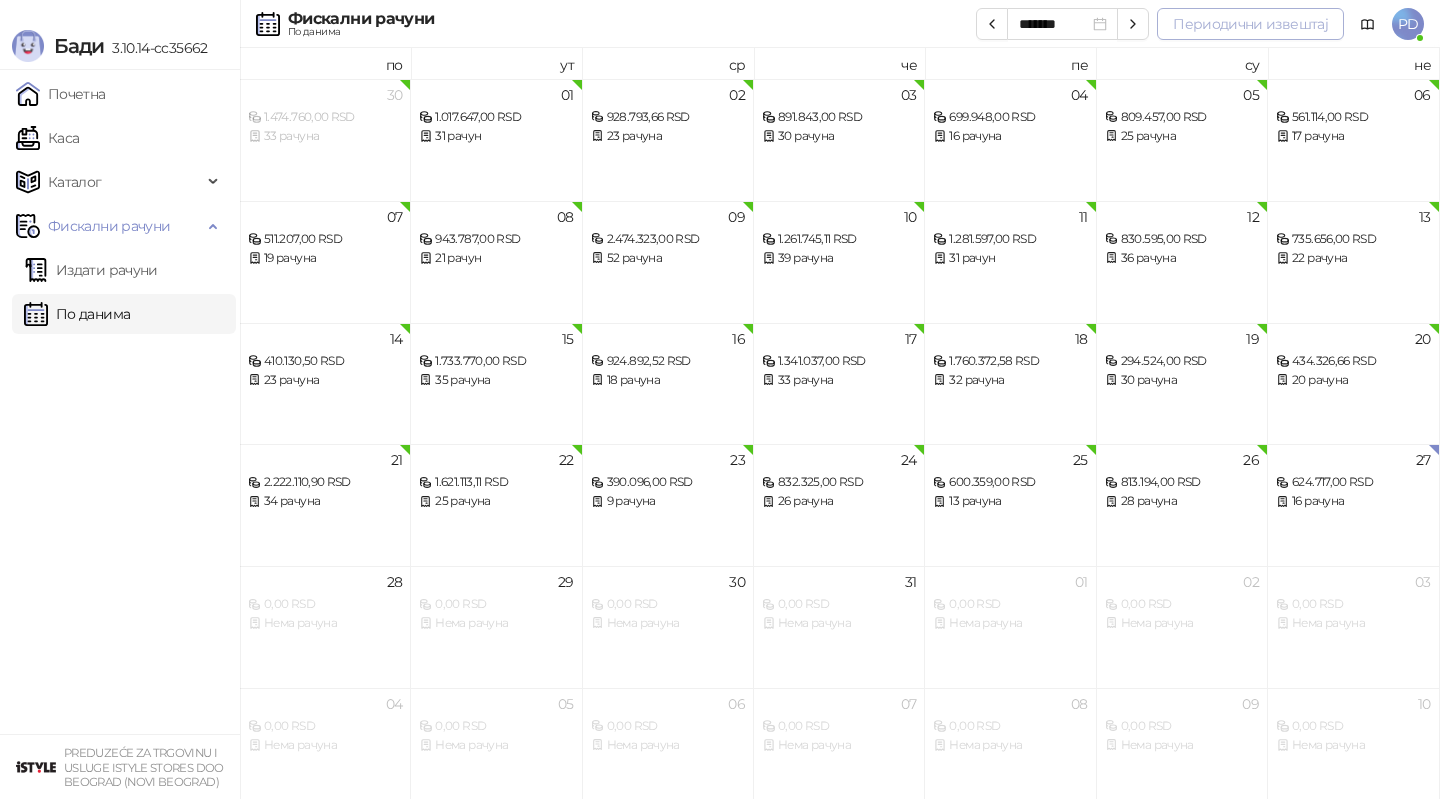 click on "Периодични извештај" at bounding box center (1250, 24) 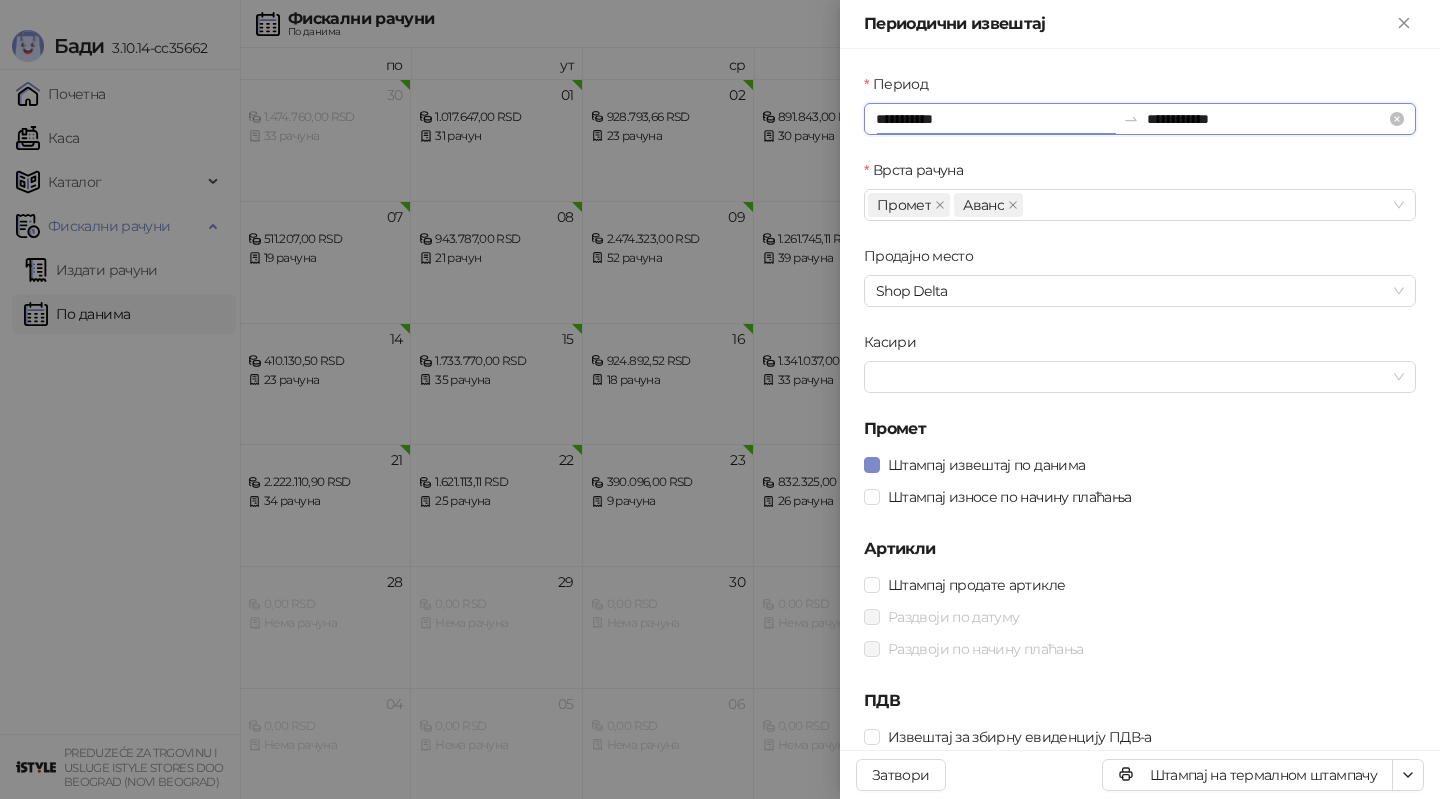 click on "**********" at bounding box center [995, 119] 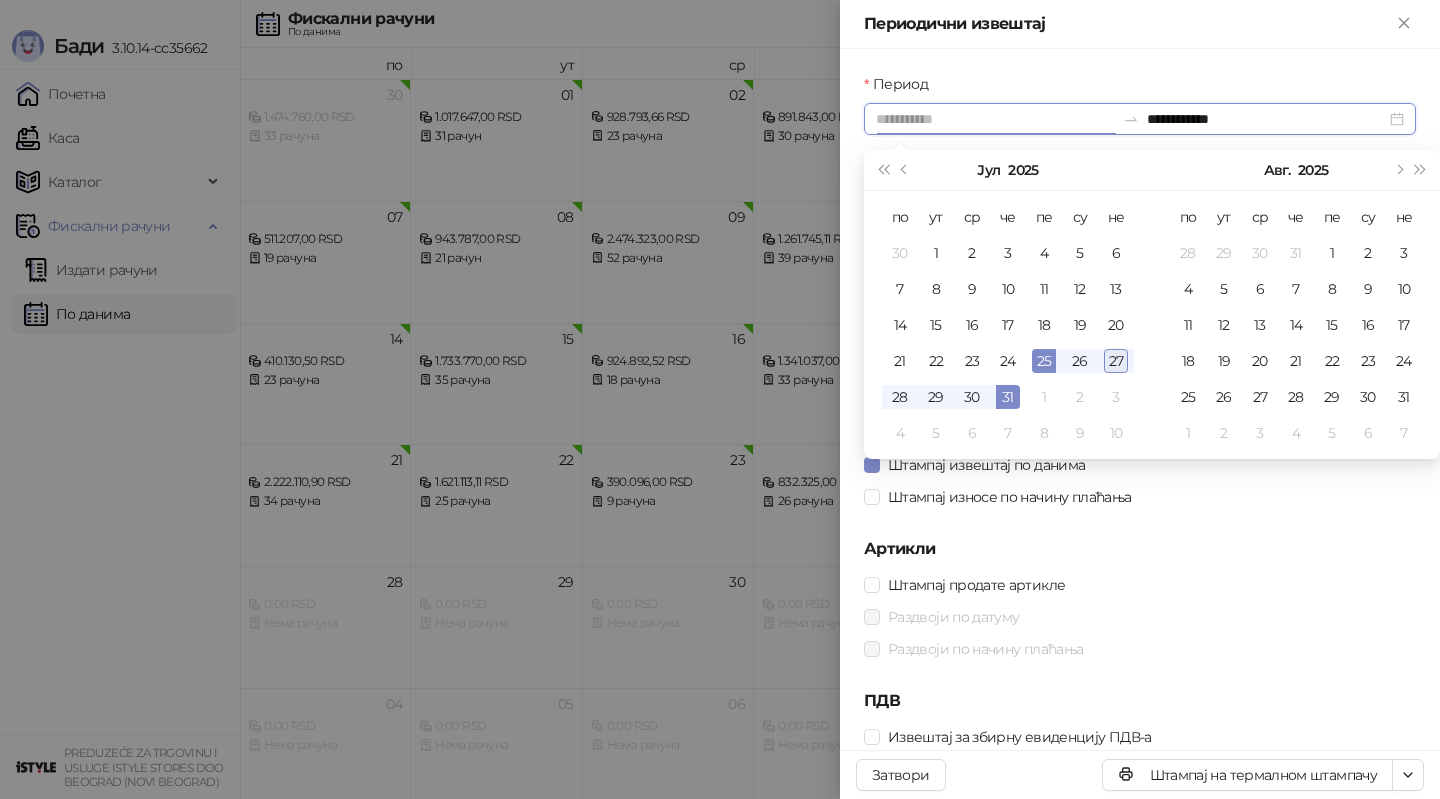 type on "**********" 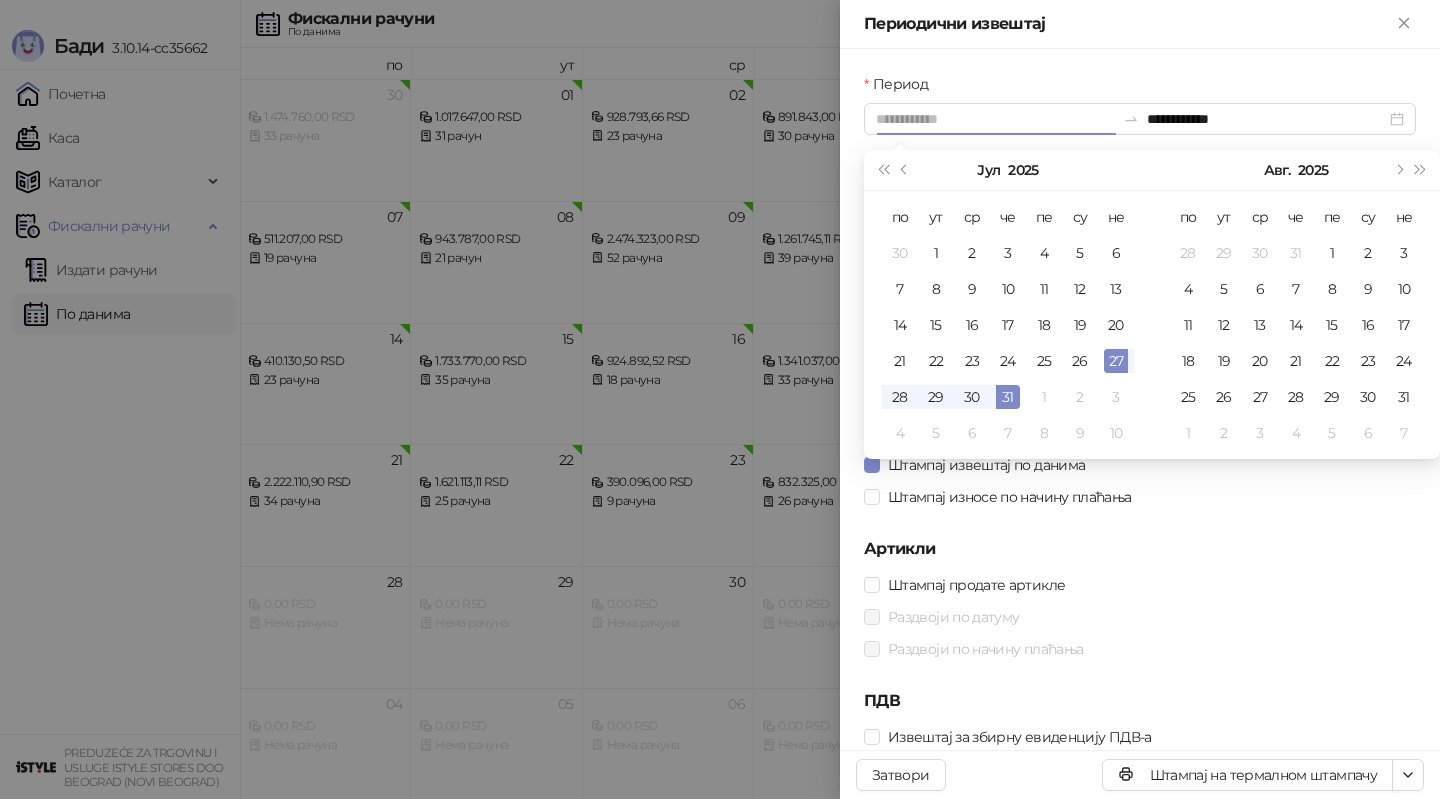 click on "27" at bounding box center (1116, 361) 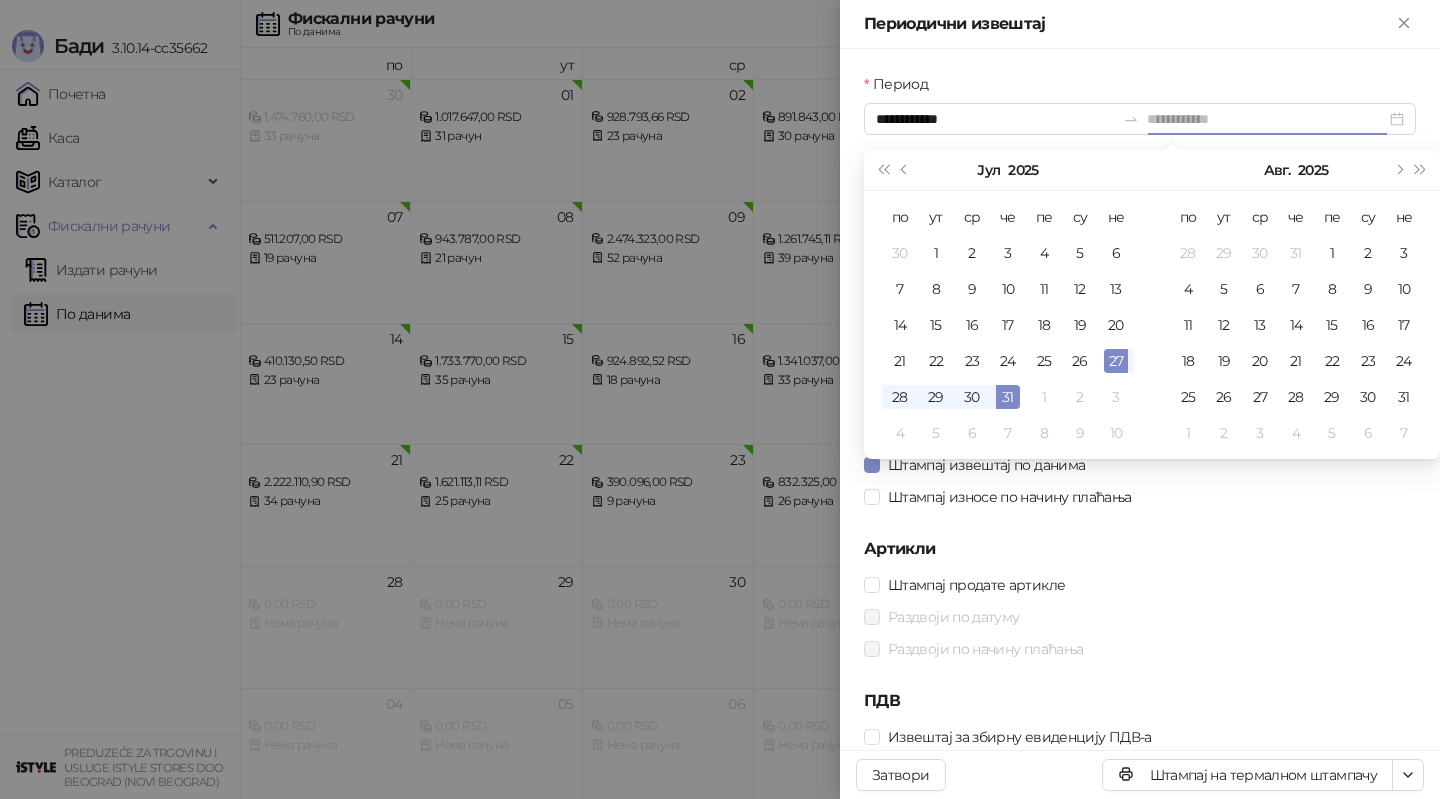 click on "27" at bounding box center [1116, 361] 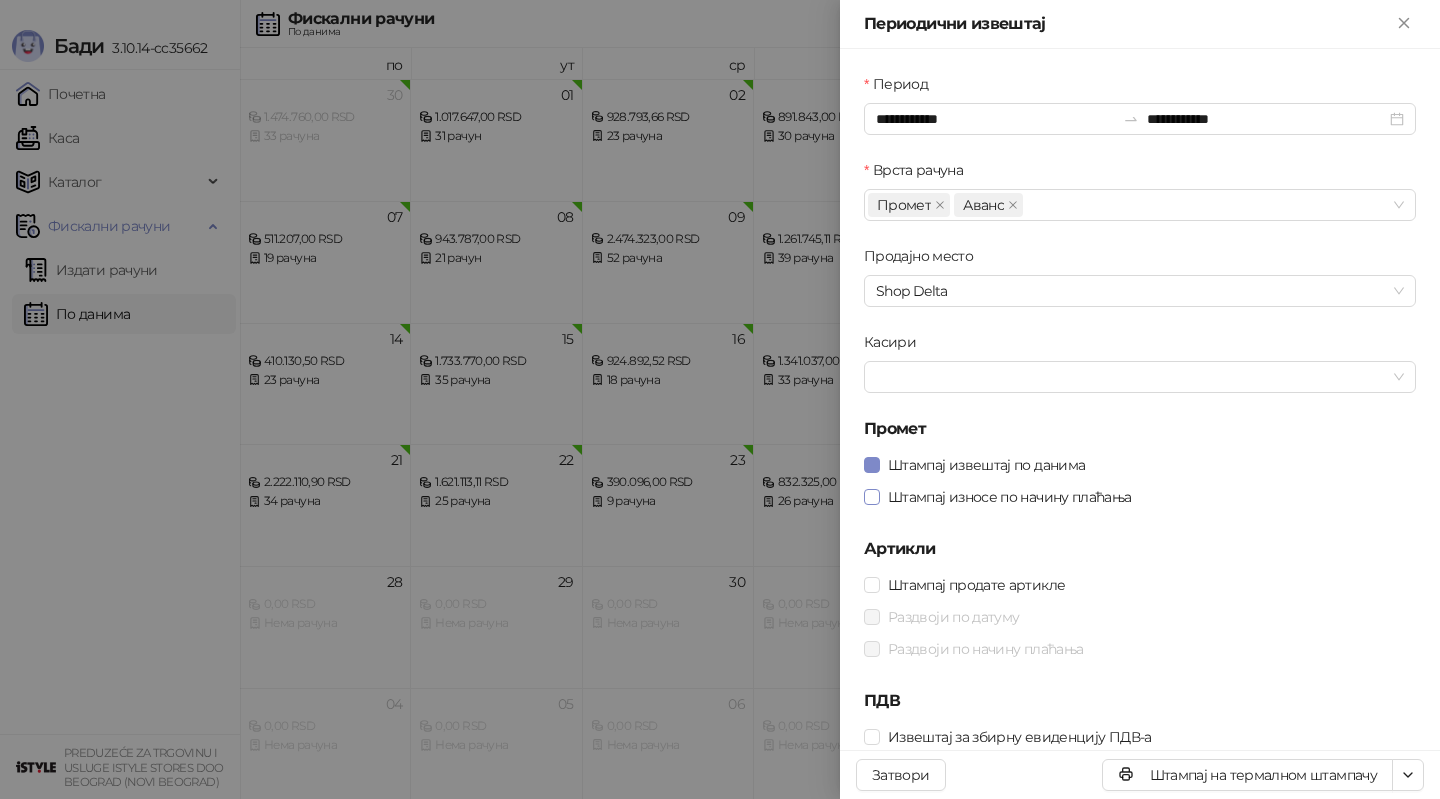 click on "Штампај износе по начину плаћања" at bounding box center [1010, 497] 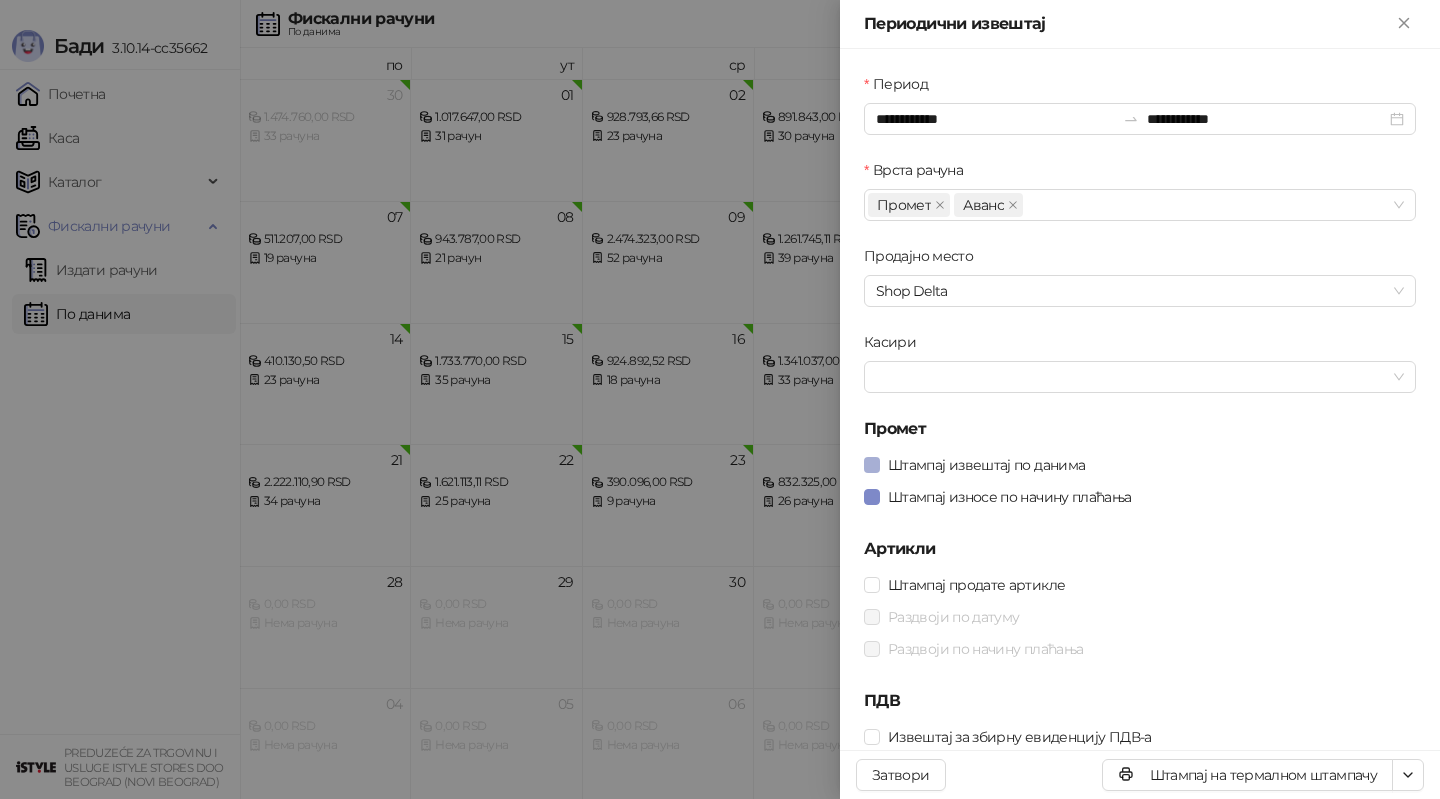 click on "Штампај извештај по данима" at bounding box center (986, 465) 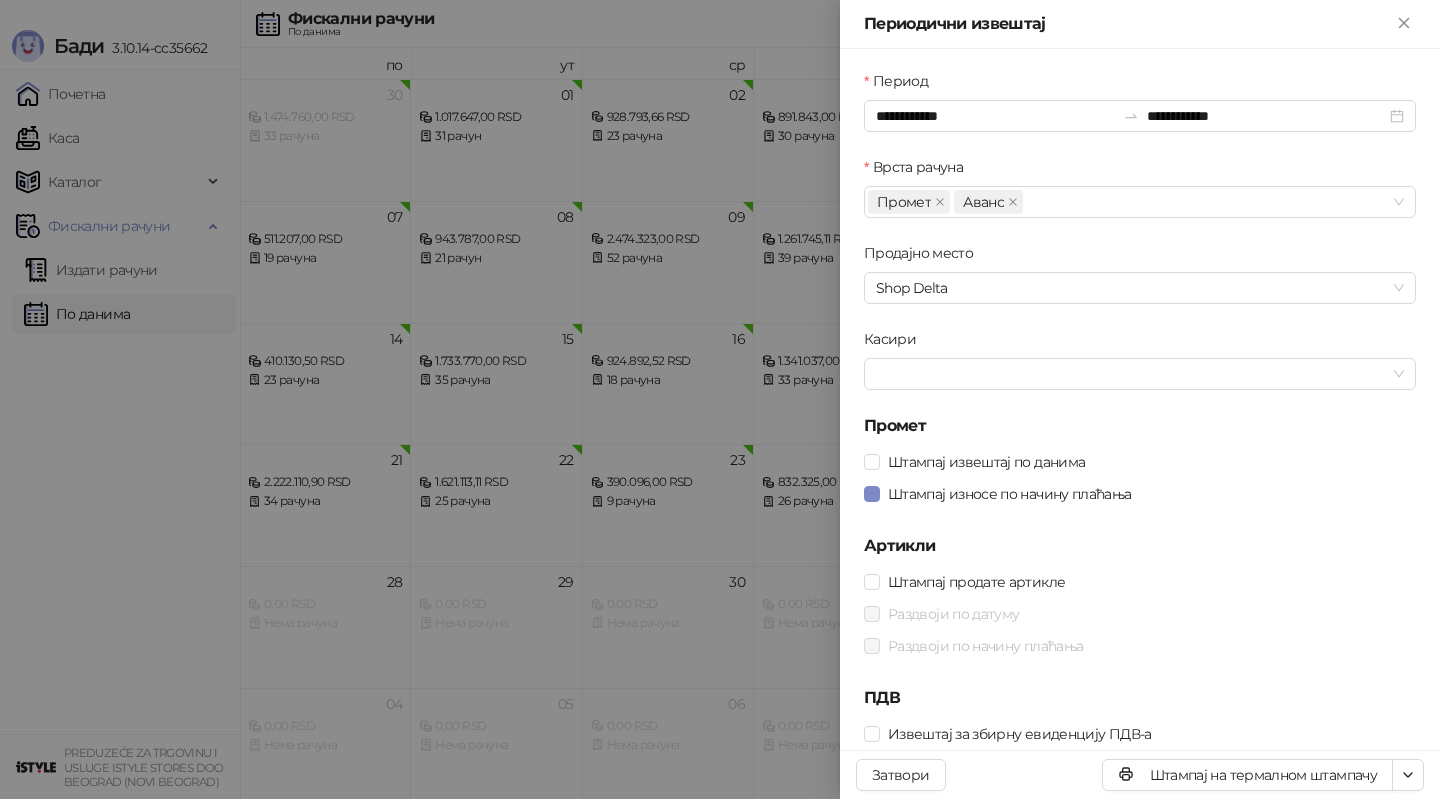 scroll, scrollTop: 2, scrollLeft: 0, axis: vertical 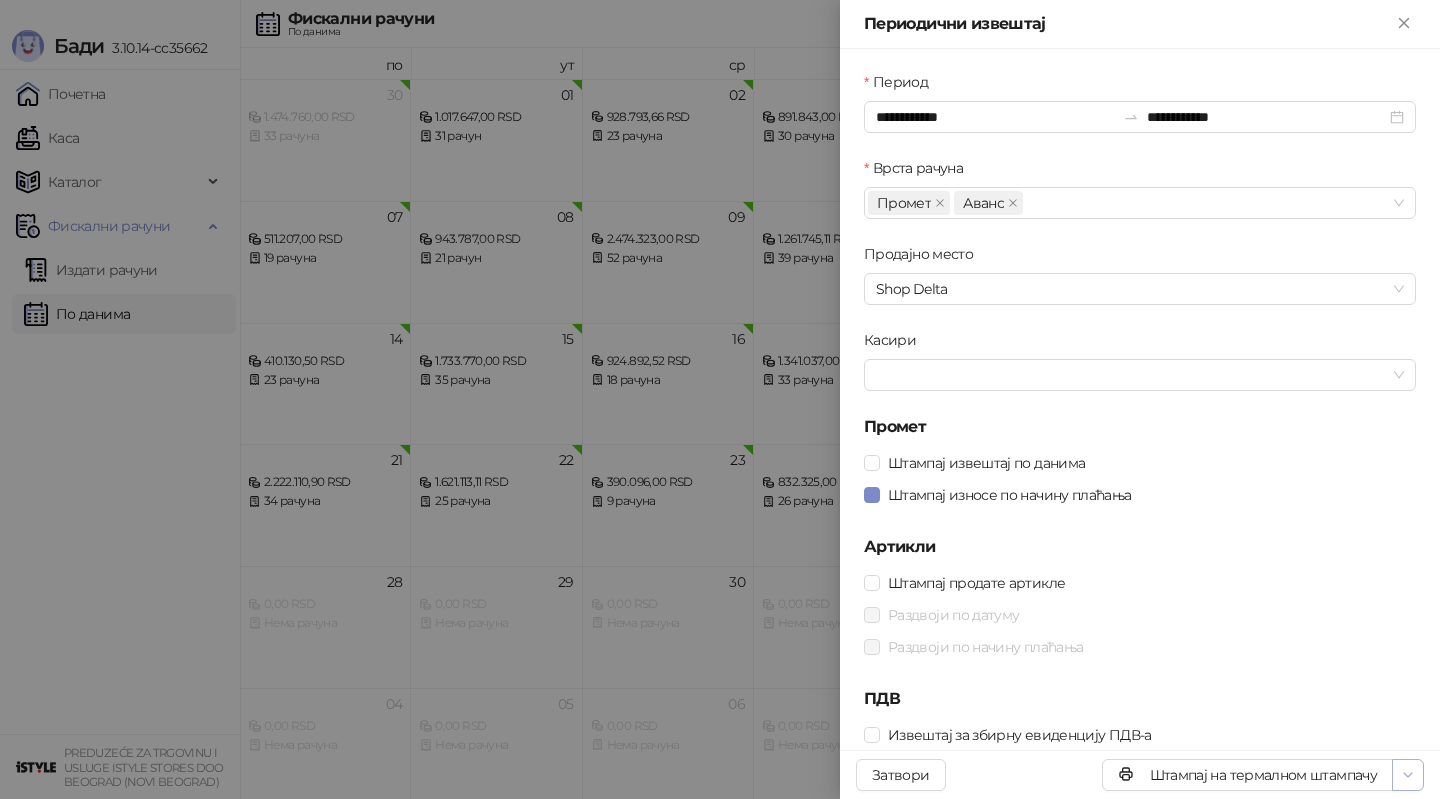 click 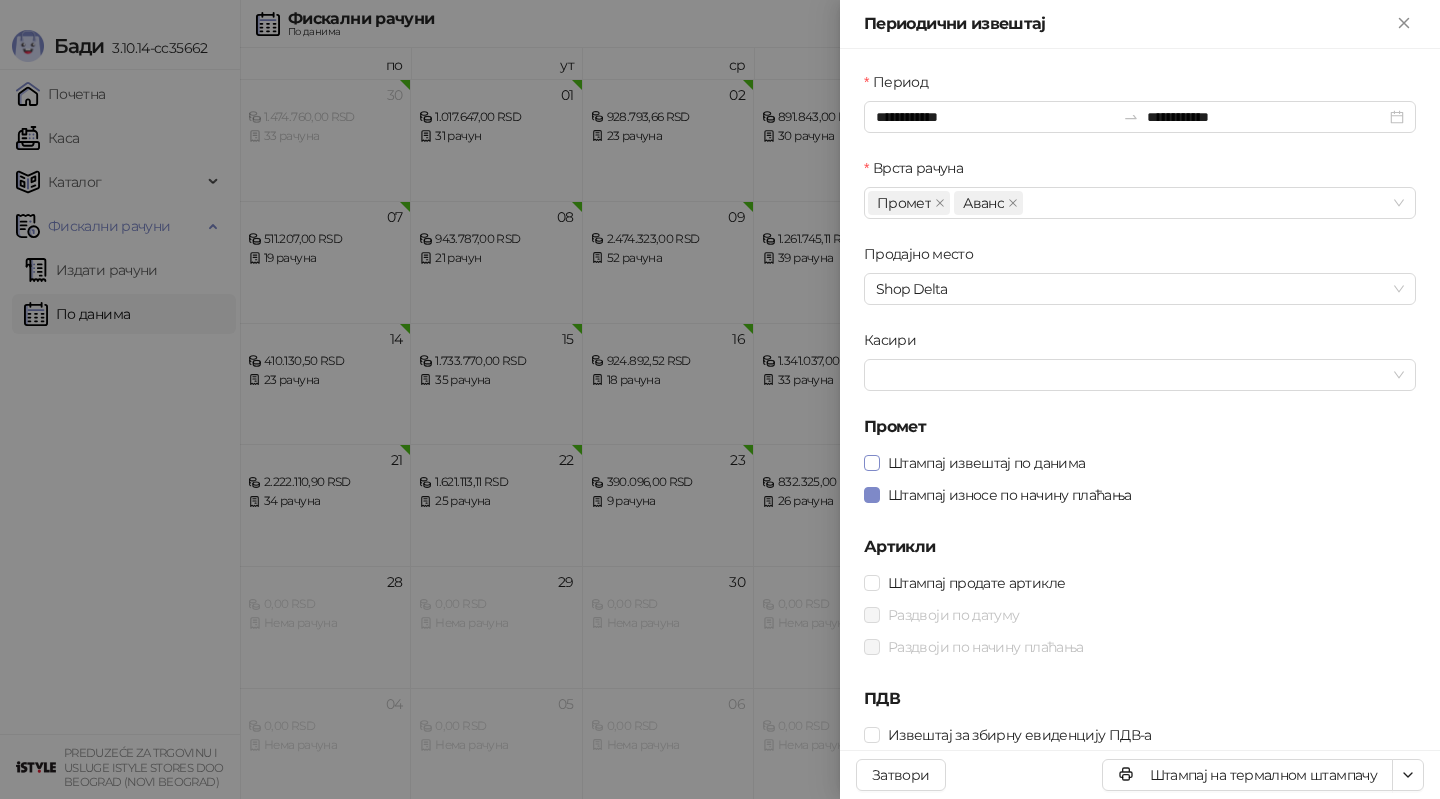 click on "Штампај извештај по данима" at bounding box center [986, 463] 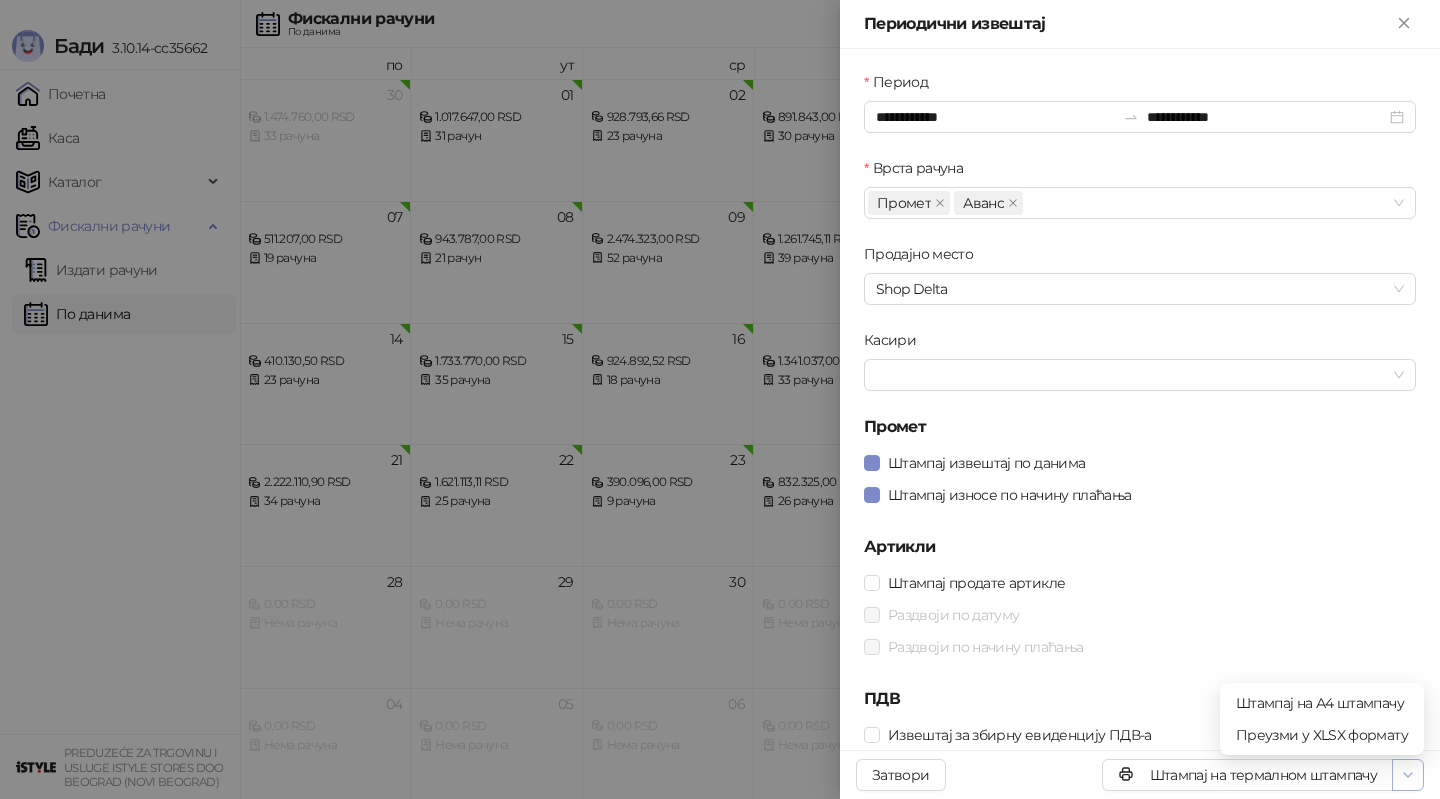 click 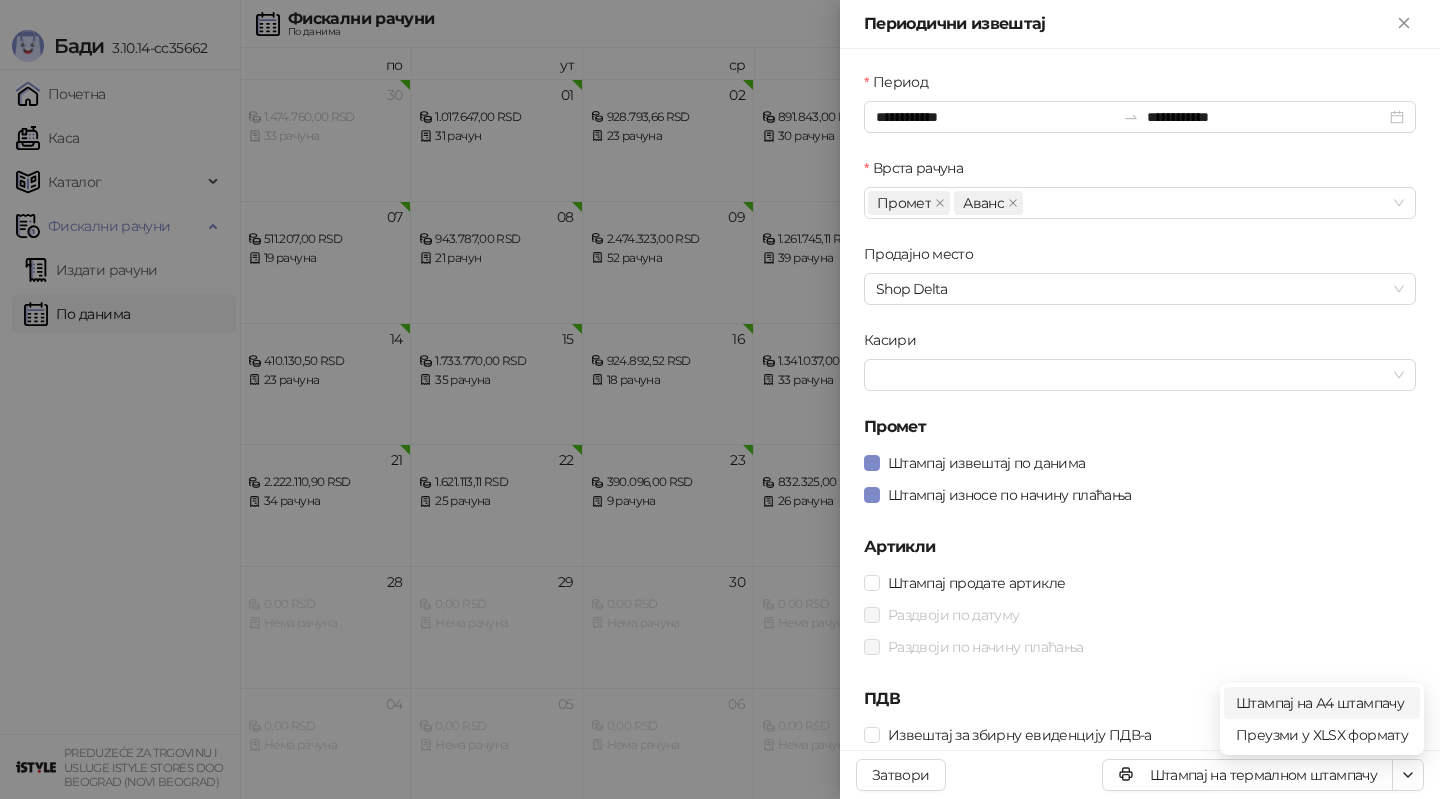 click on "Штампај на А4 штампачу" at bounding box center [1322, 703] 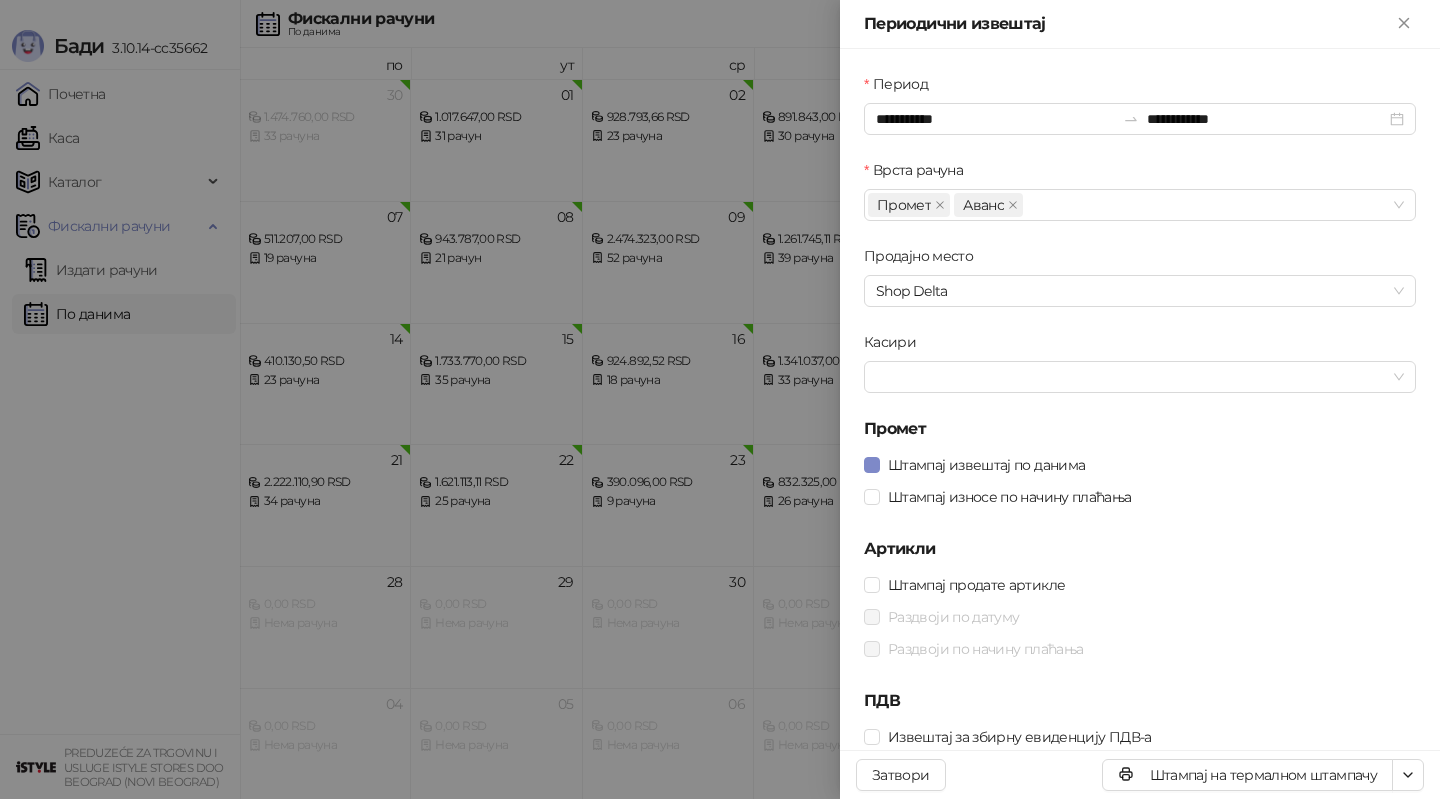 click at bounding box center [720, 399] 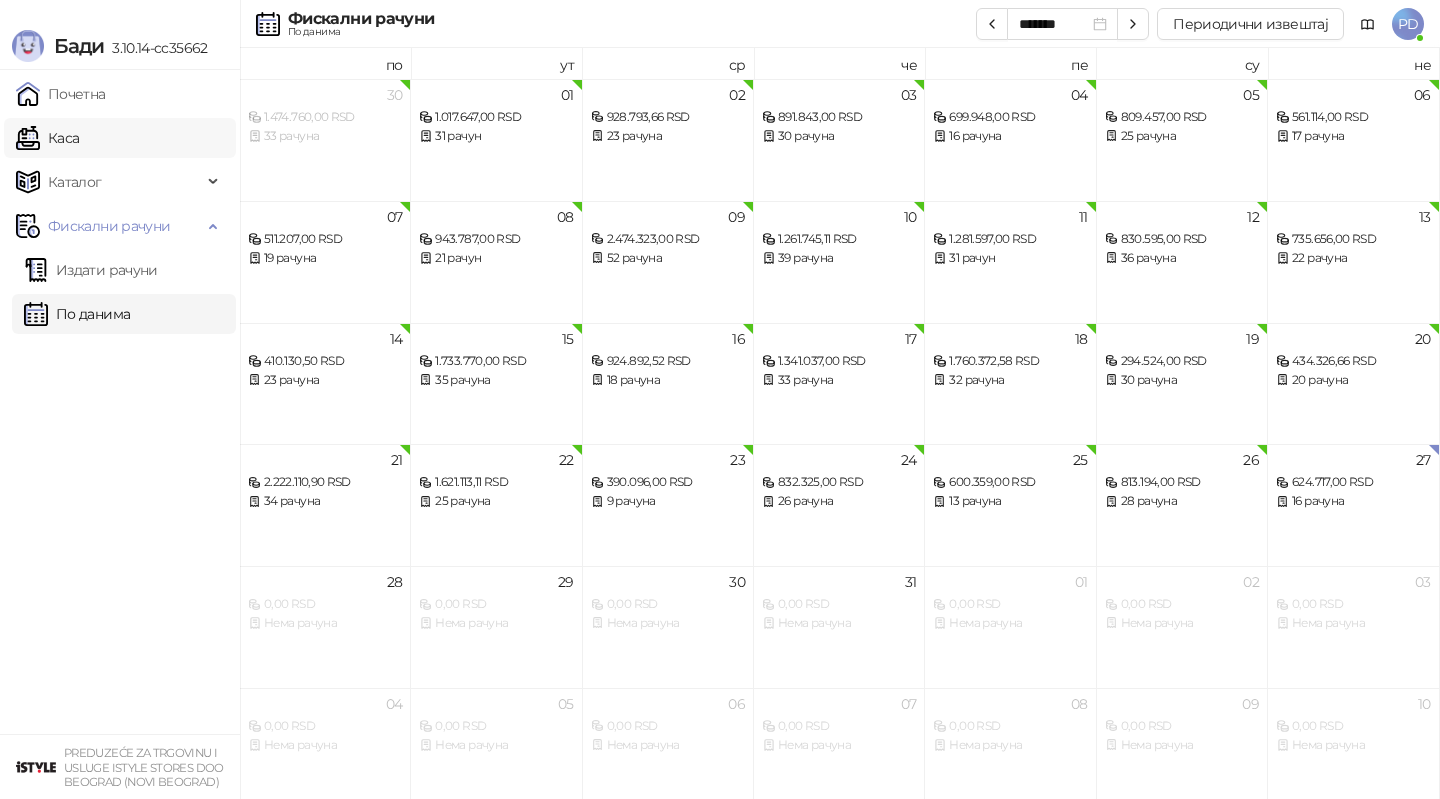 click on "Каса" at bounding box center [47, 138] 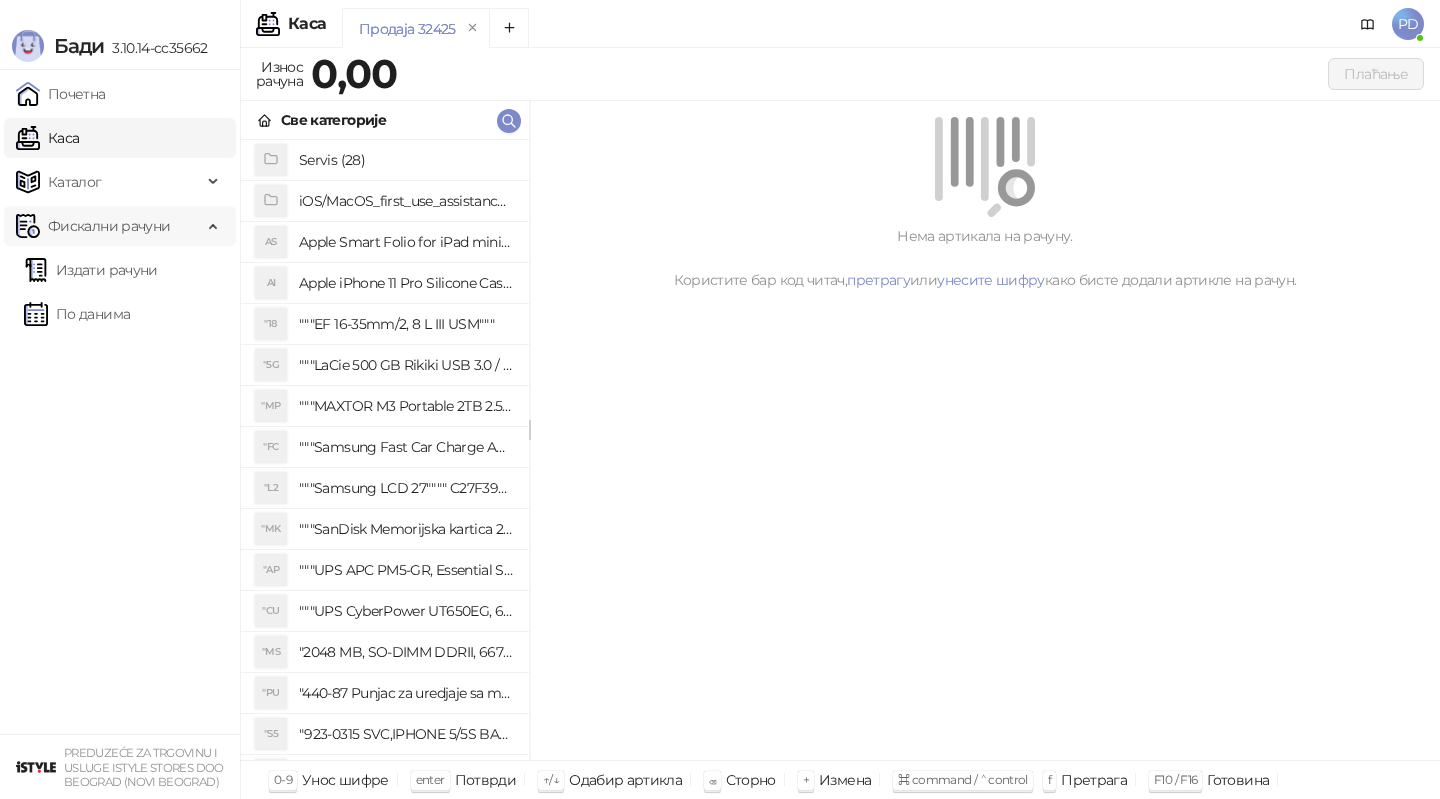click on "Фискални рачуни" at bounding box center (109, 226) 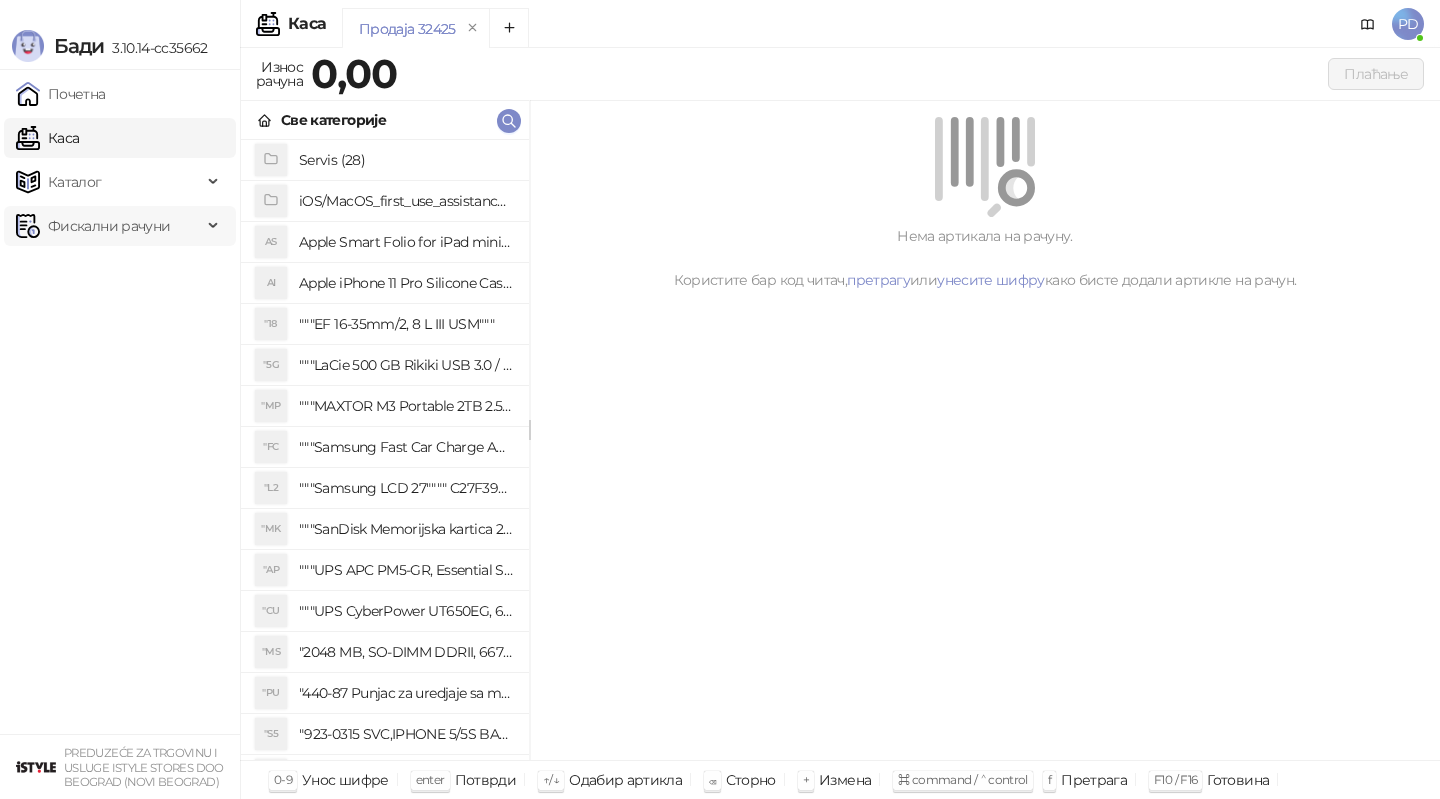 click on "Фискални рачуни" at bounding box center [109, 226] 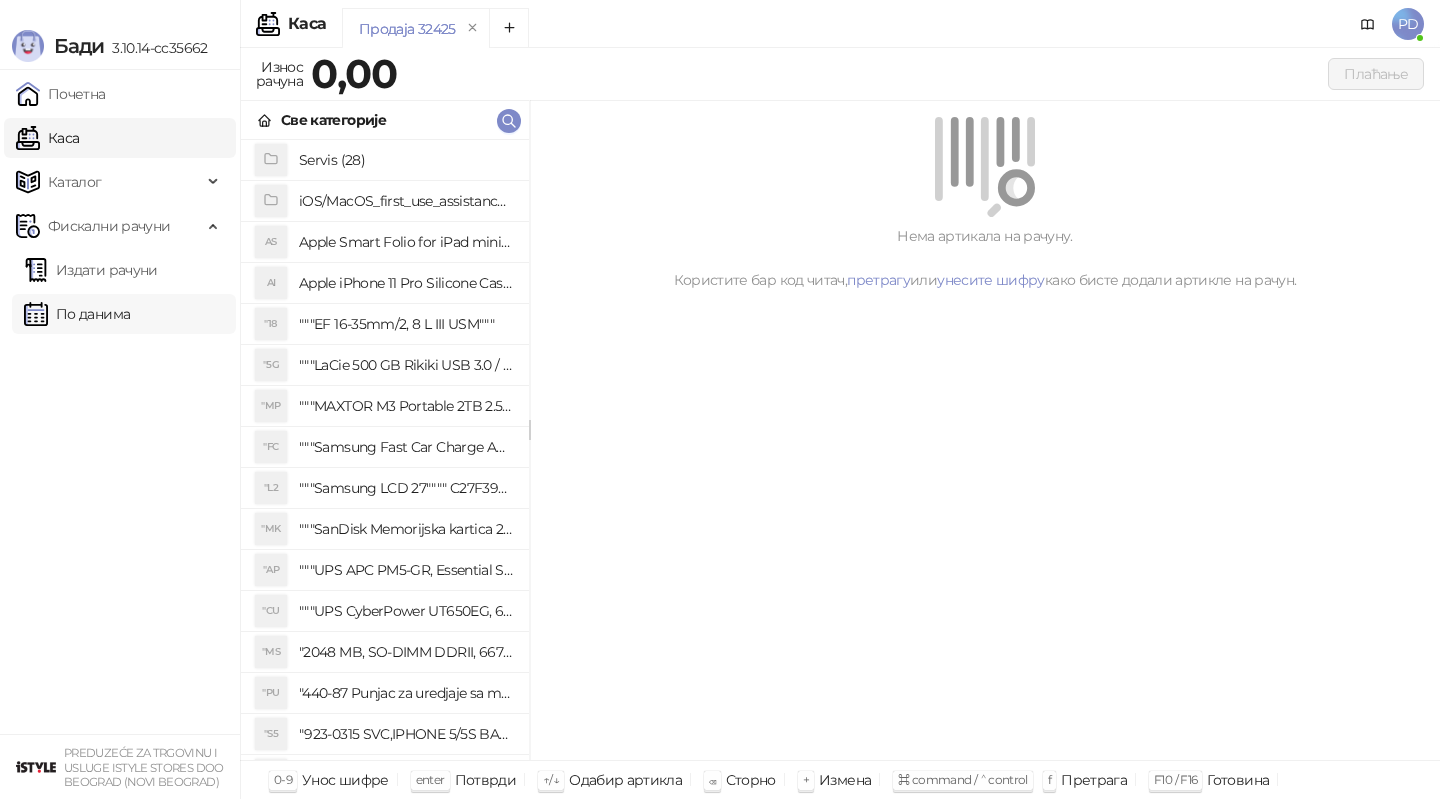 click on "По данима" at bounding box center [77, 314] 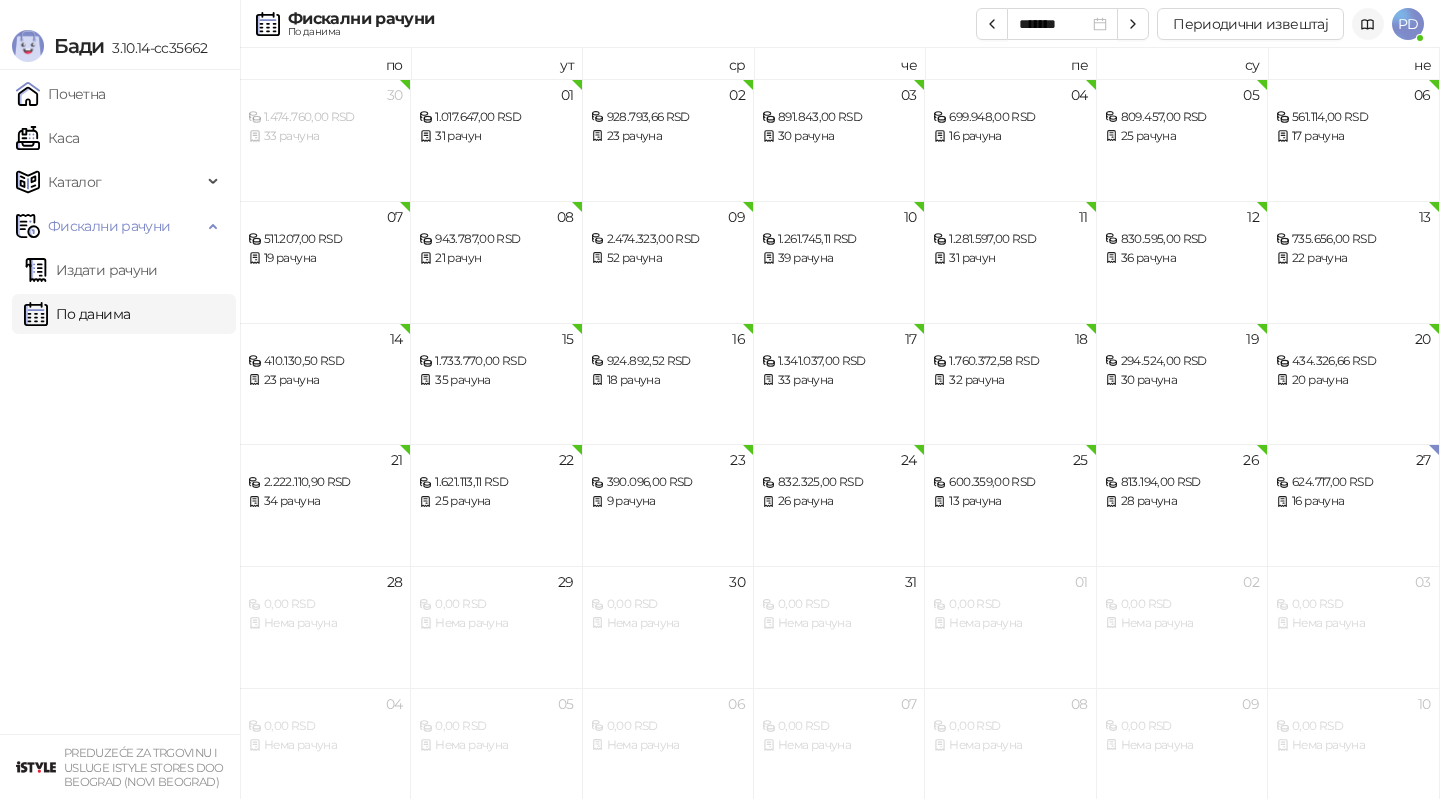click 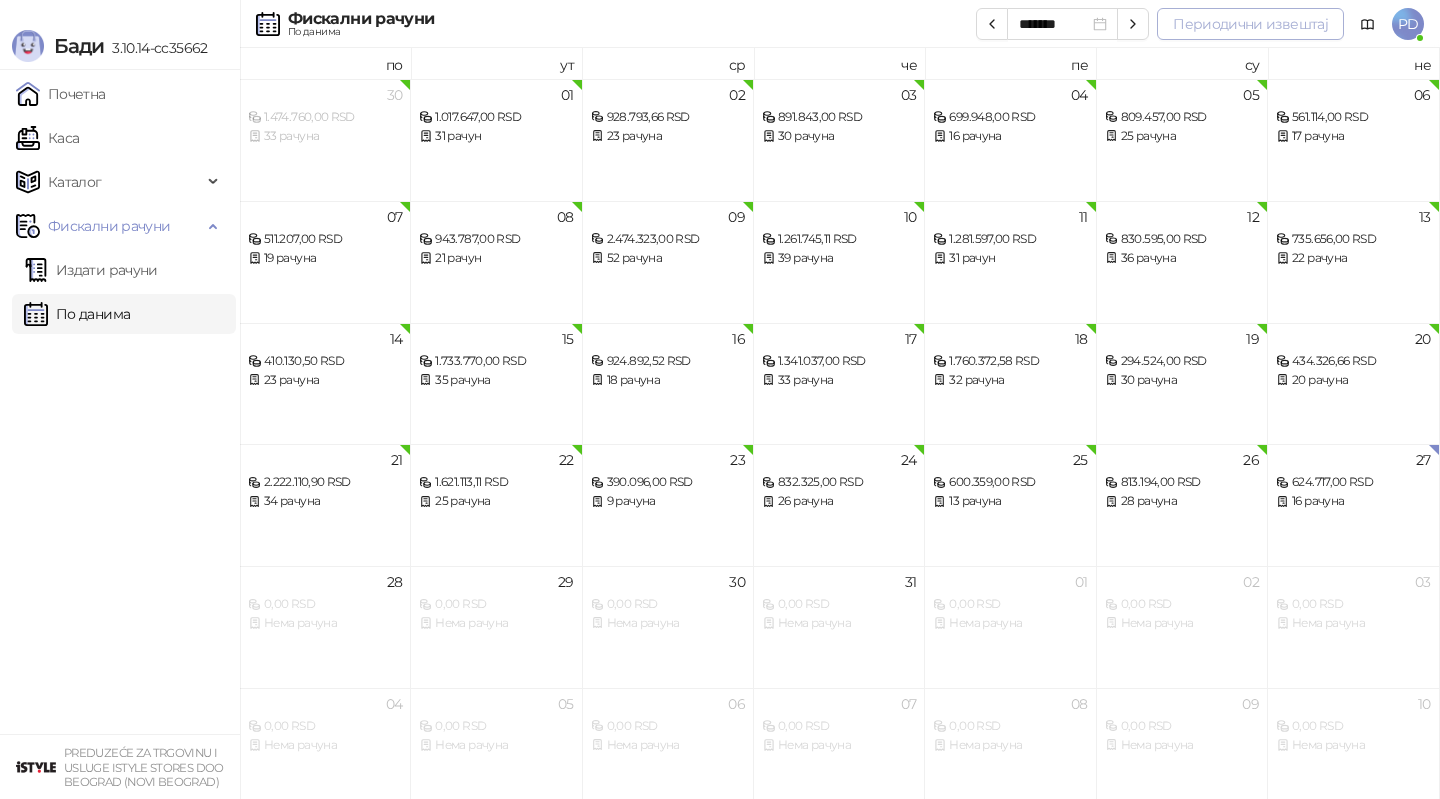 click on "Периодични извештај" at bounding box center (1250, 24) 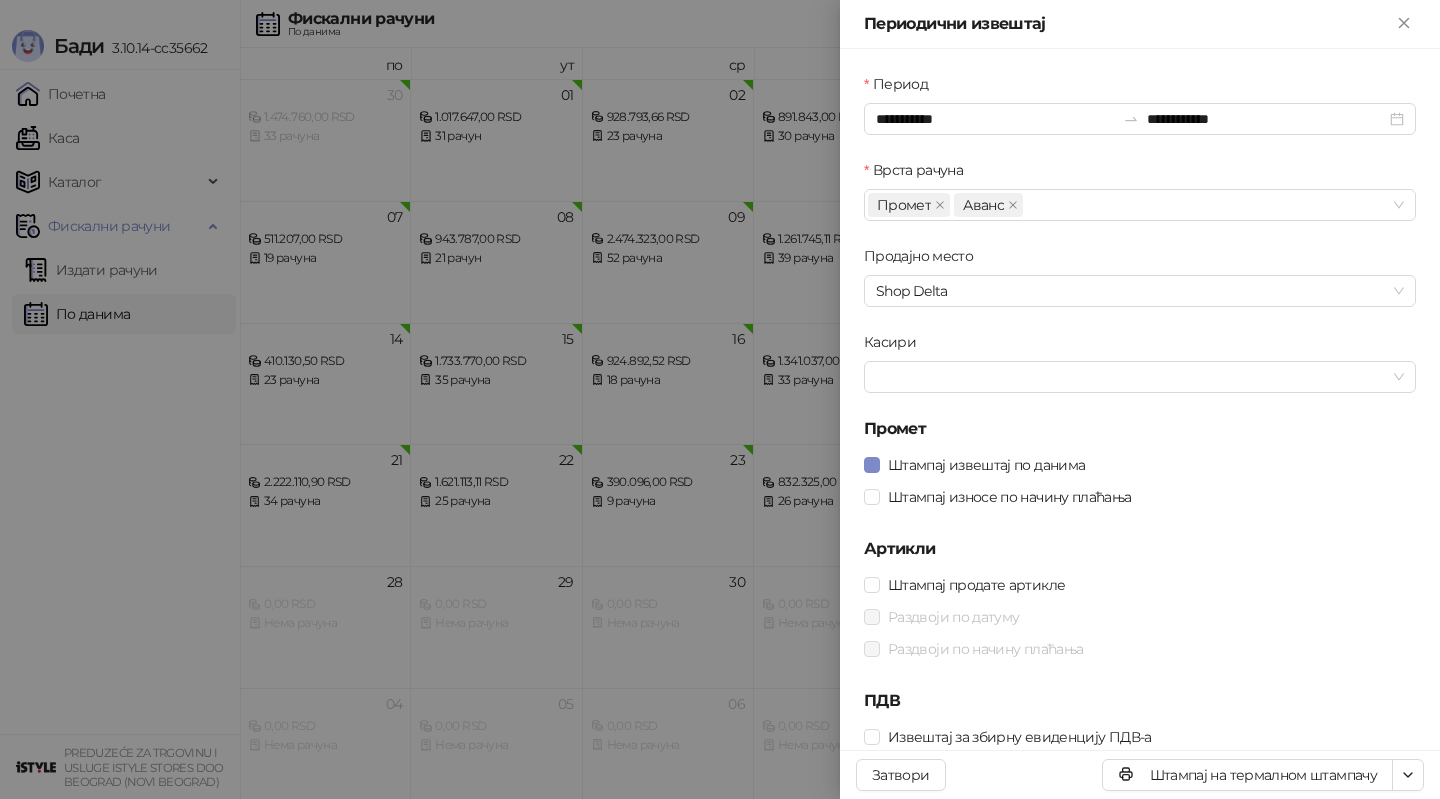scroll, scrollTop: 3, scrollLeft: 0, axis: vertical 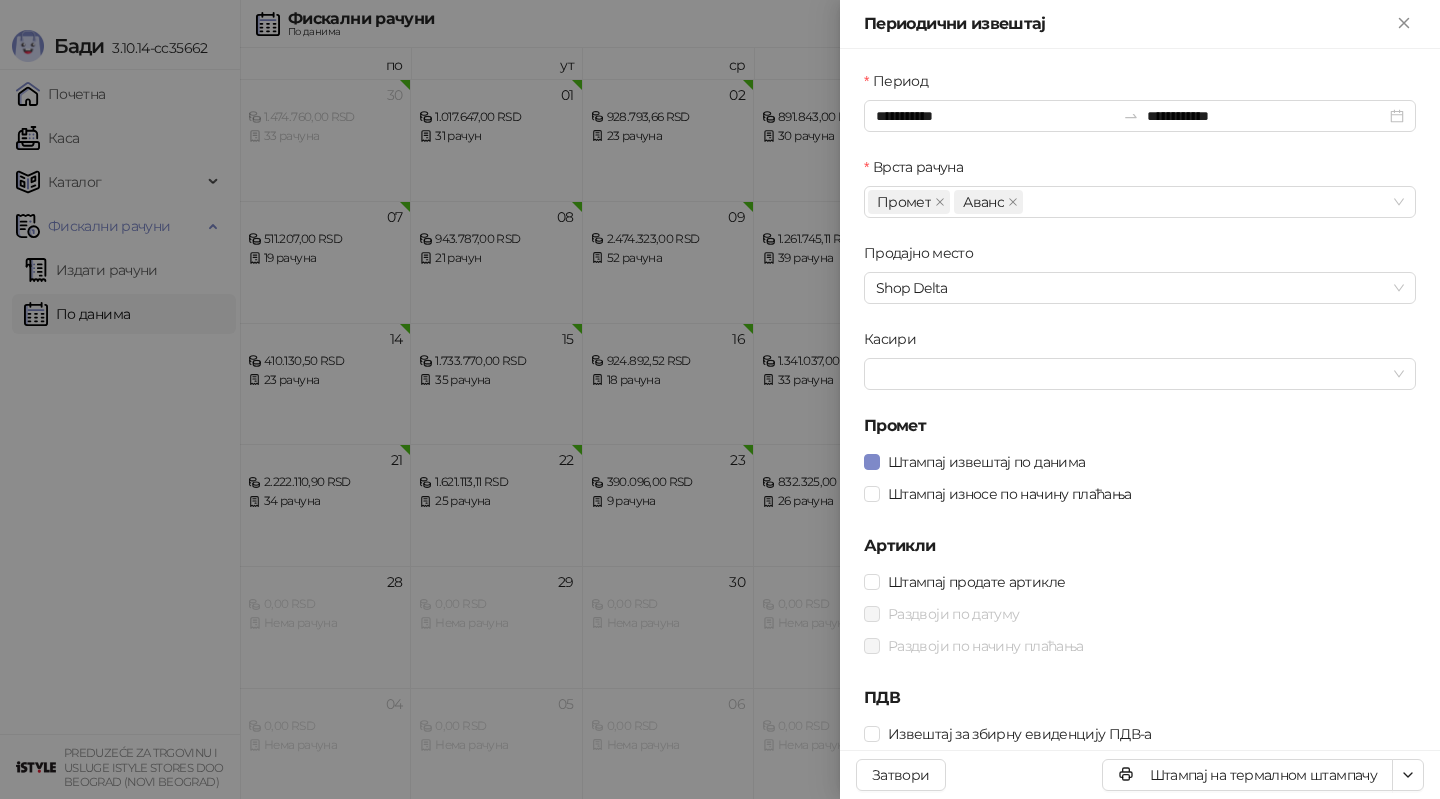 click at bounding box center [720, 399] 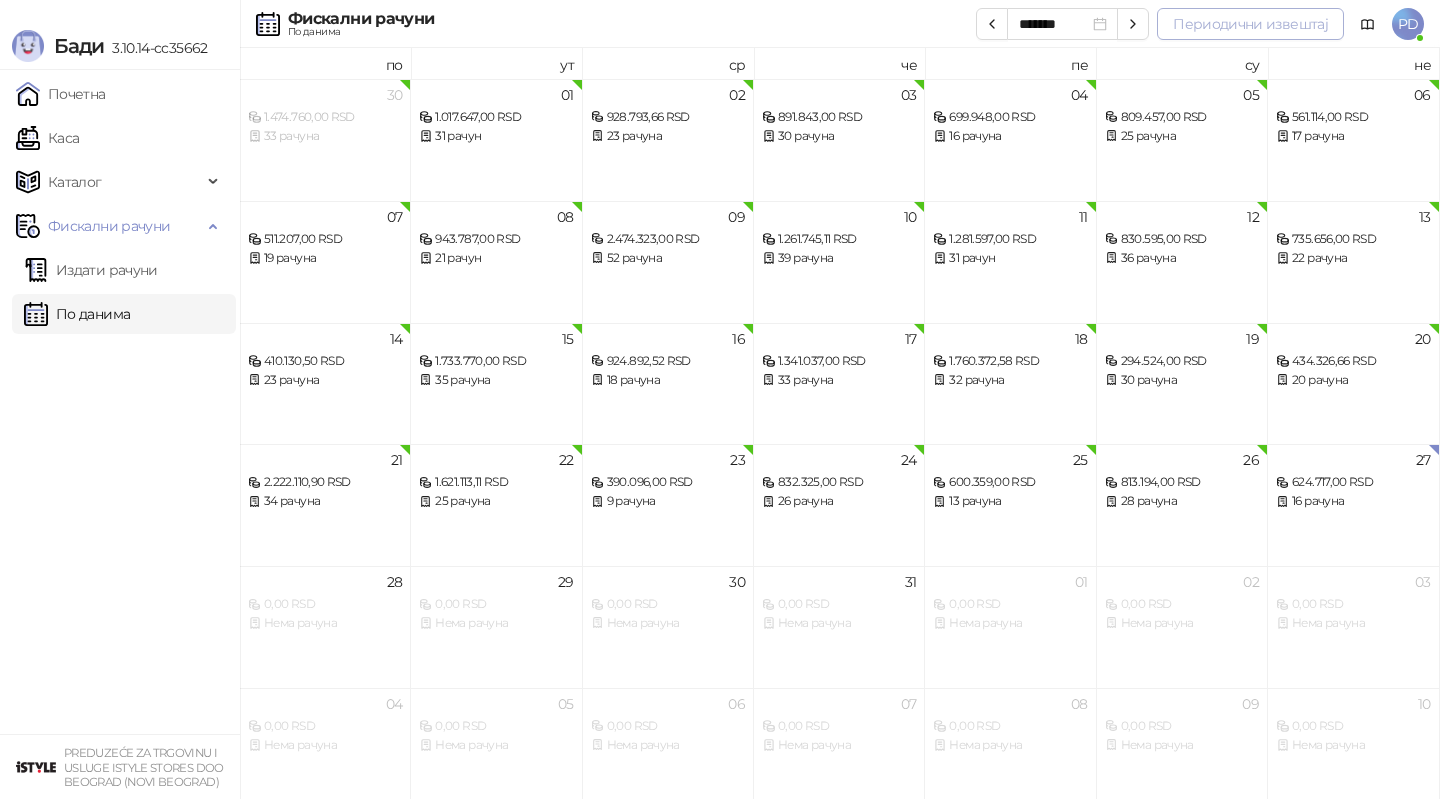 click on "Периодични извештај" at bounding box center (1250, 24) 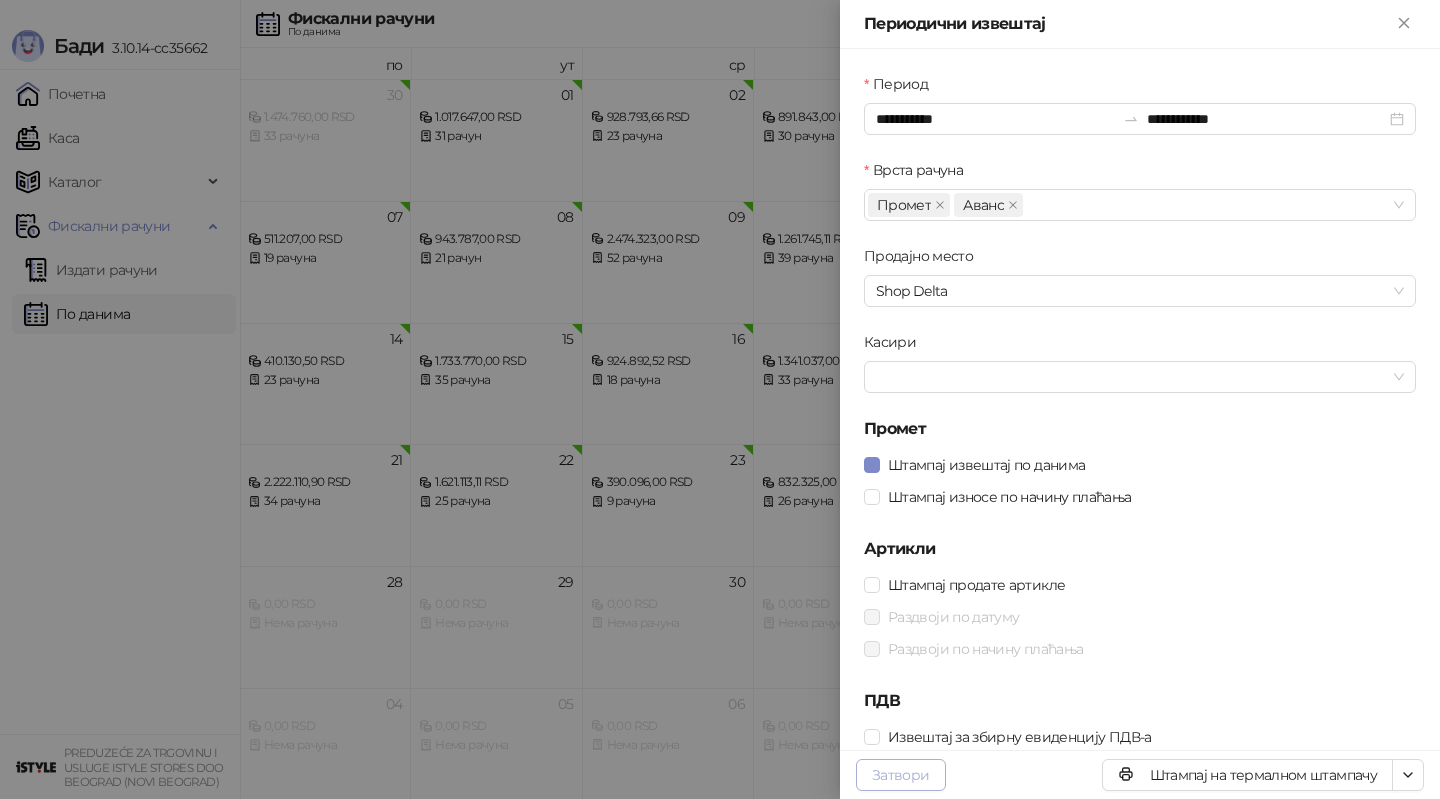 click on "Затвори" at bounding box center (901, 775) 